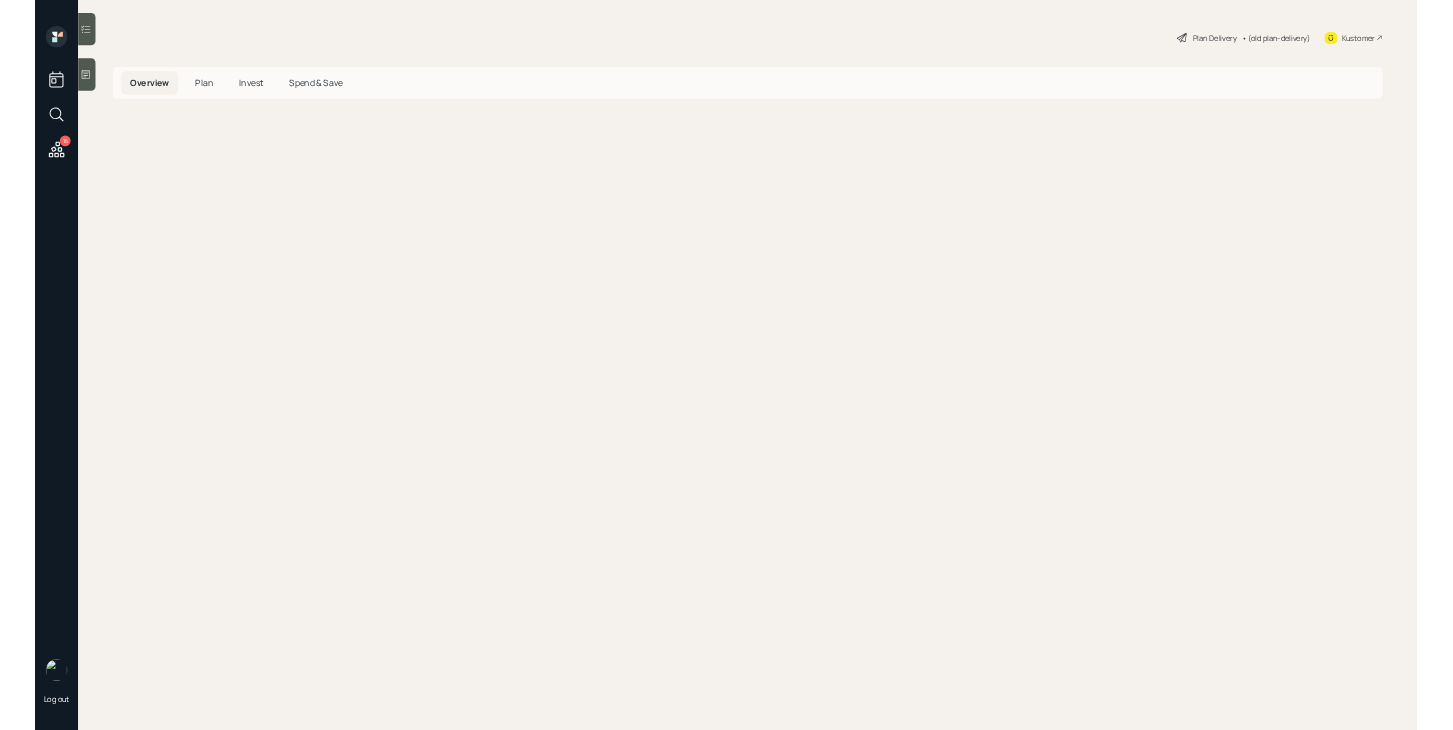 scroll, scrollTop: 0, scrollLeft: 0, axis: both 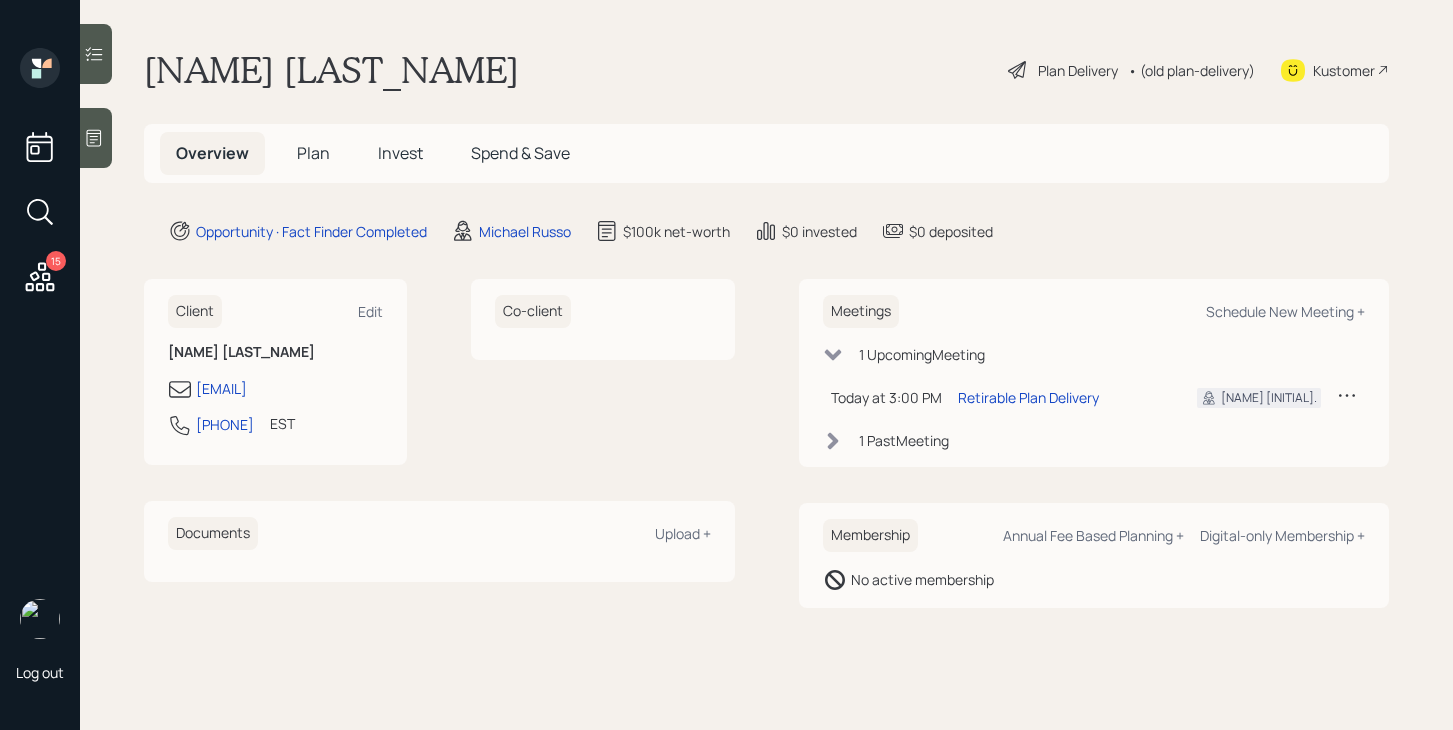 click on "Plan" at bounding box center (313, 153) 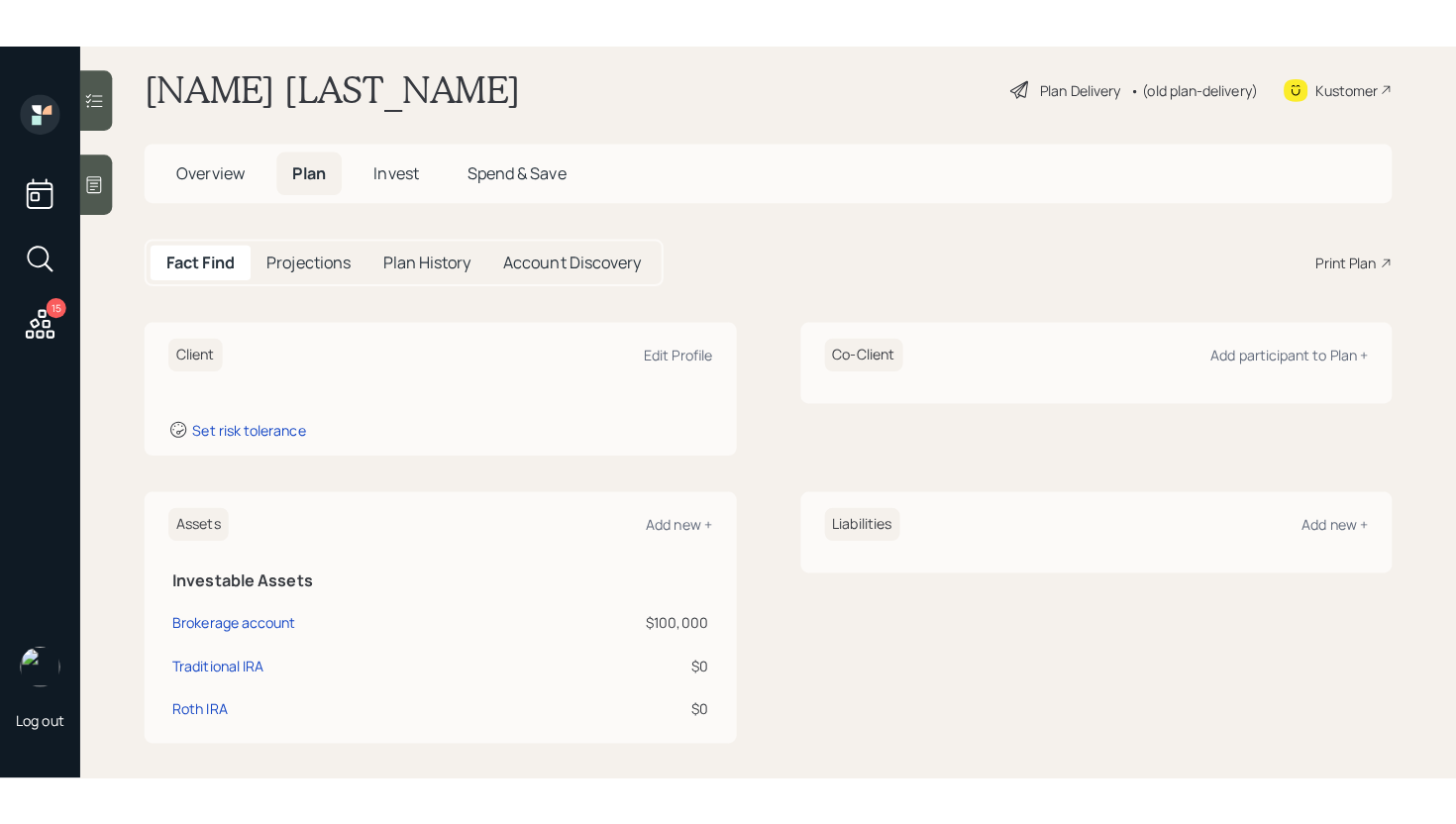 scroll, scrollTop: 0, scrollLeft: 0, axis: both 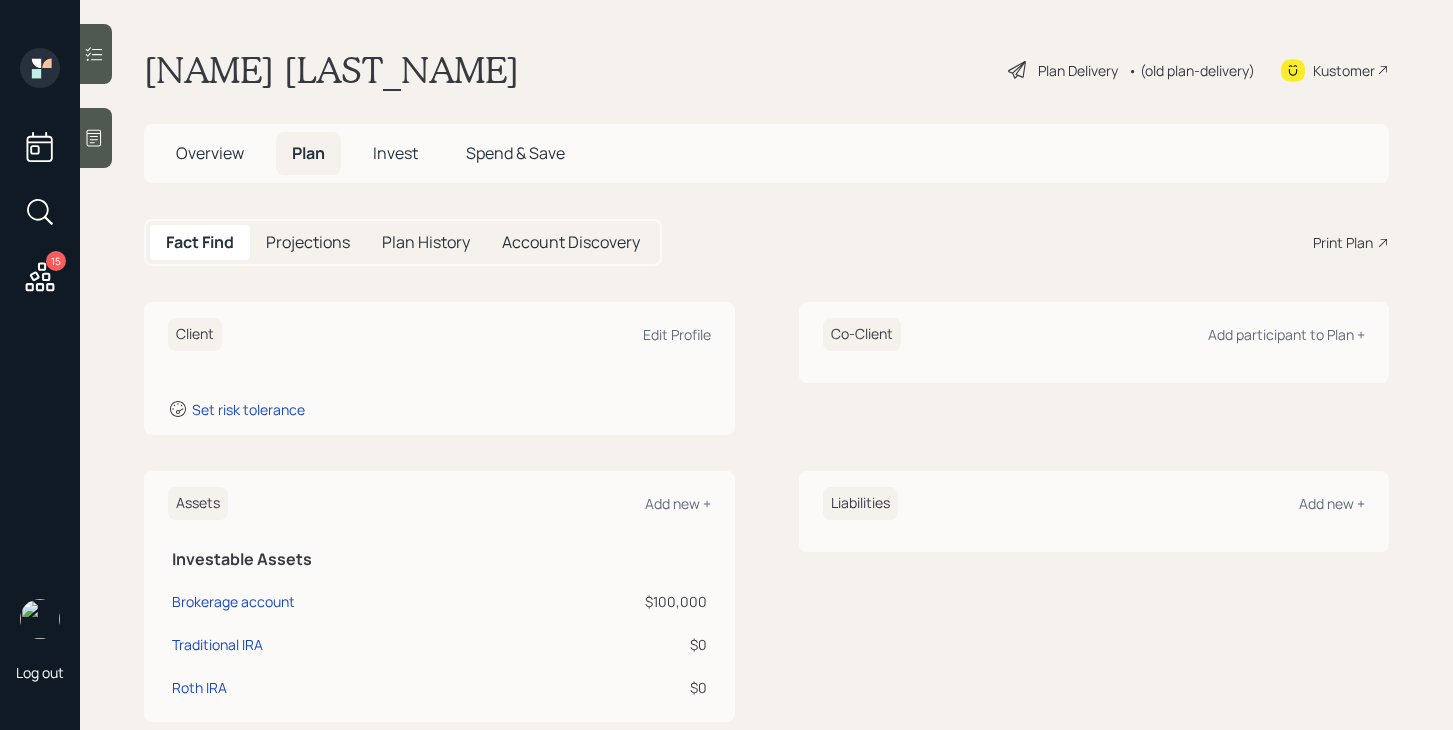 click on "Plan Delivery" at bounding box center [1078, 70] 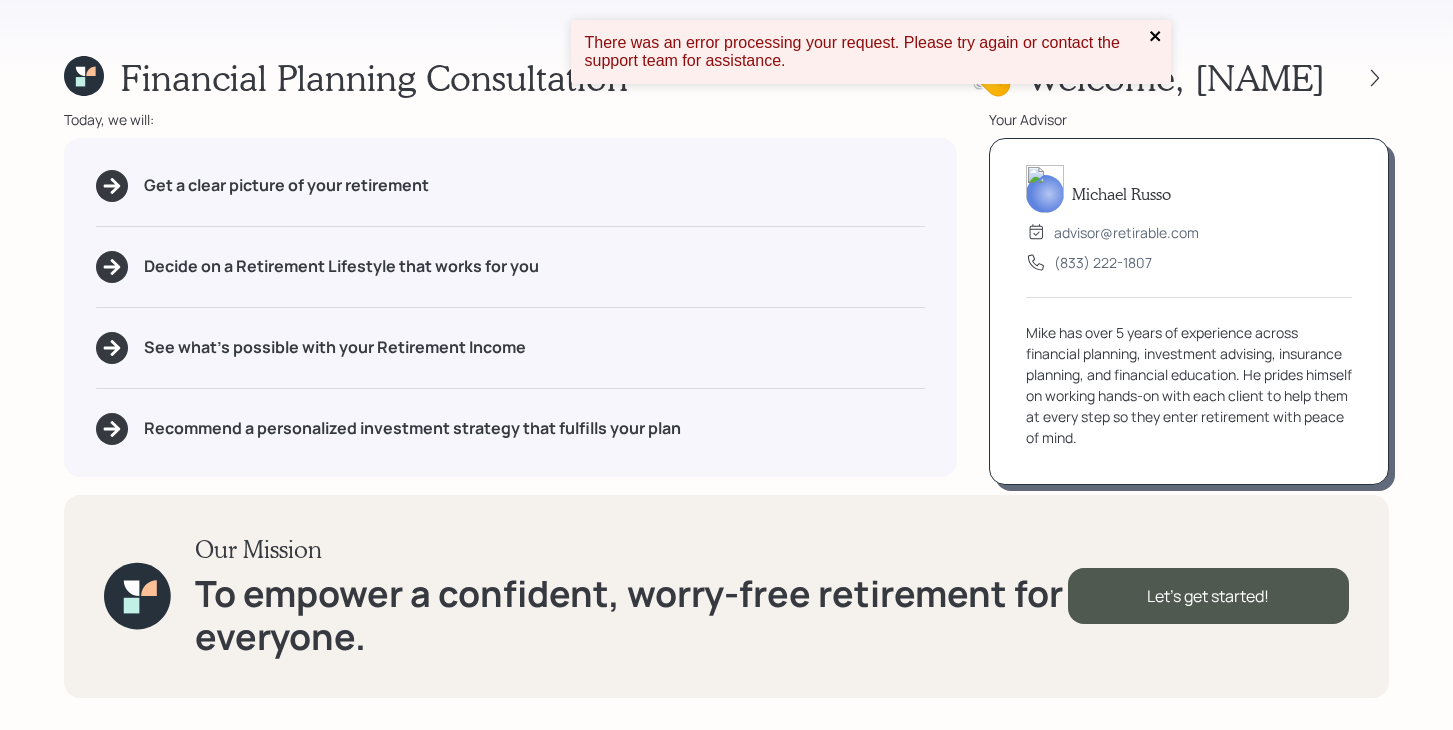 click 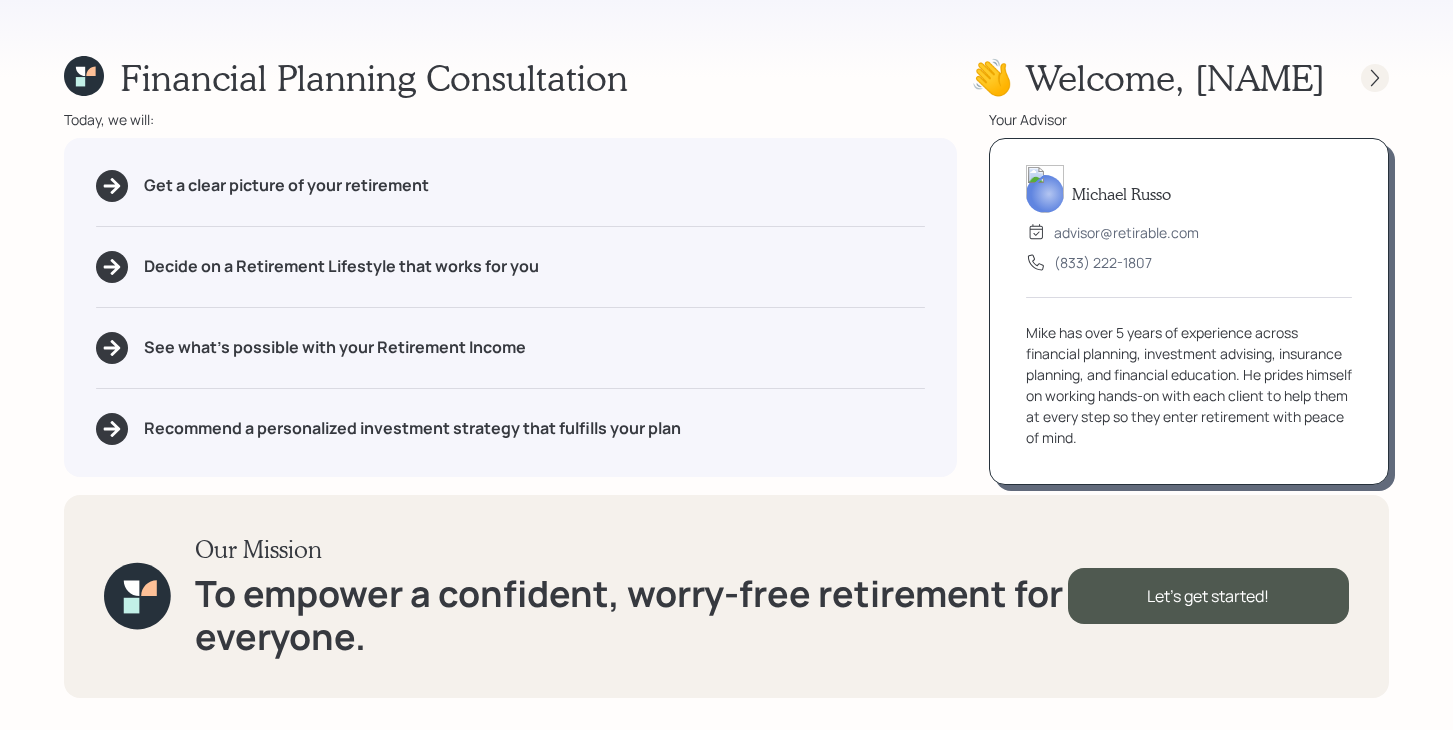 click 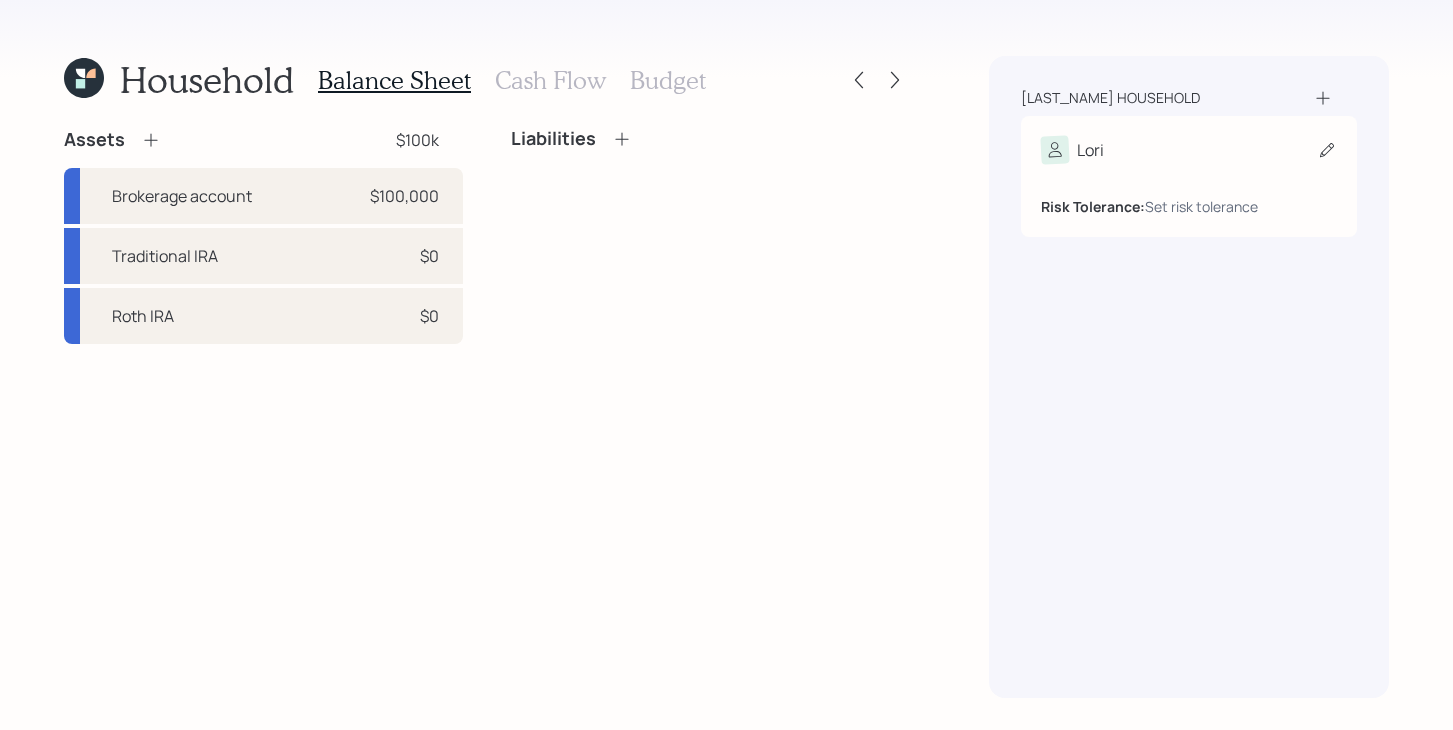 click 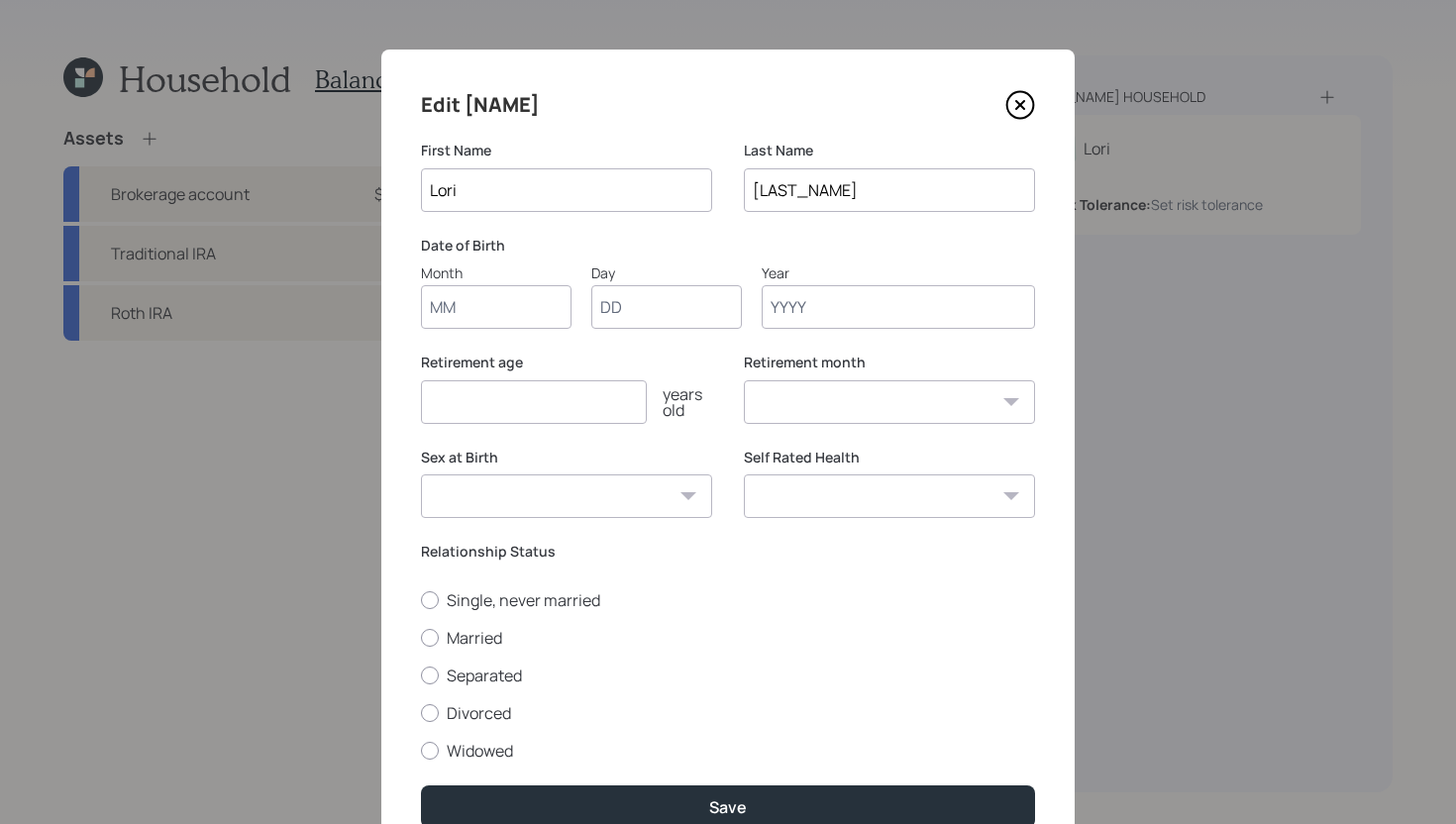 click on "Month" at bounding box center (496, 307) 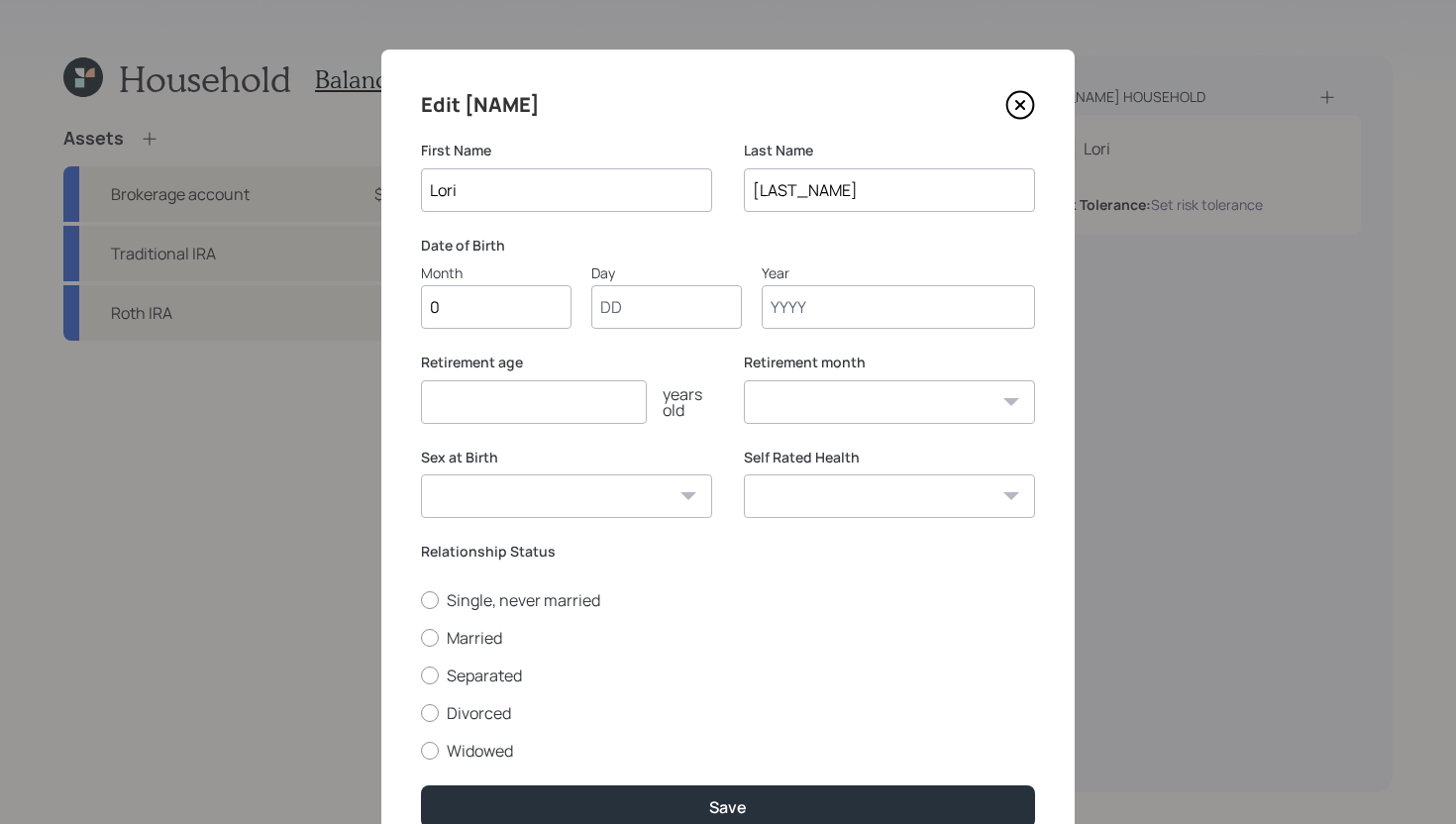 type on "01" 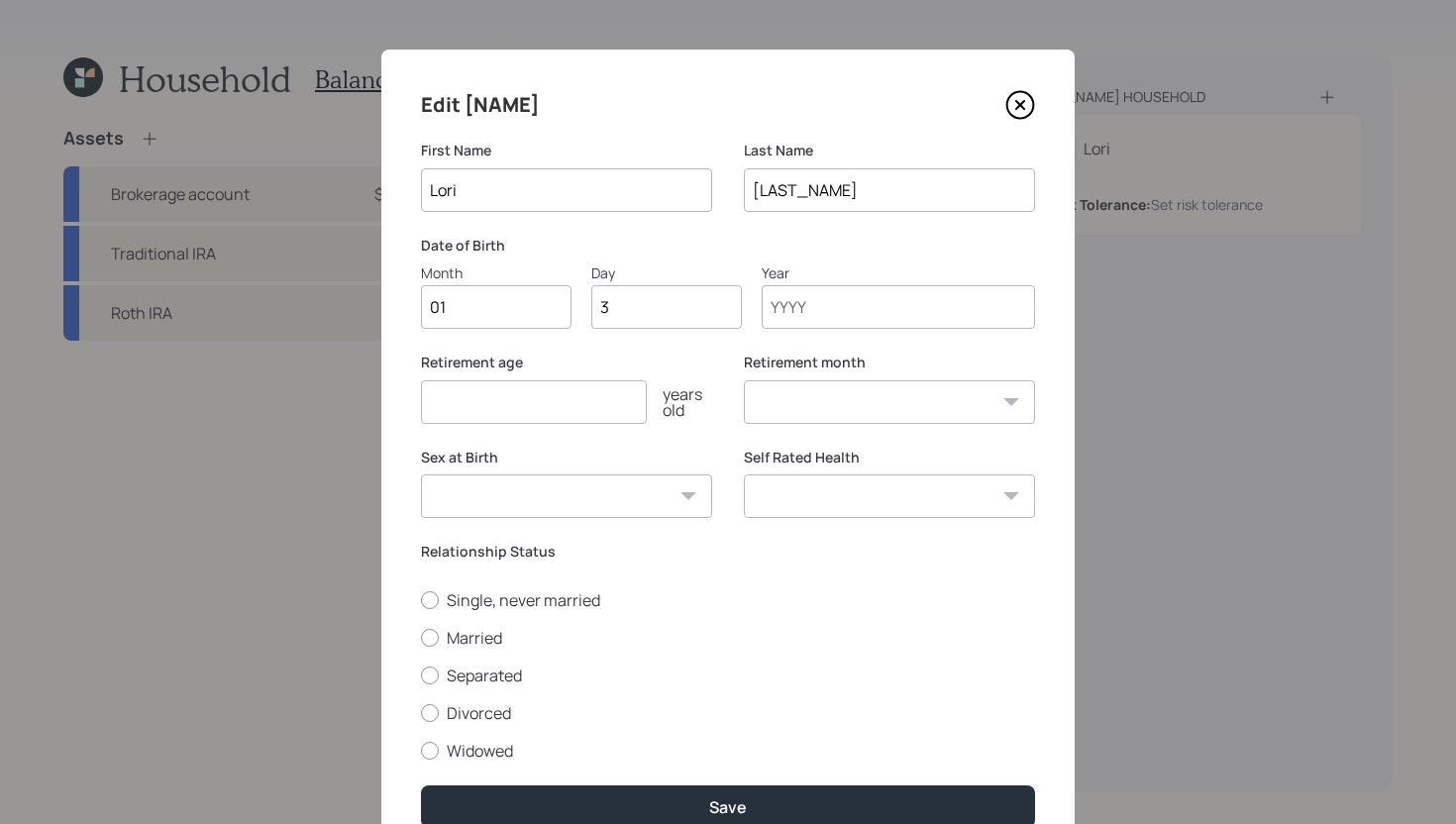 type on "30" 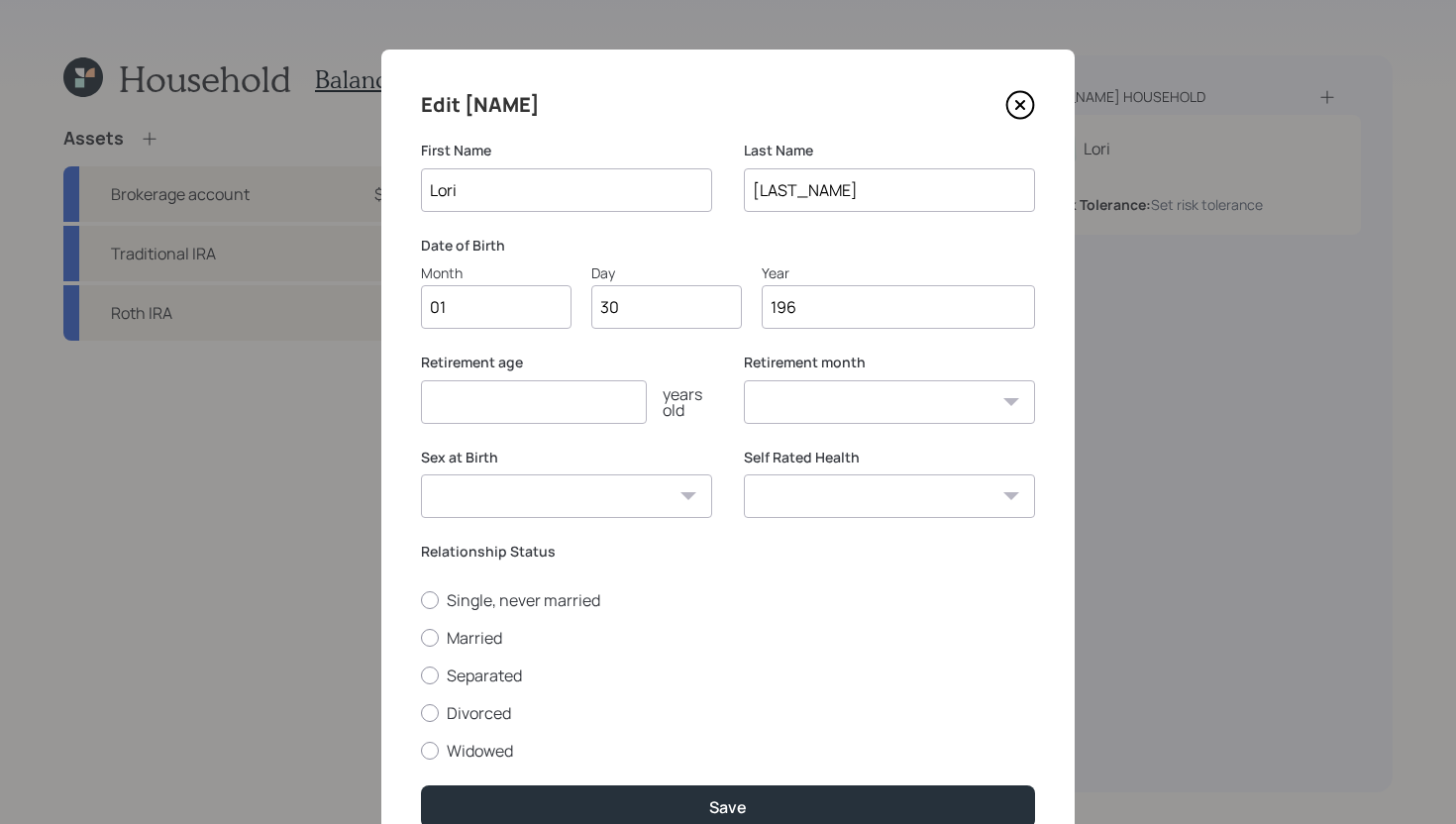 type on "1960" 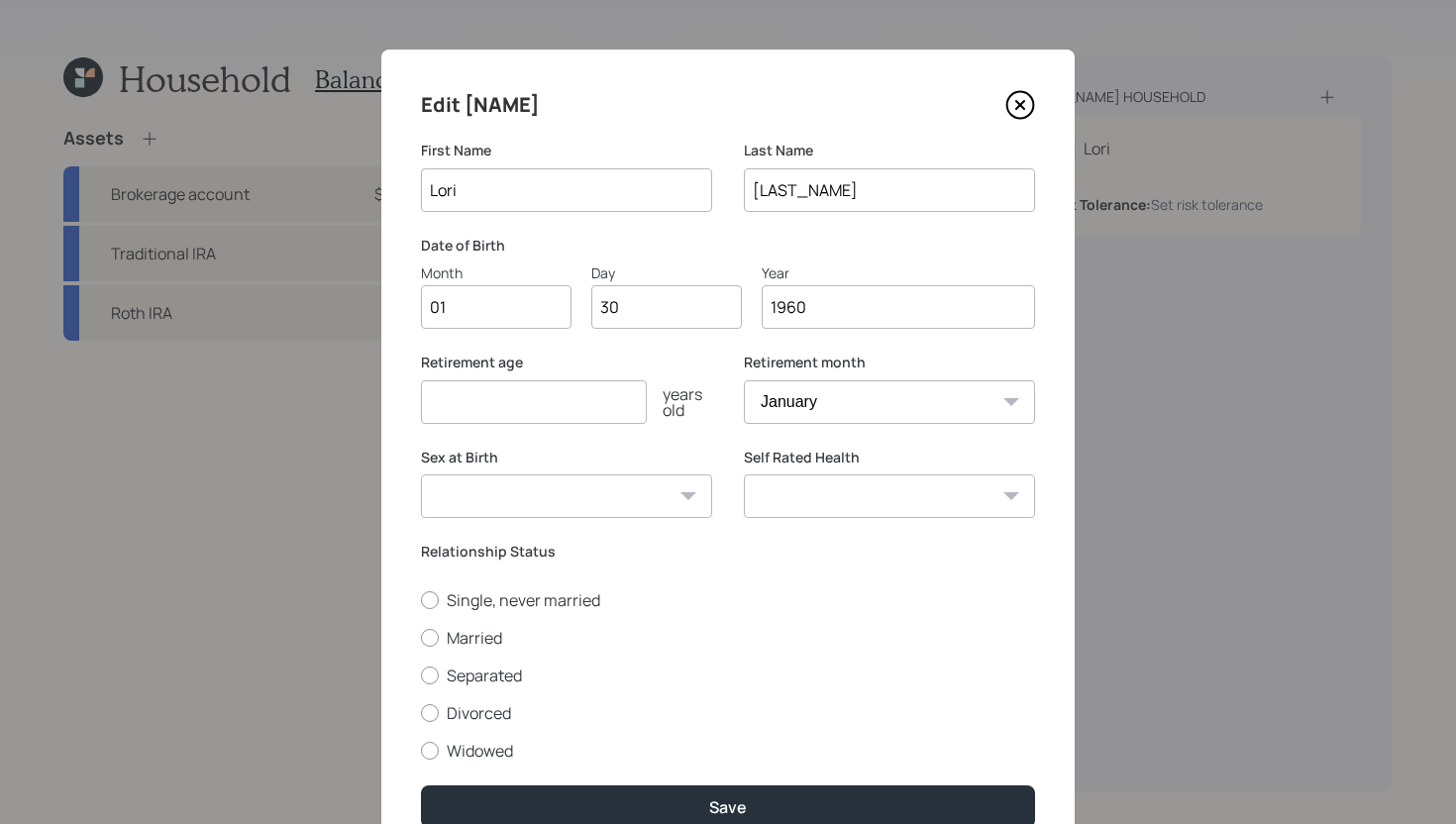type on "1960" 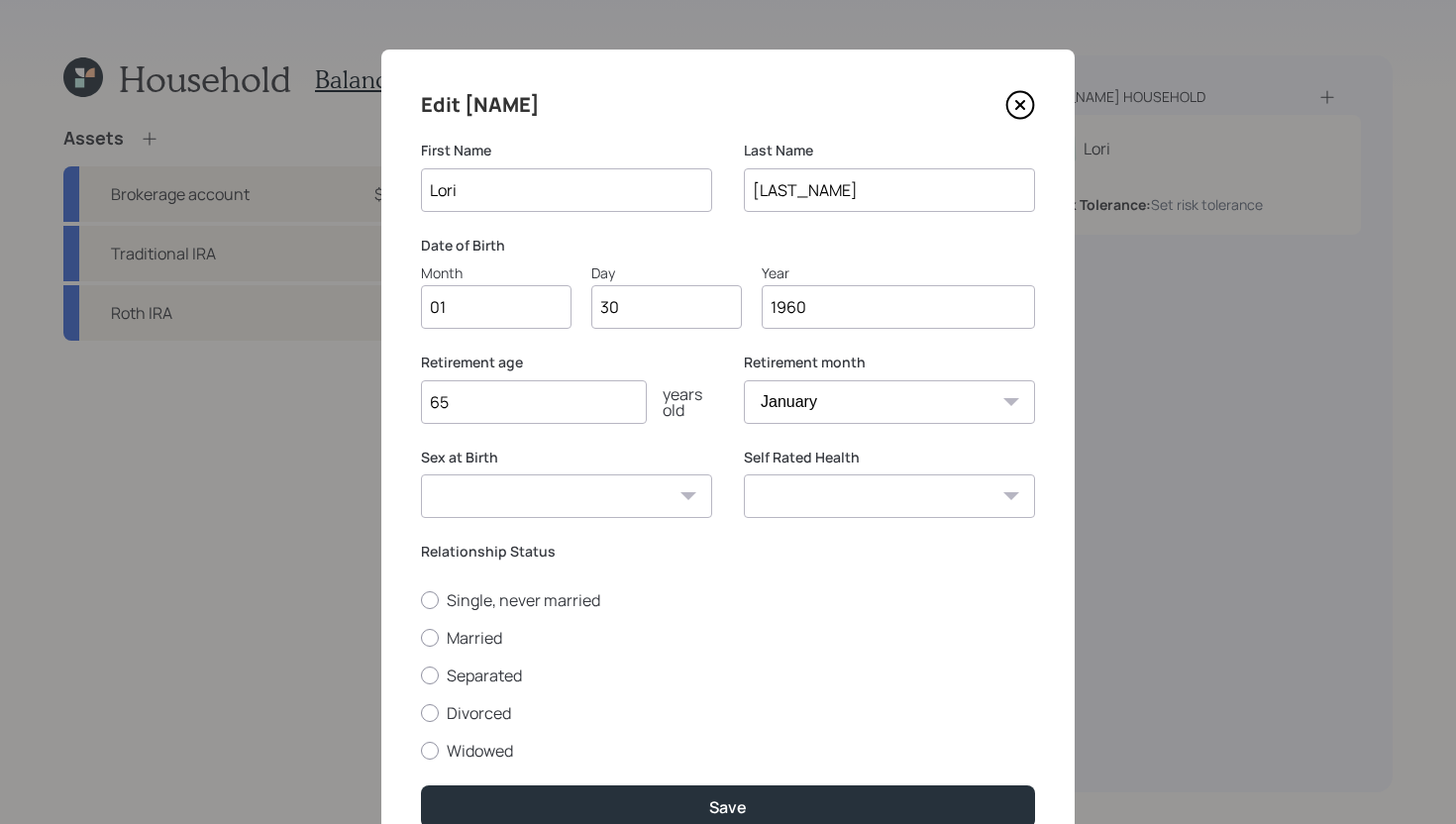 scroll, scrollTop: 94, scrollLeft: 0, axis: vertical 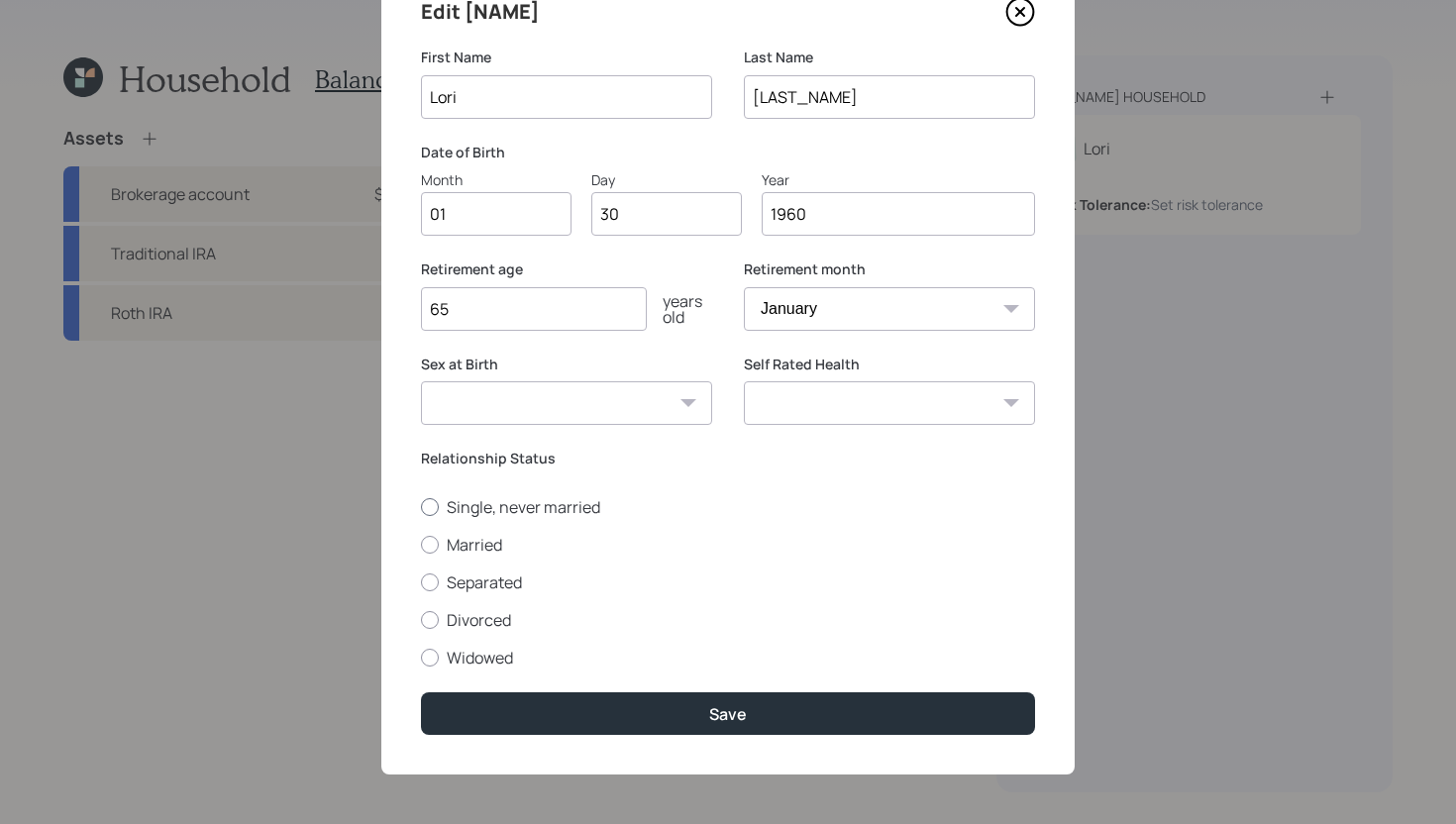 type on "65" 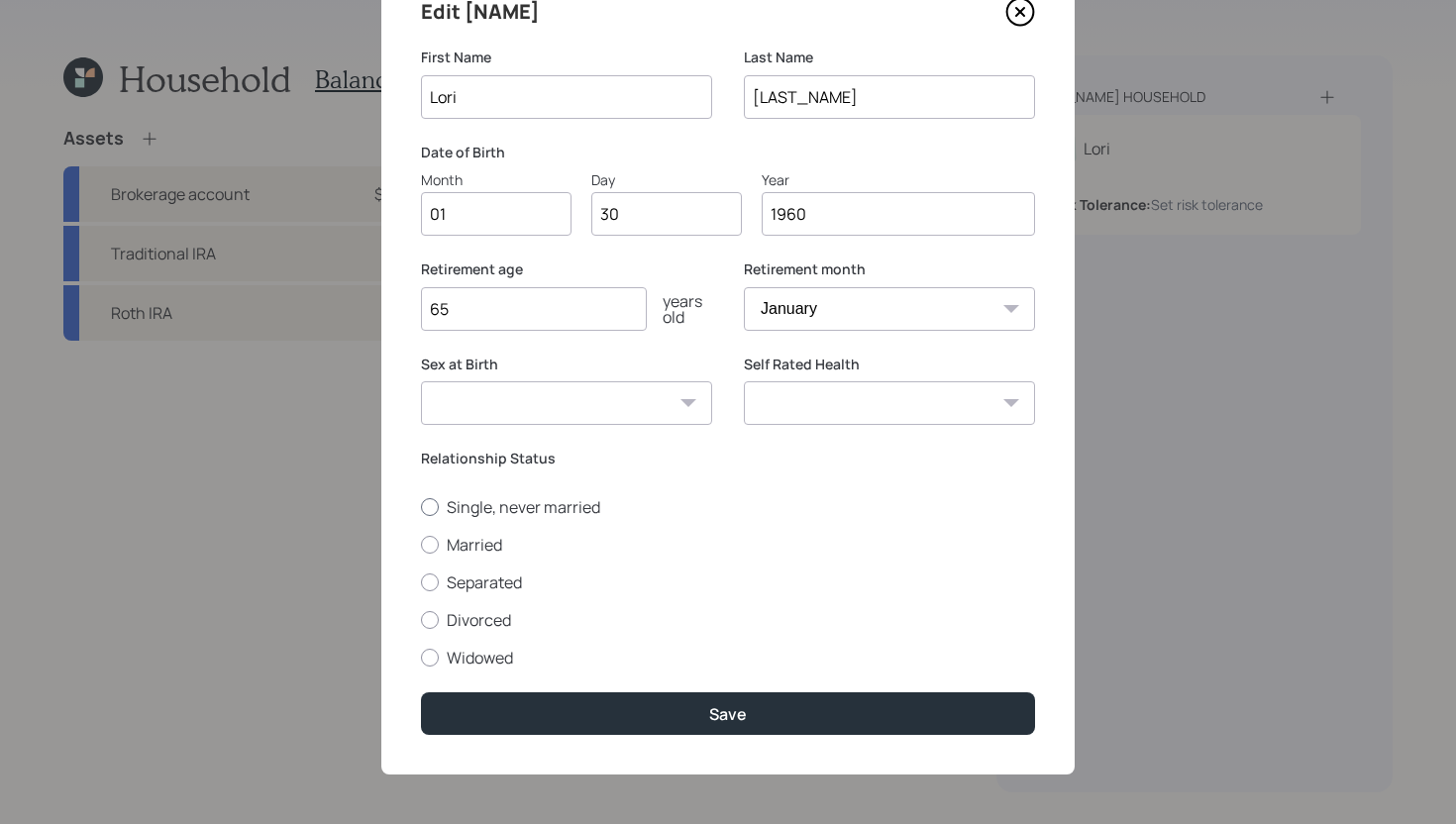 radio on "true" 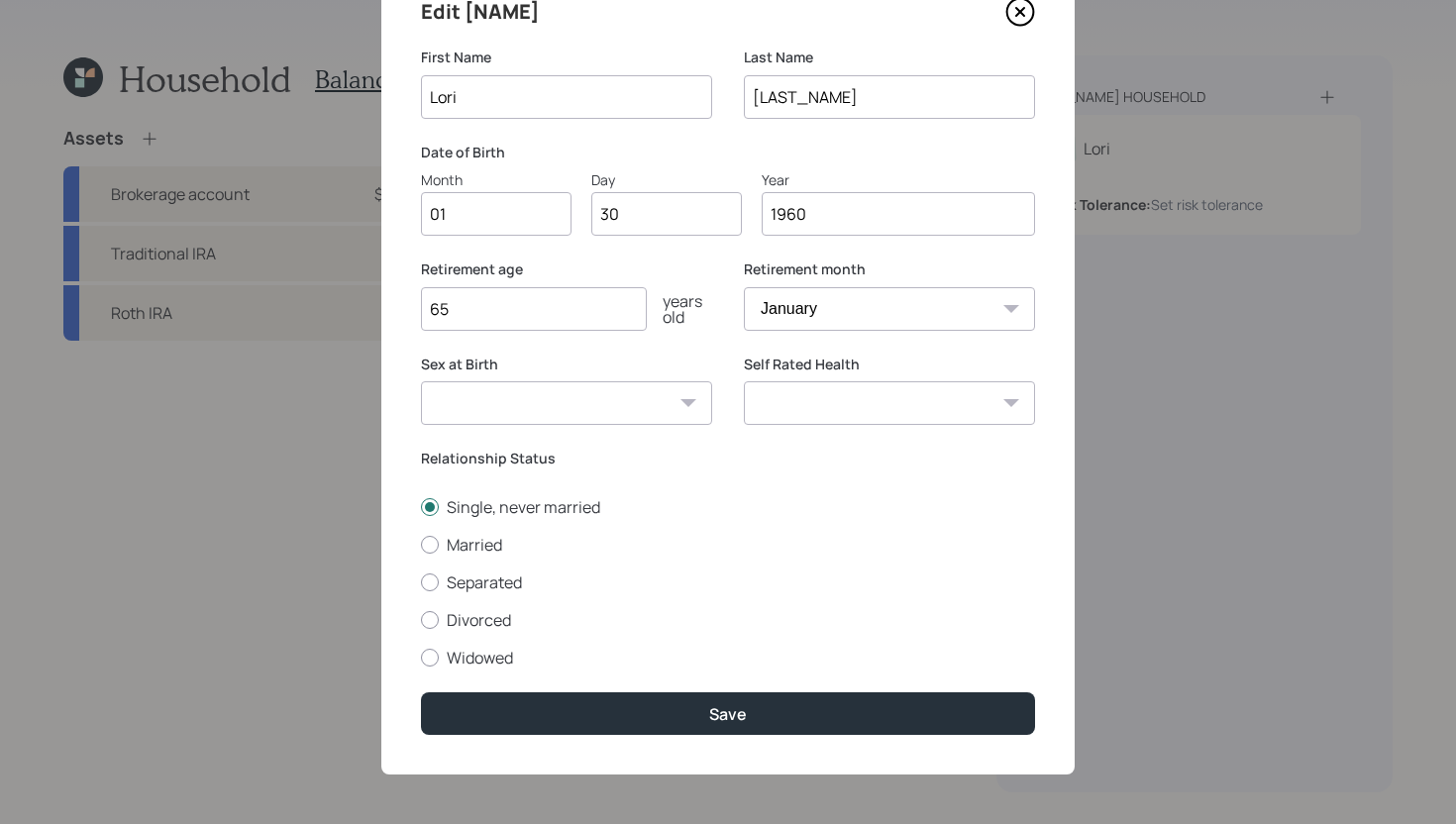 click on "Excellent Very Good Good Fair Poor" at bounding box center [889, 403] 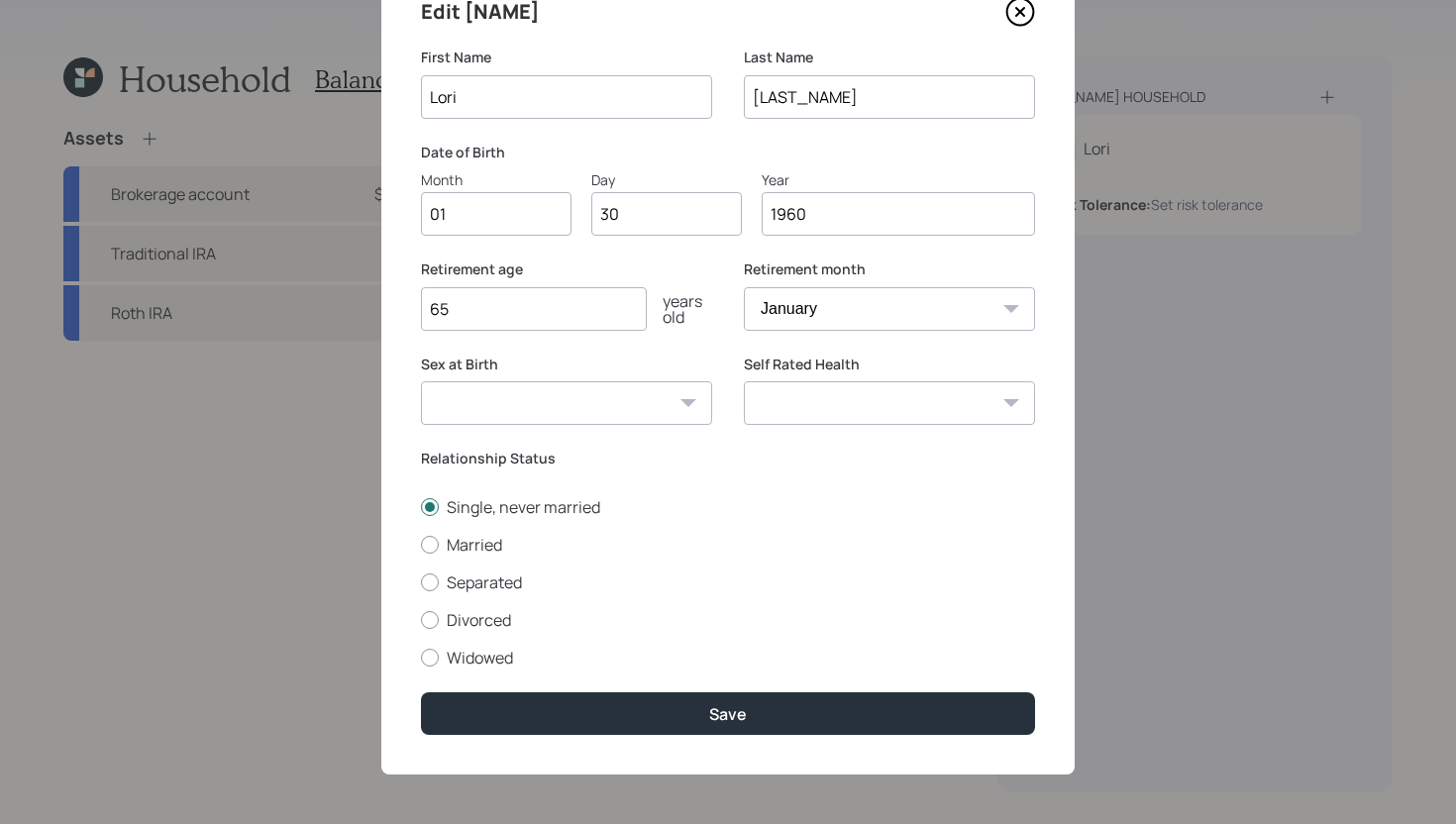 select on "fair" 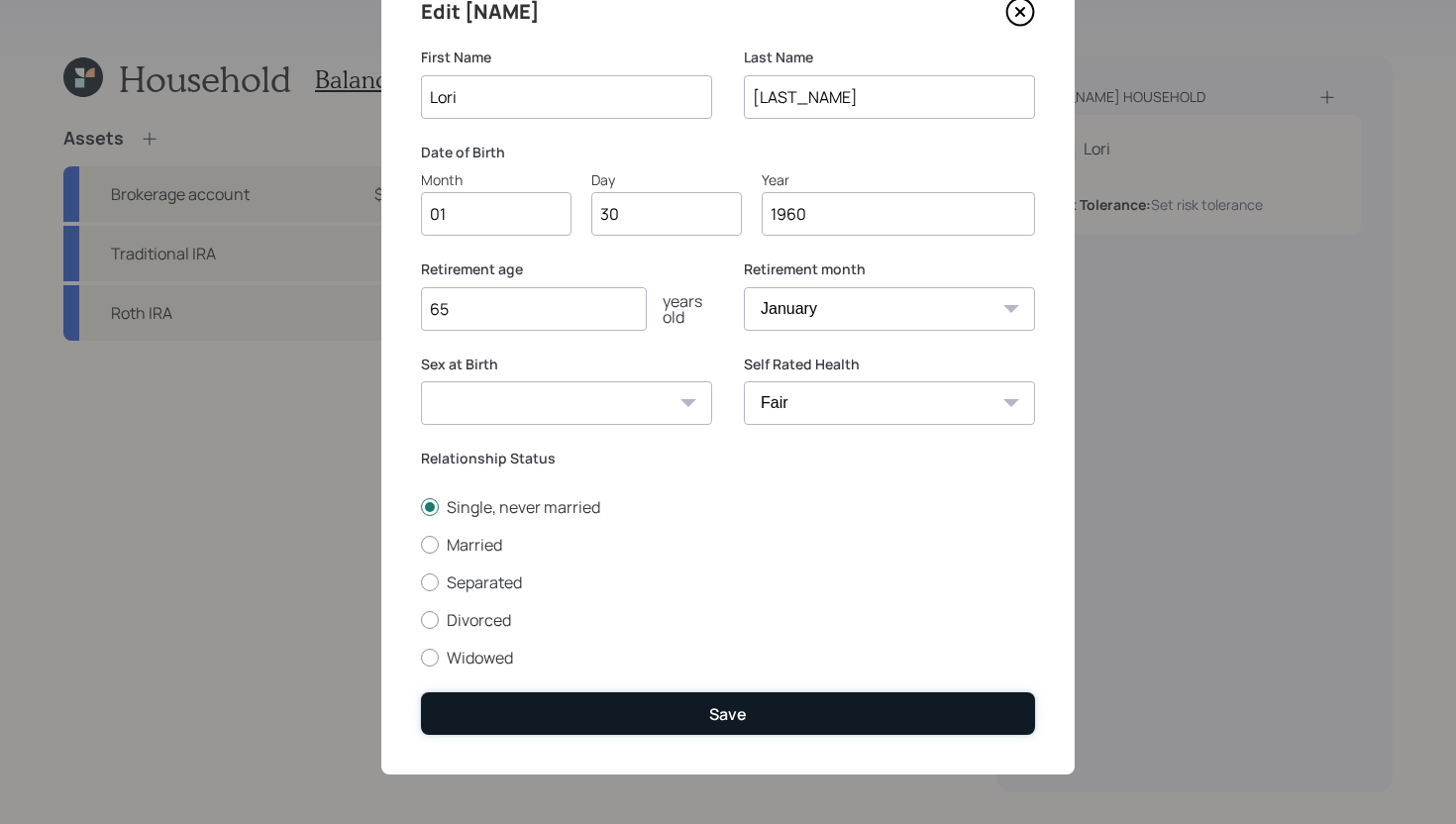click on "Save" at bounding box center [728, 714] 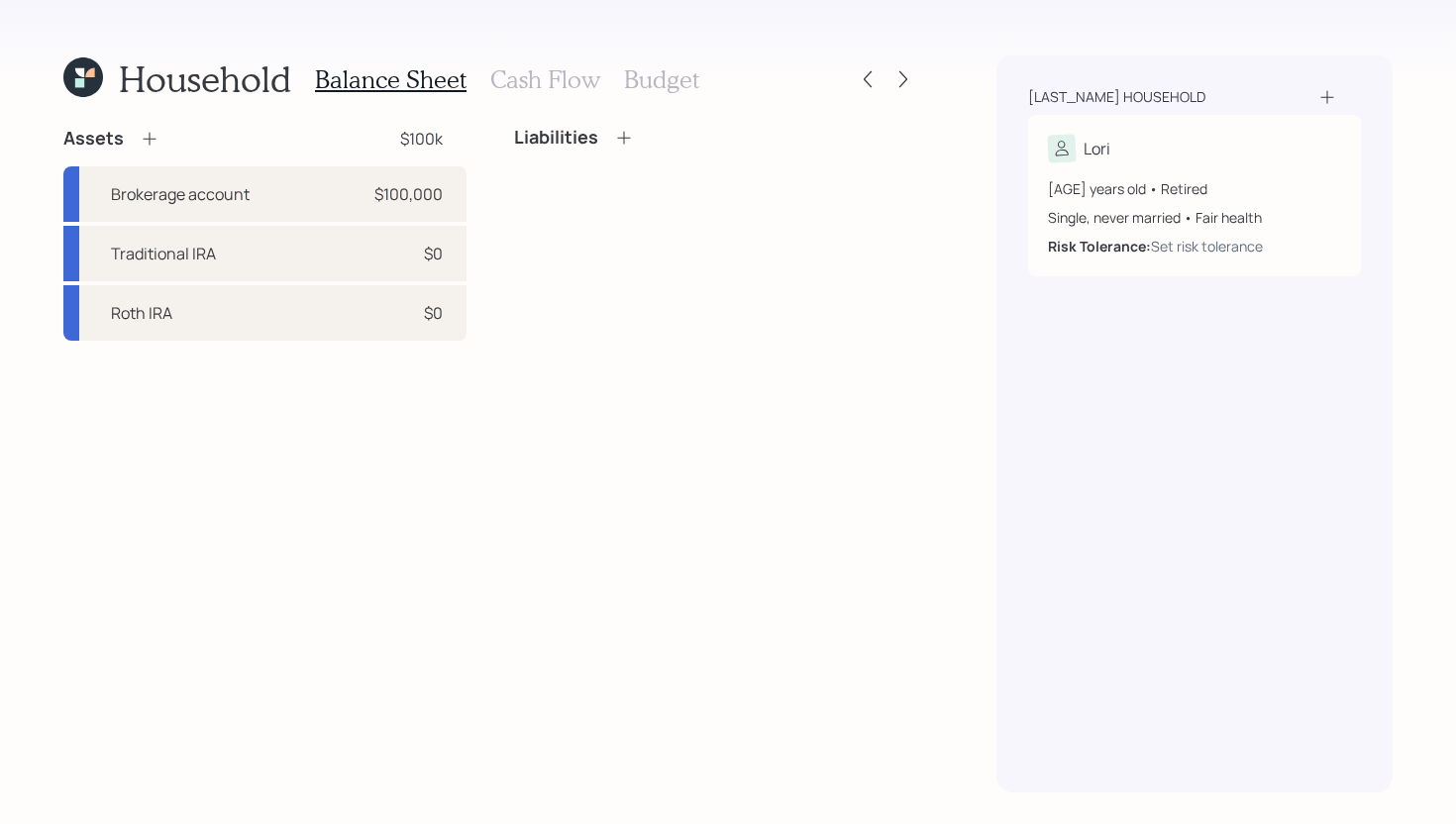 click on "Assets $[AMOUNT]k" at bounding box center [264, 139] 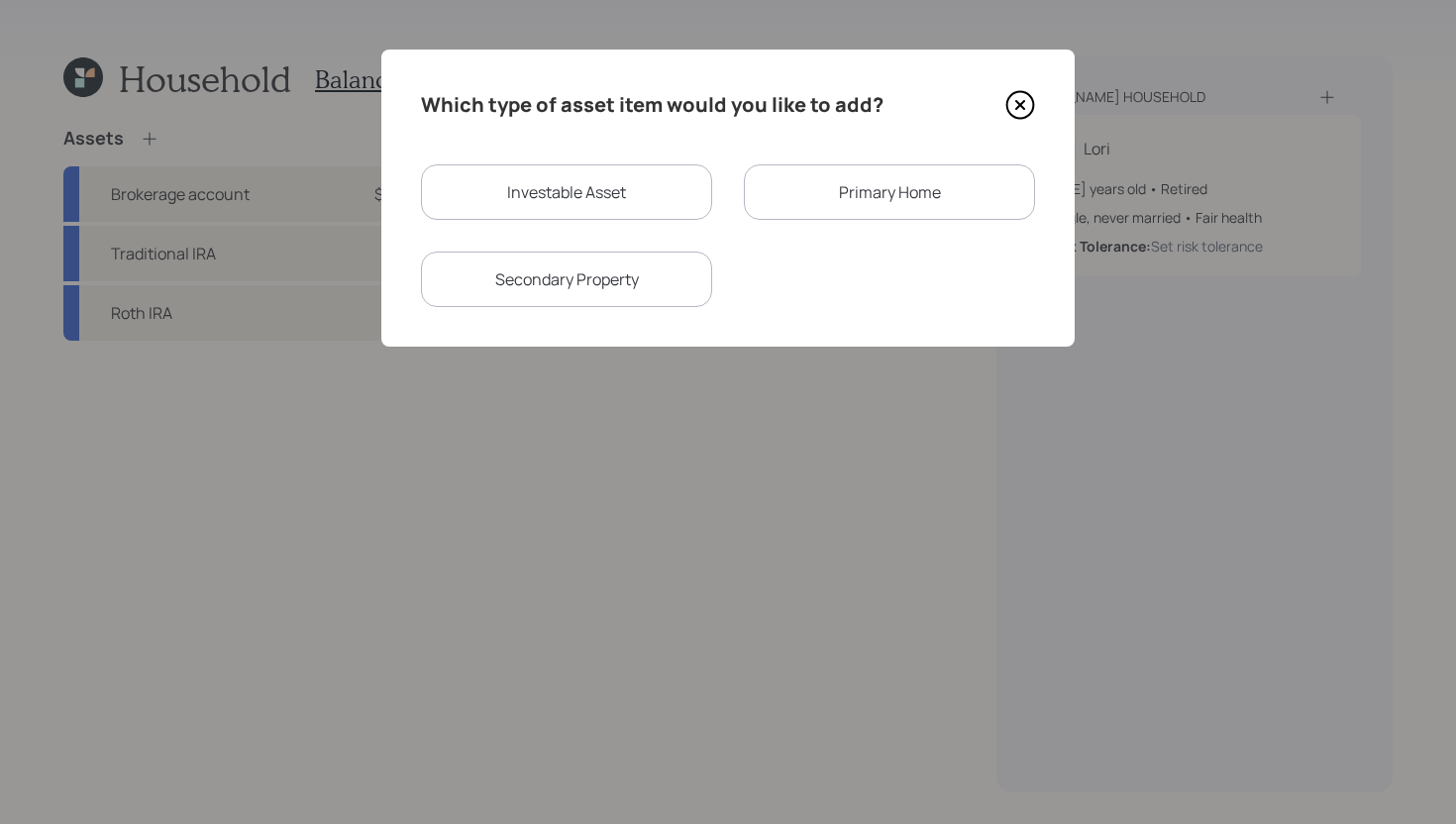 click on "Investable Asset" at bounding box center (567, 192) 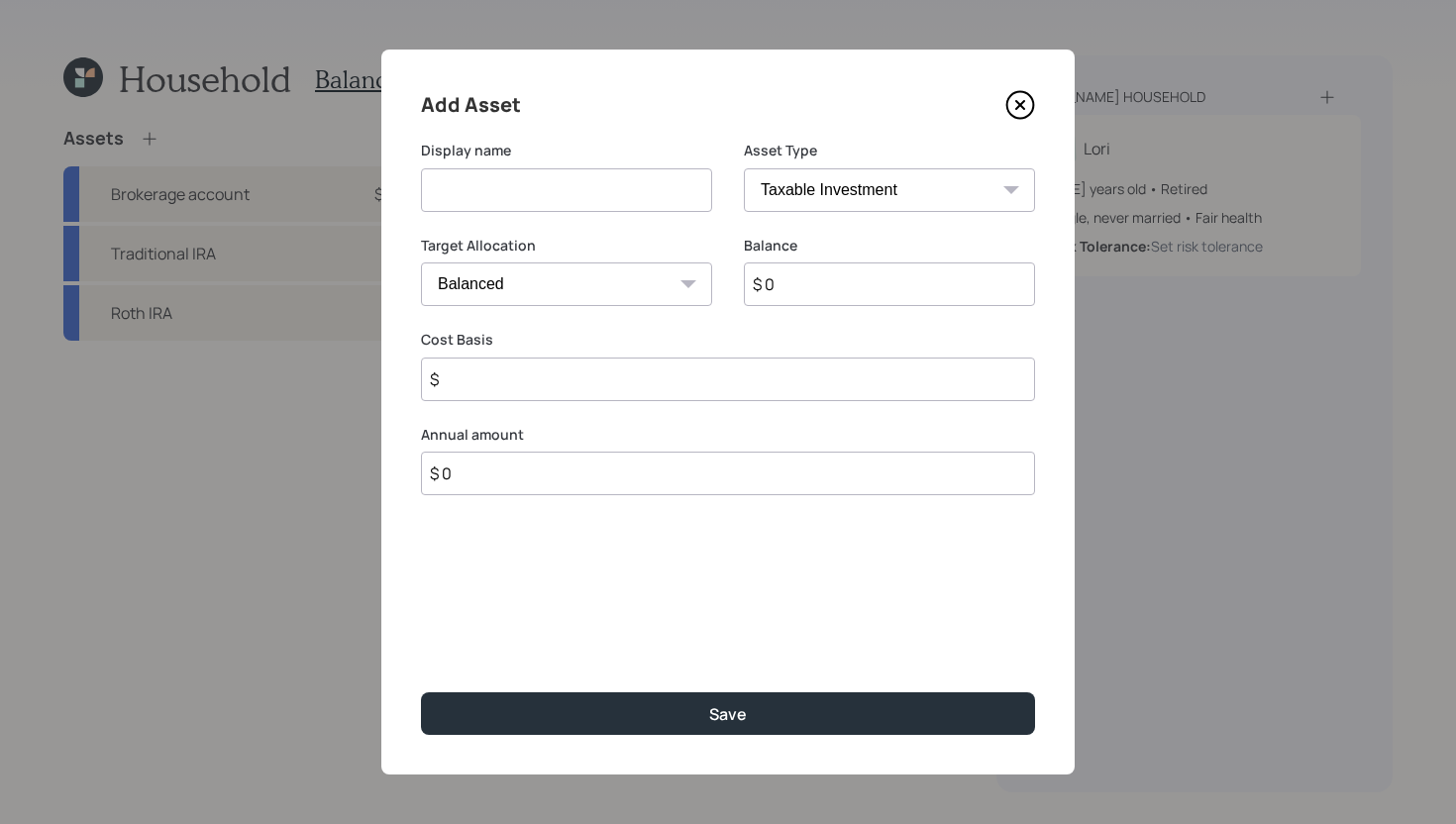click at bounding box center [567, 190] 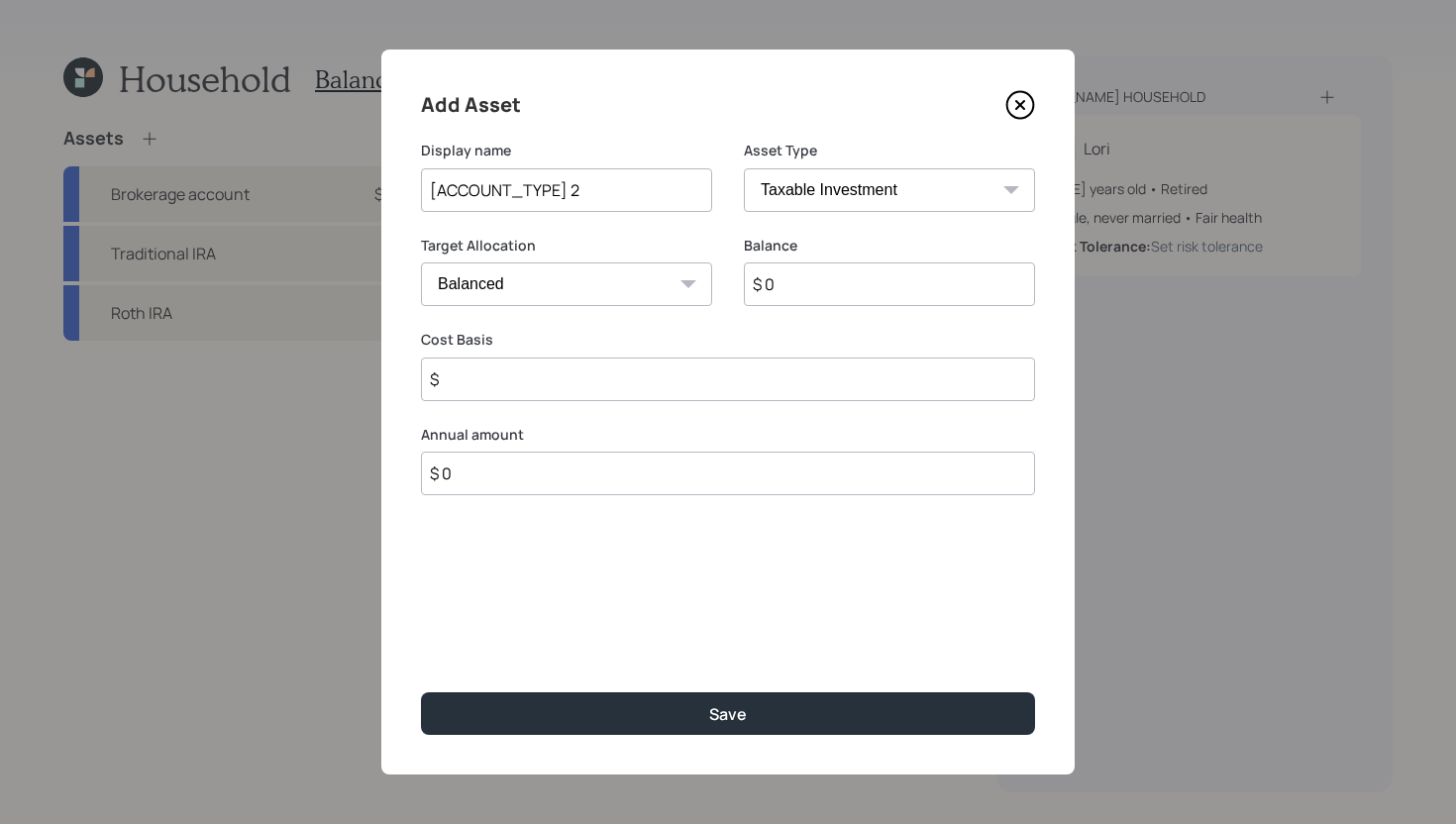 type on "[ACCOUNT_TYPE] 2" 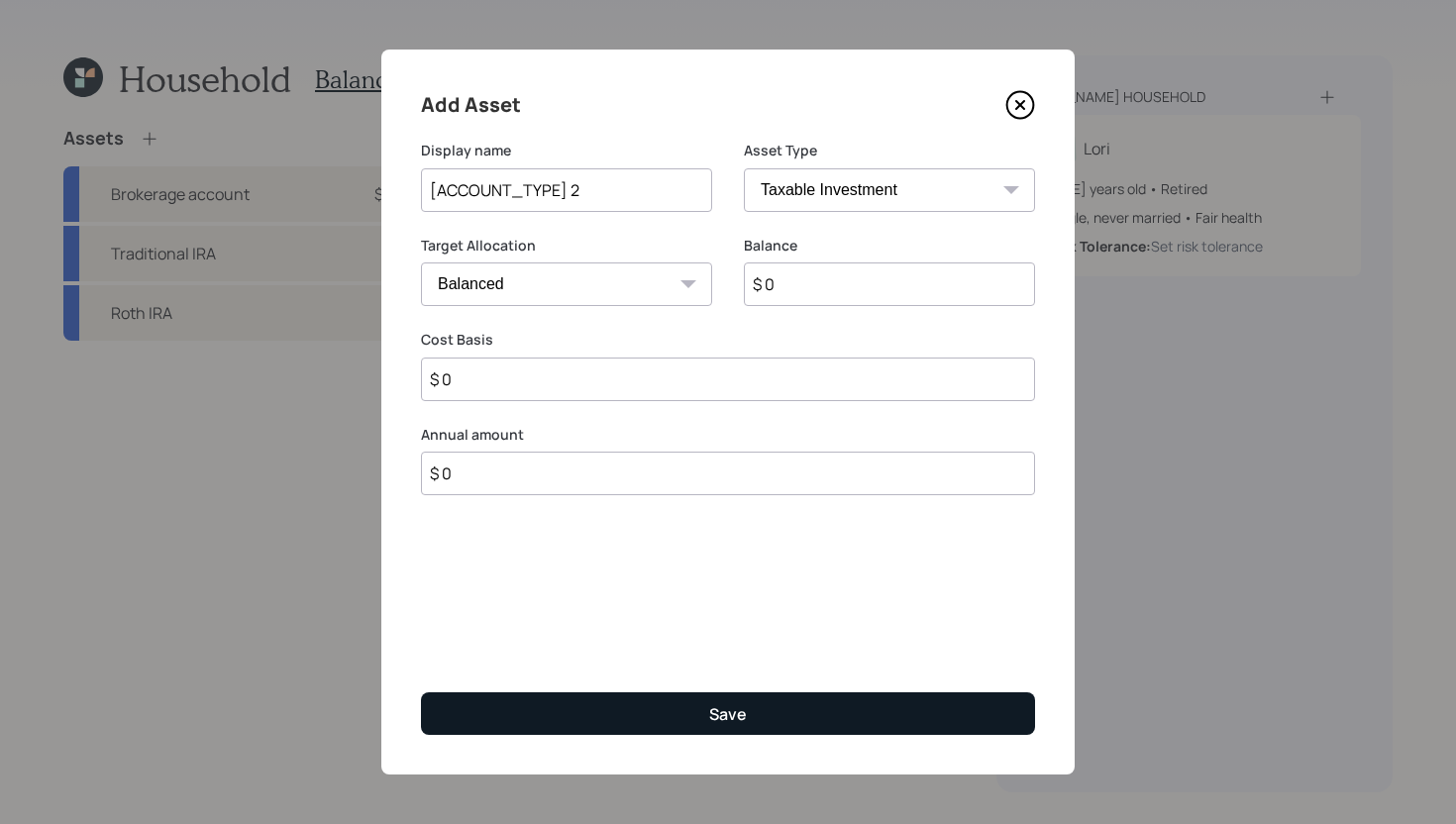 type on "$ 0" 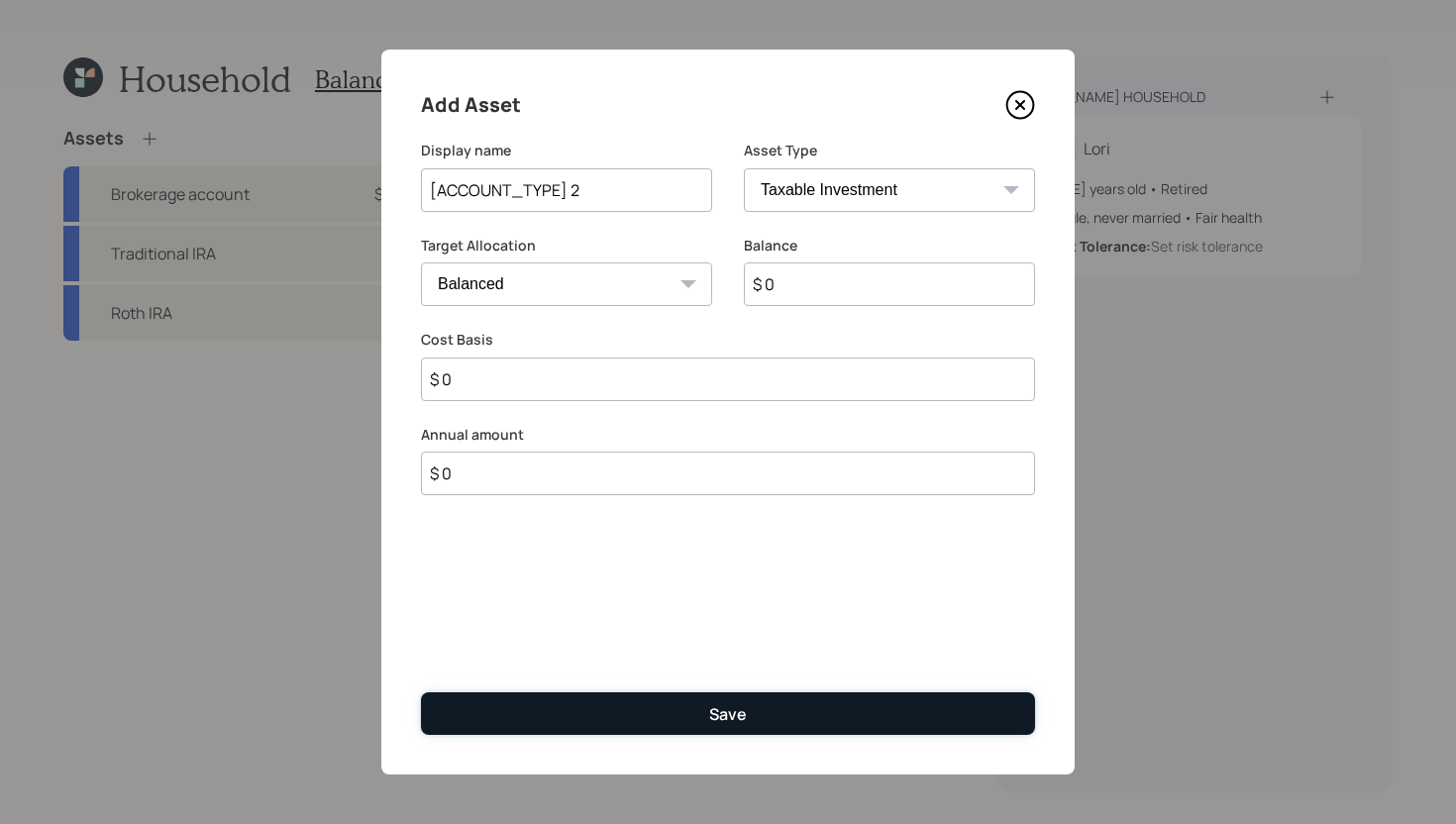 click on "Save" at bounding box center [728, 713] 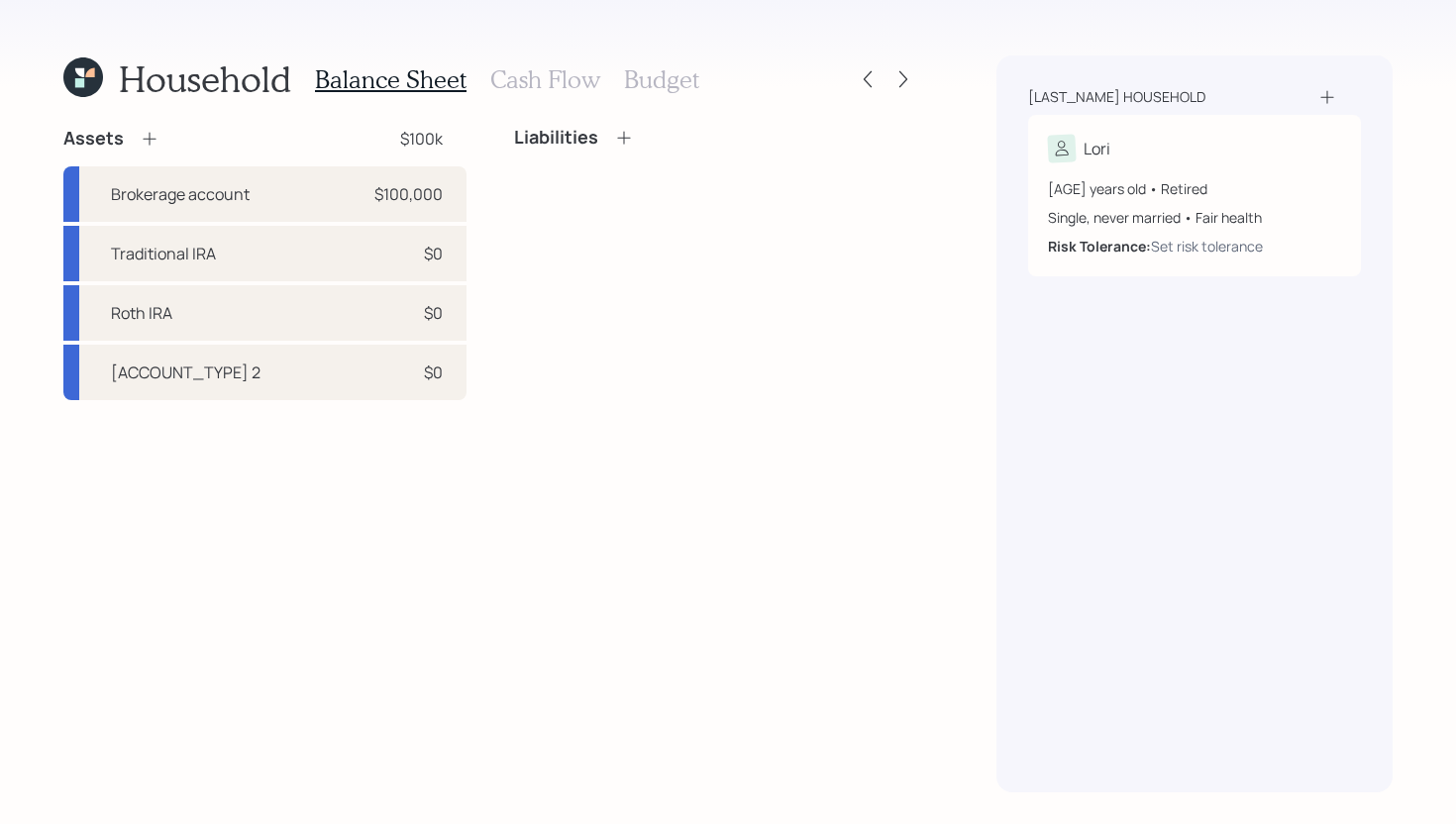 click 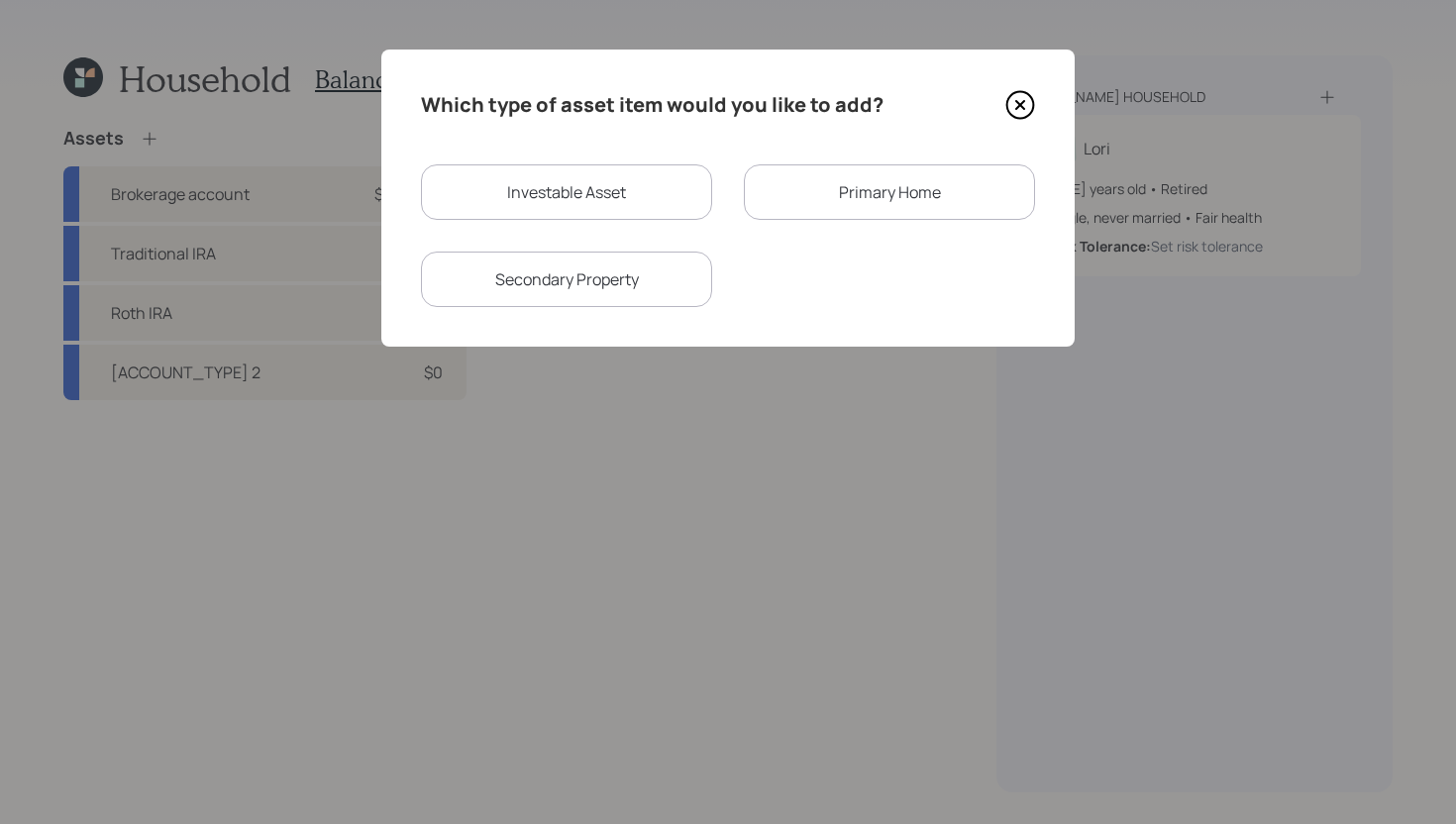 click on "Investable Asset" at bounding box center (567, 192) 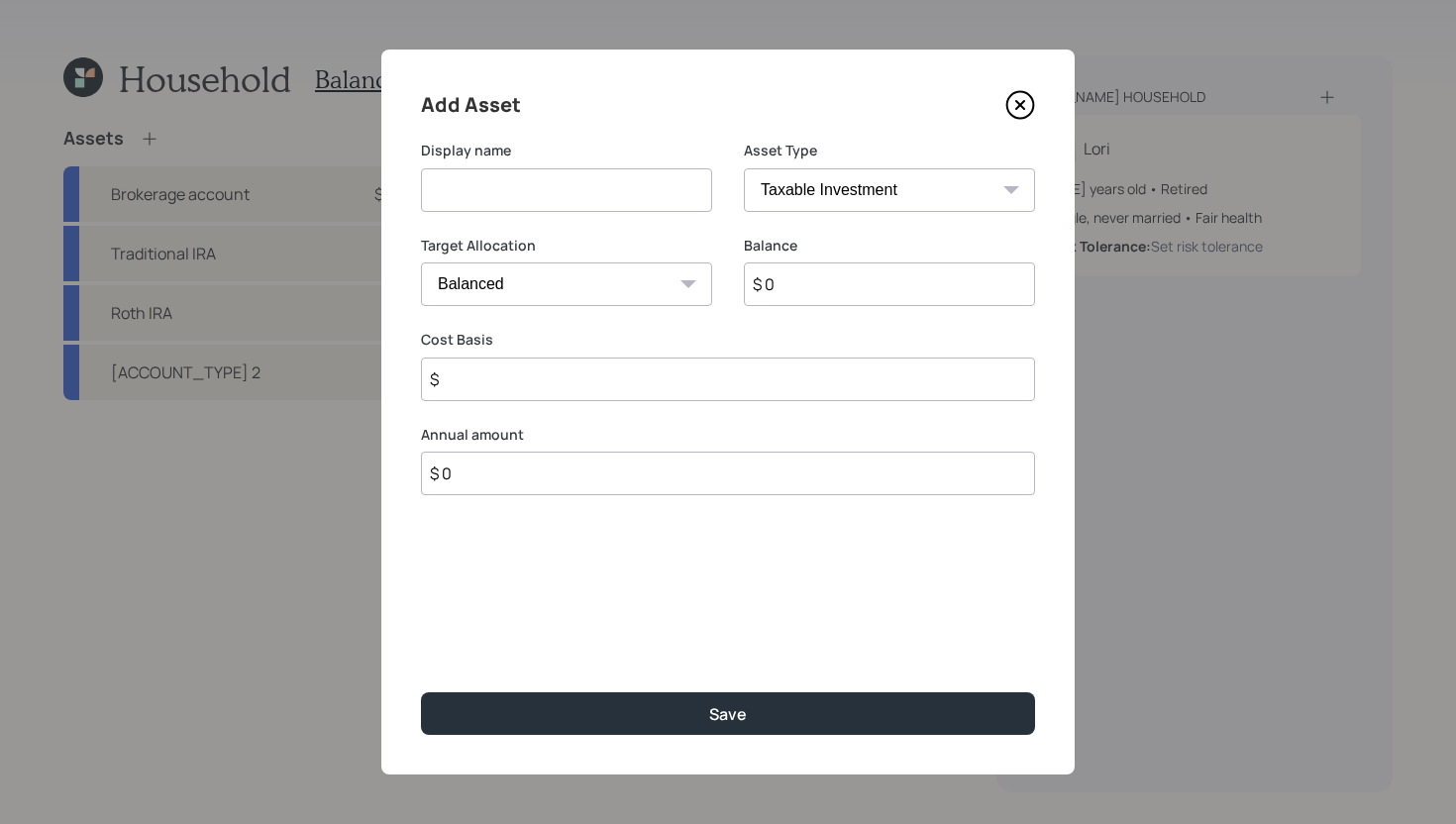 click at bounding box center [567, 190] 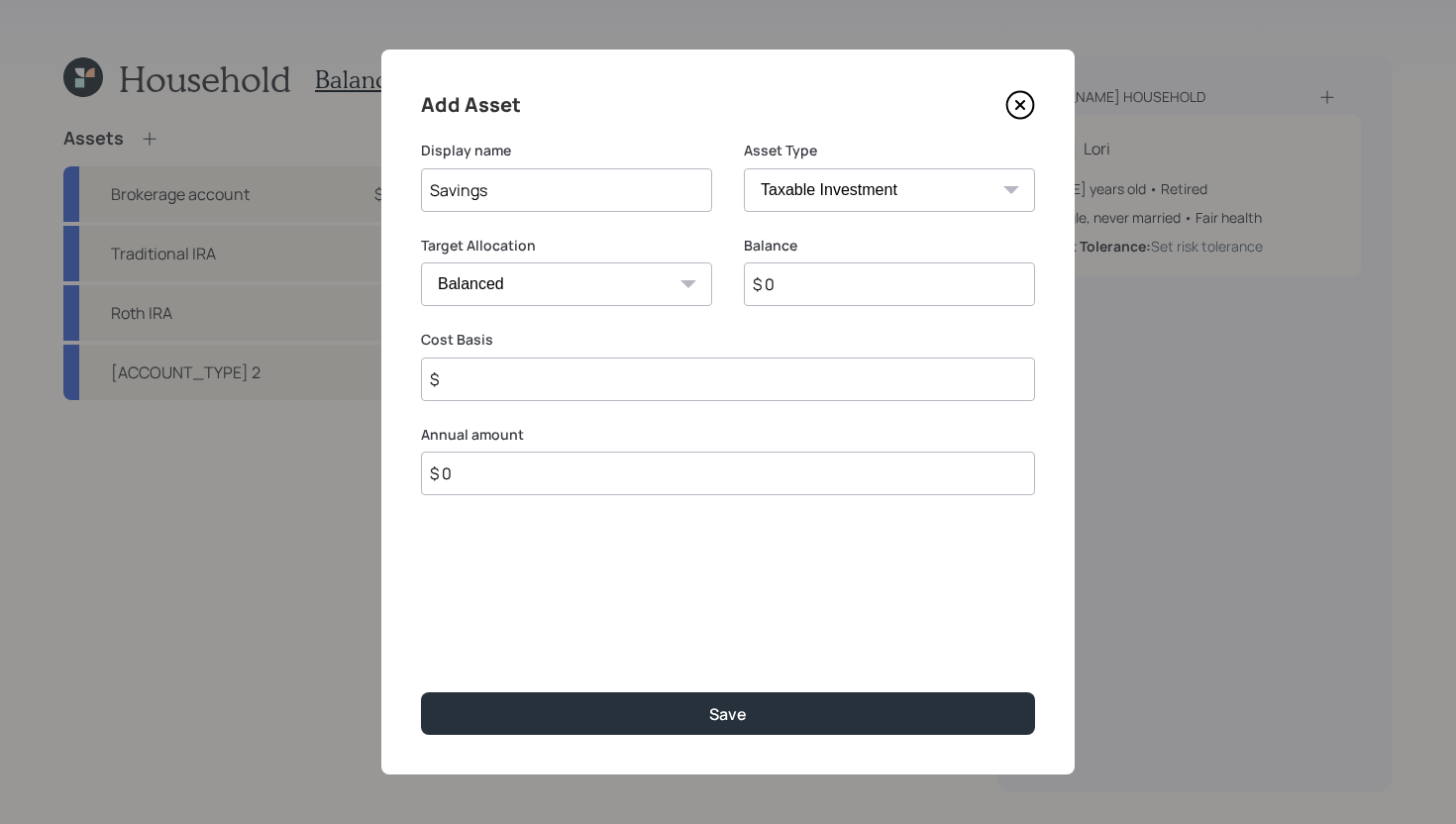 type on "Savings" 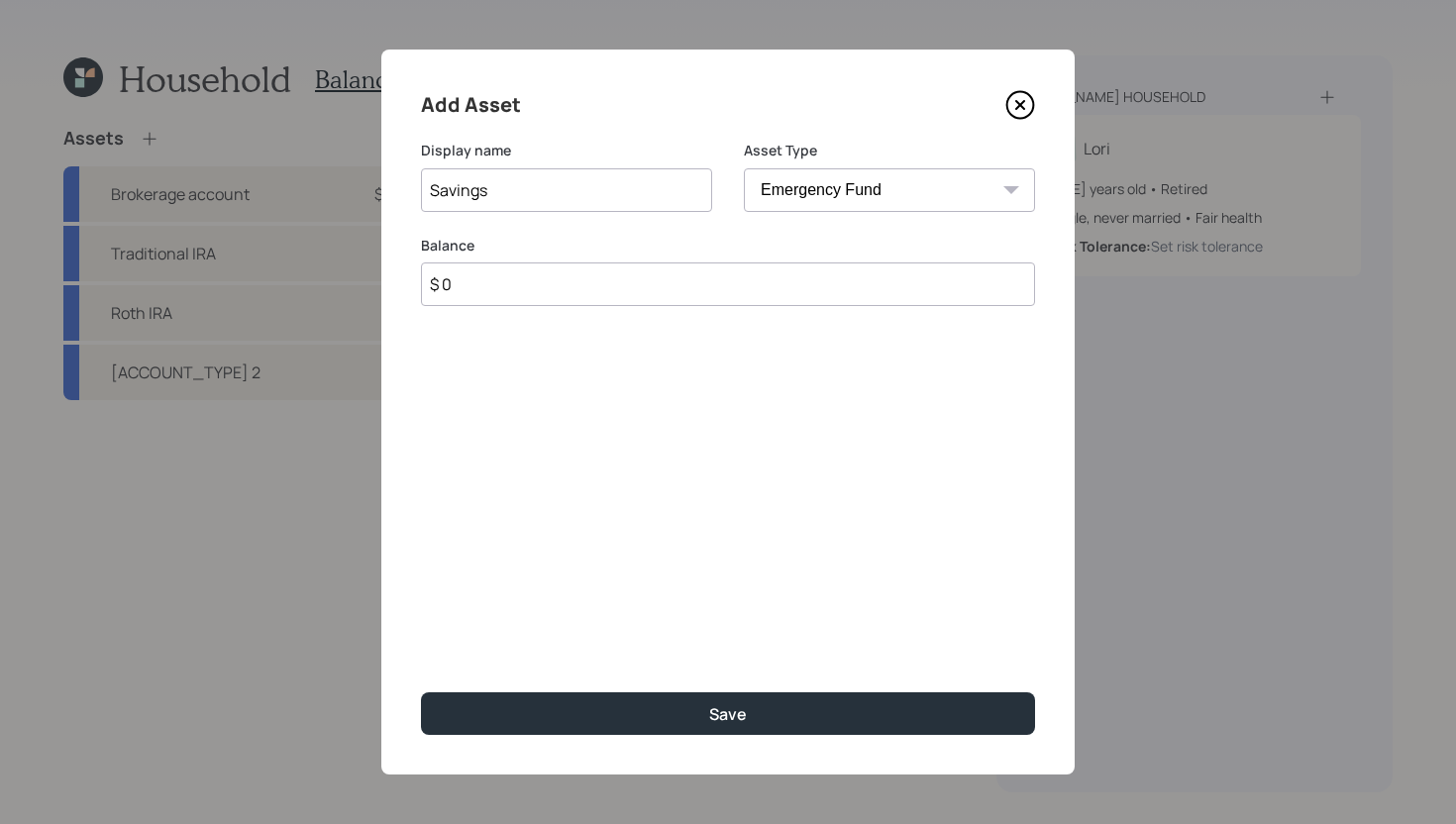 click on "$ 0" at bounding box center [728, 284] 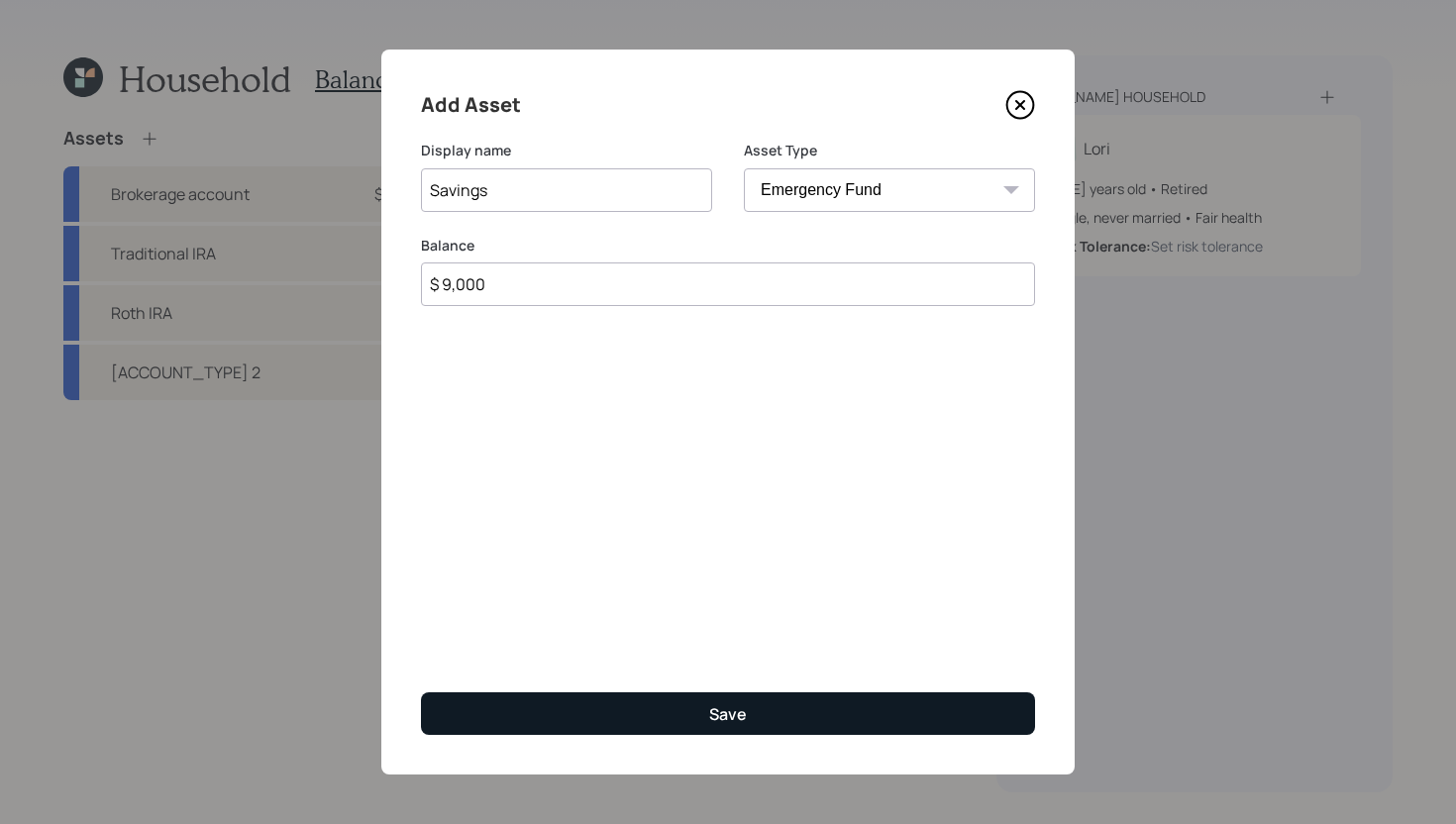 type on "$ 9,000" 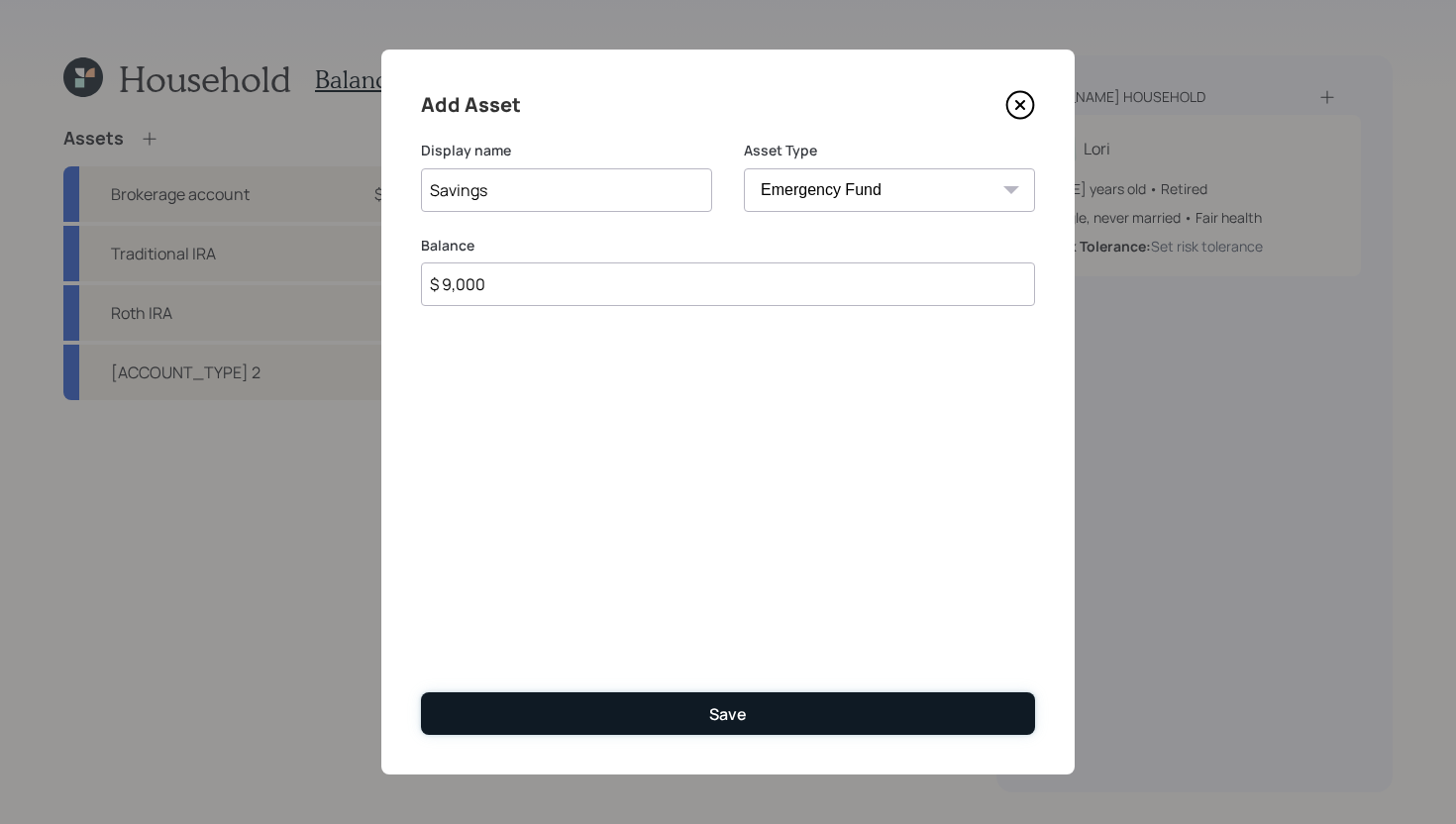 click on "Save" at bounding box center (728, 713) 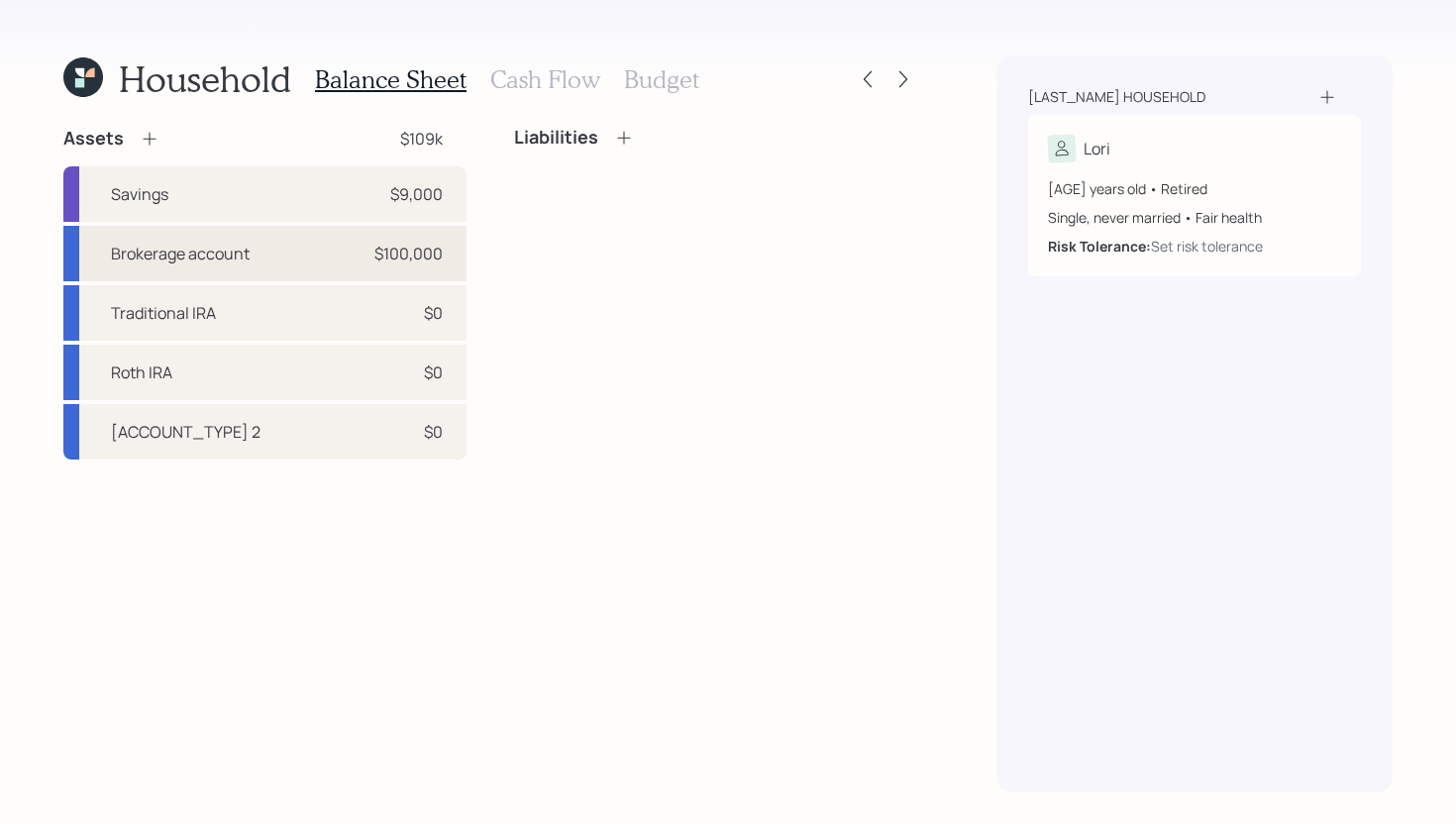 click on "Brokerage account $[AMOUNT]" at bounding box center (264, 254) 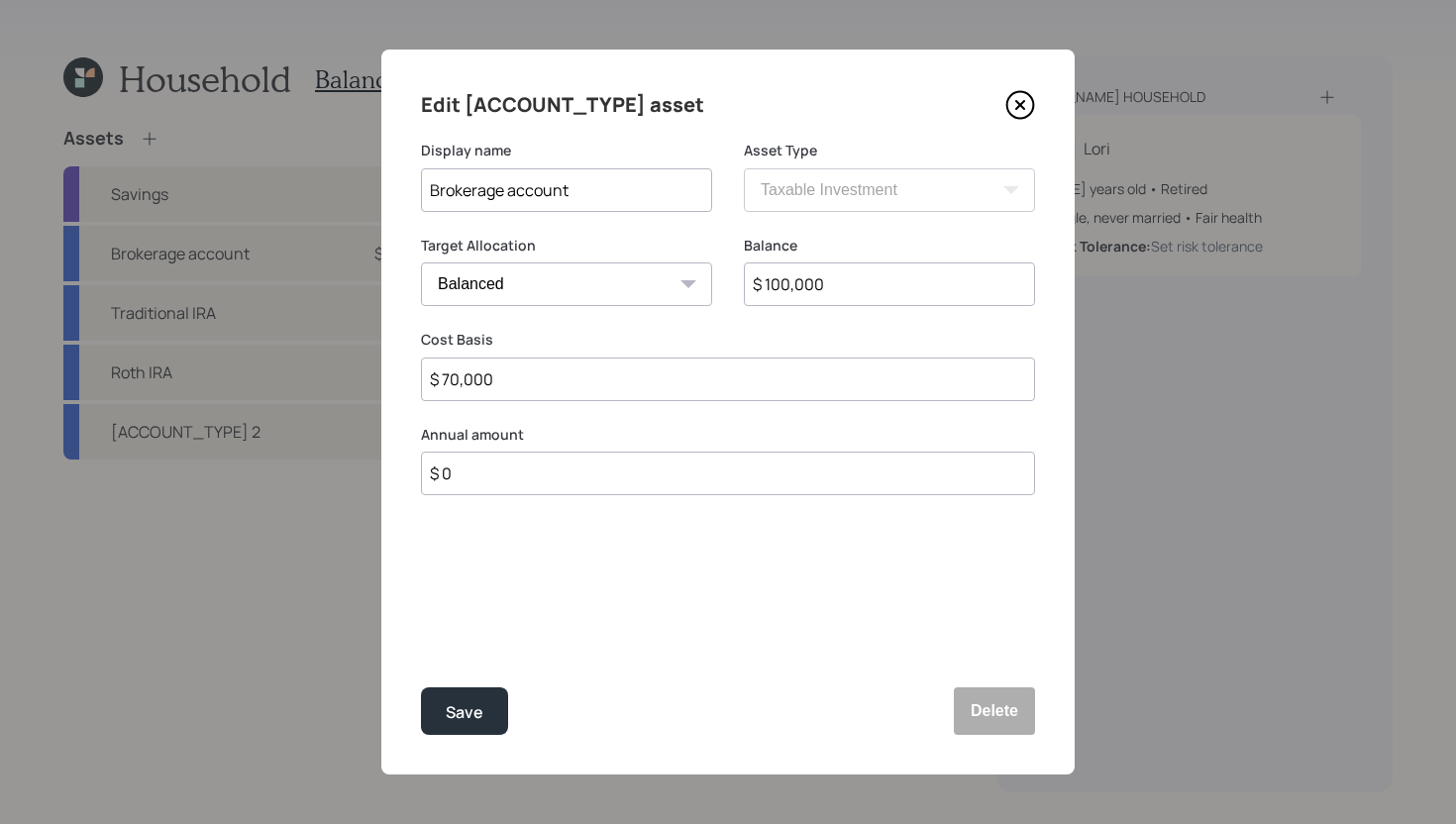 click on "$ 100,000" at bounding box center [889, 284] 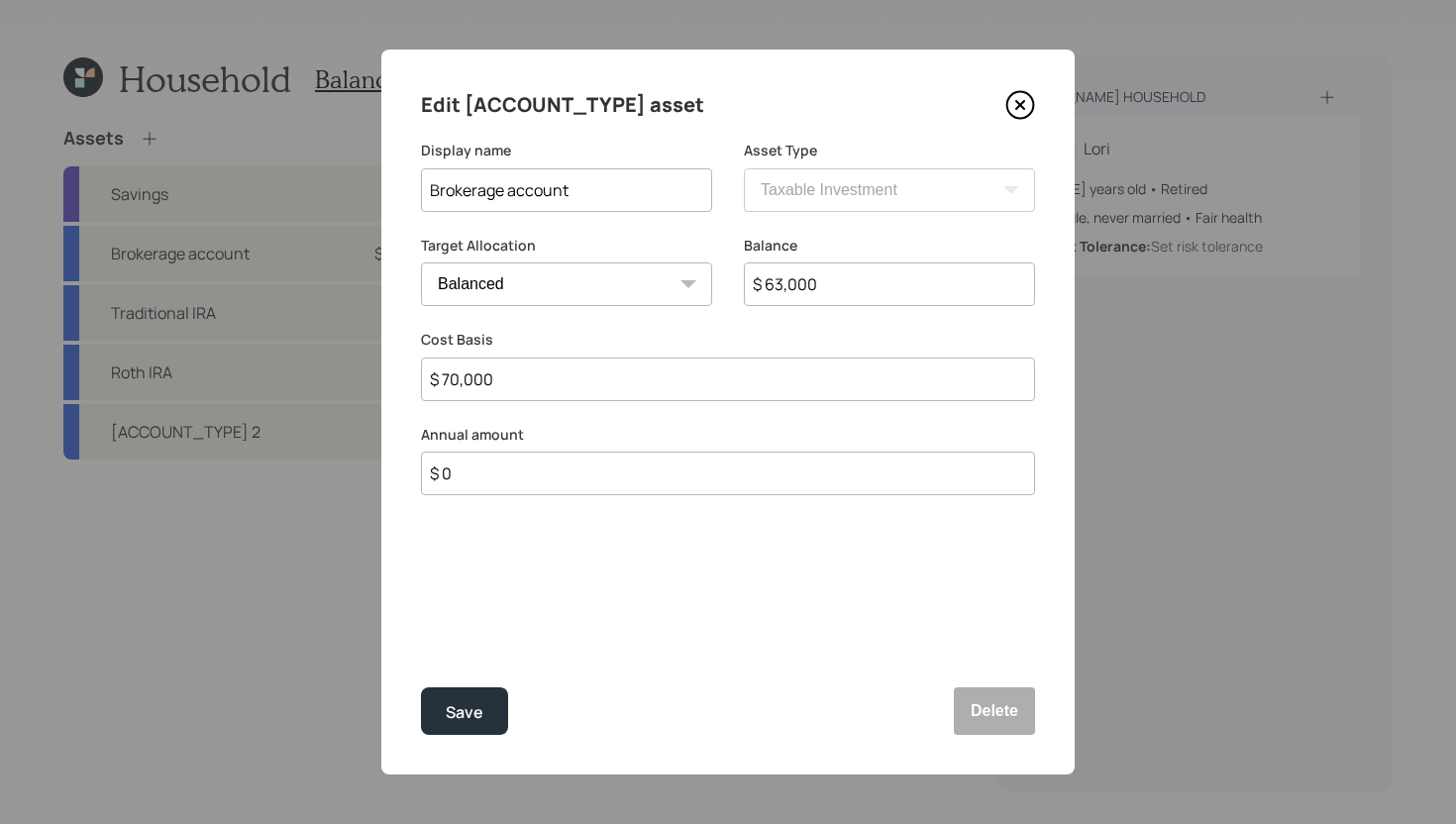 type on "$ 63,000" 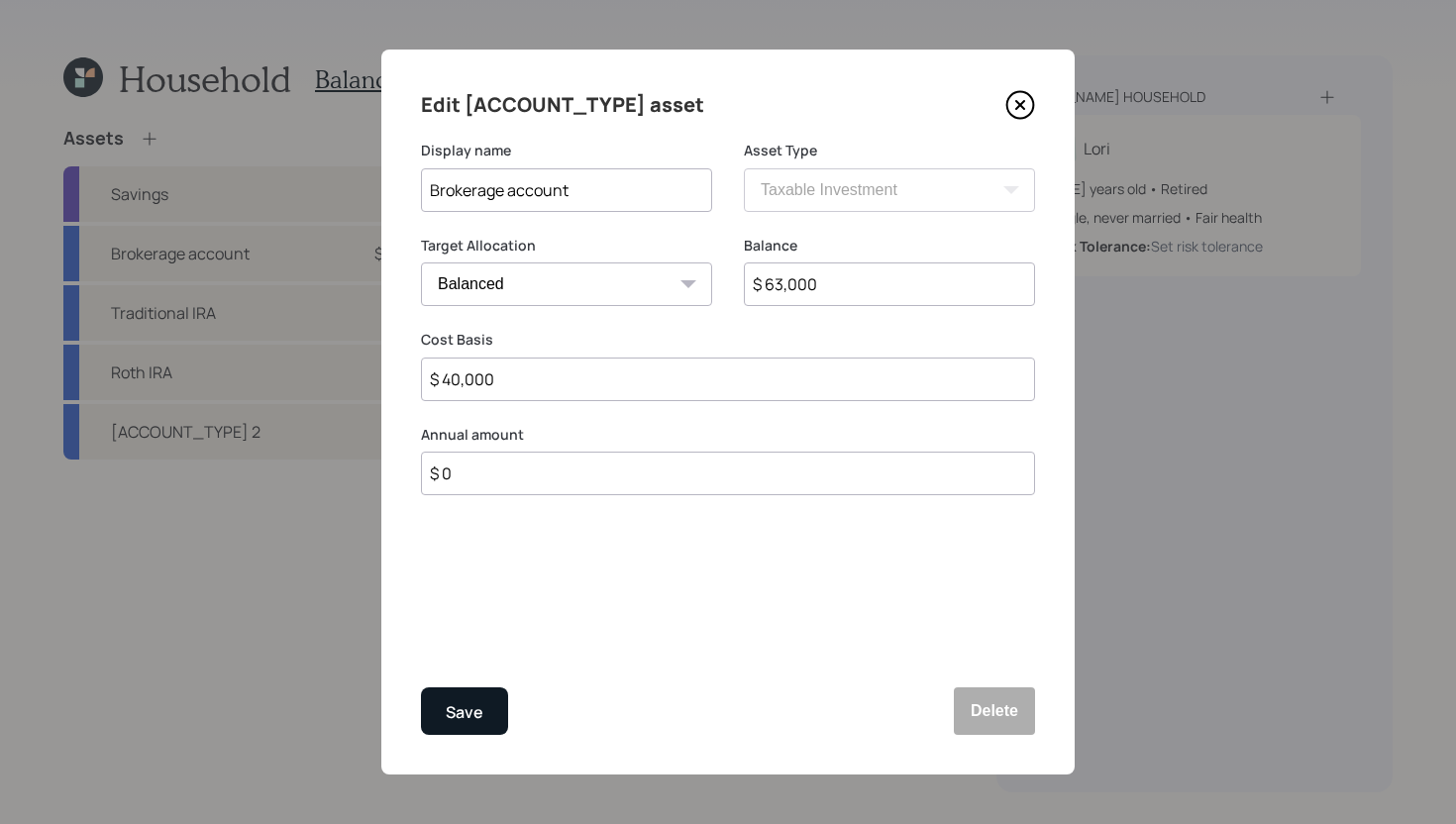 type on "$ 40,000" 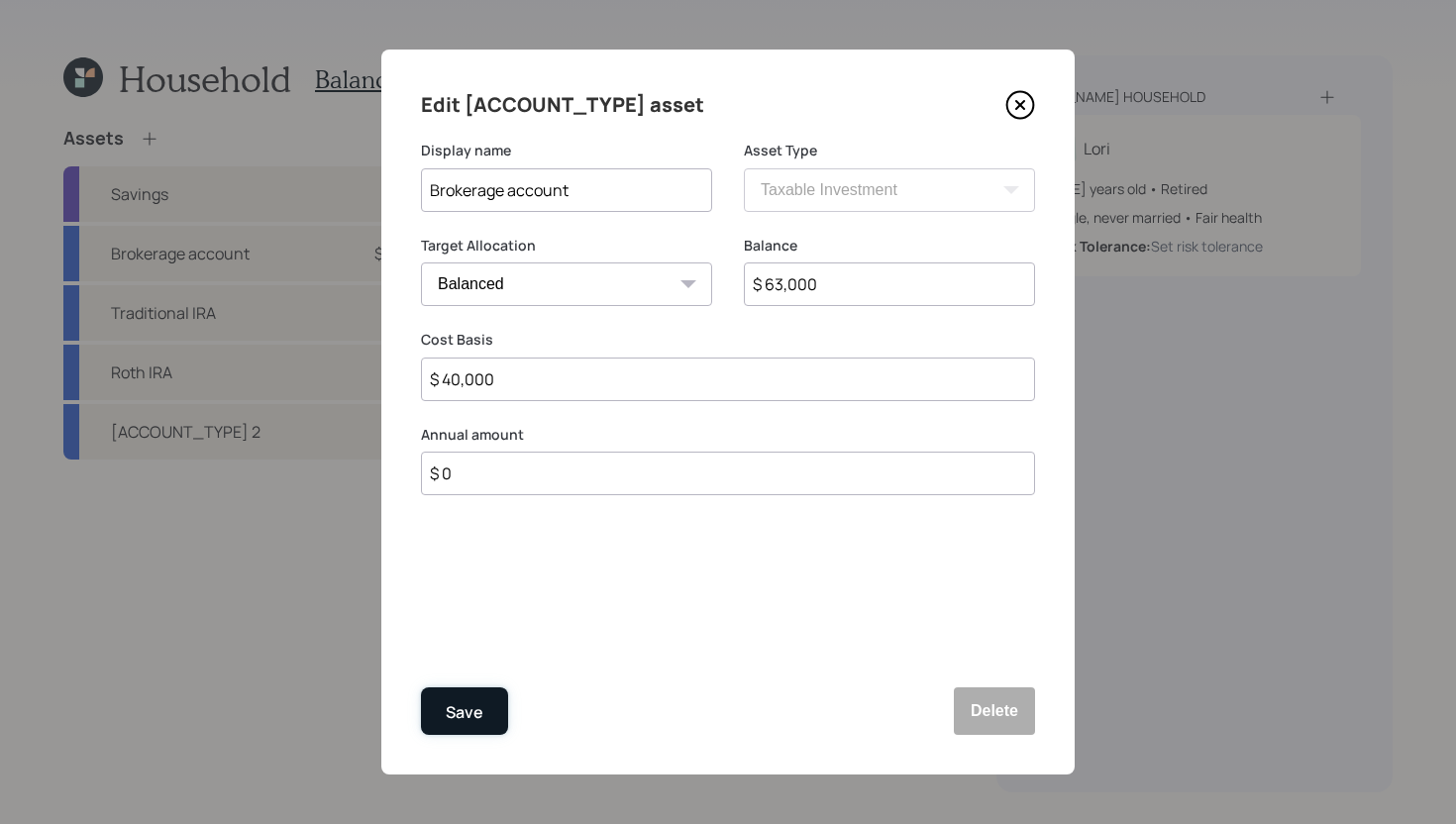 click on "Save" at bounding box center [465, 712] 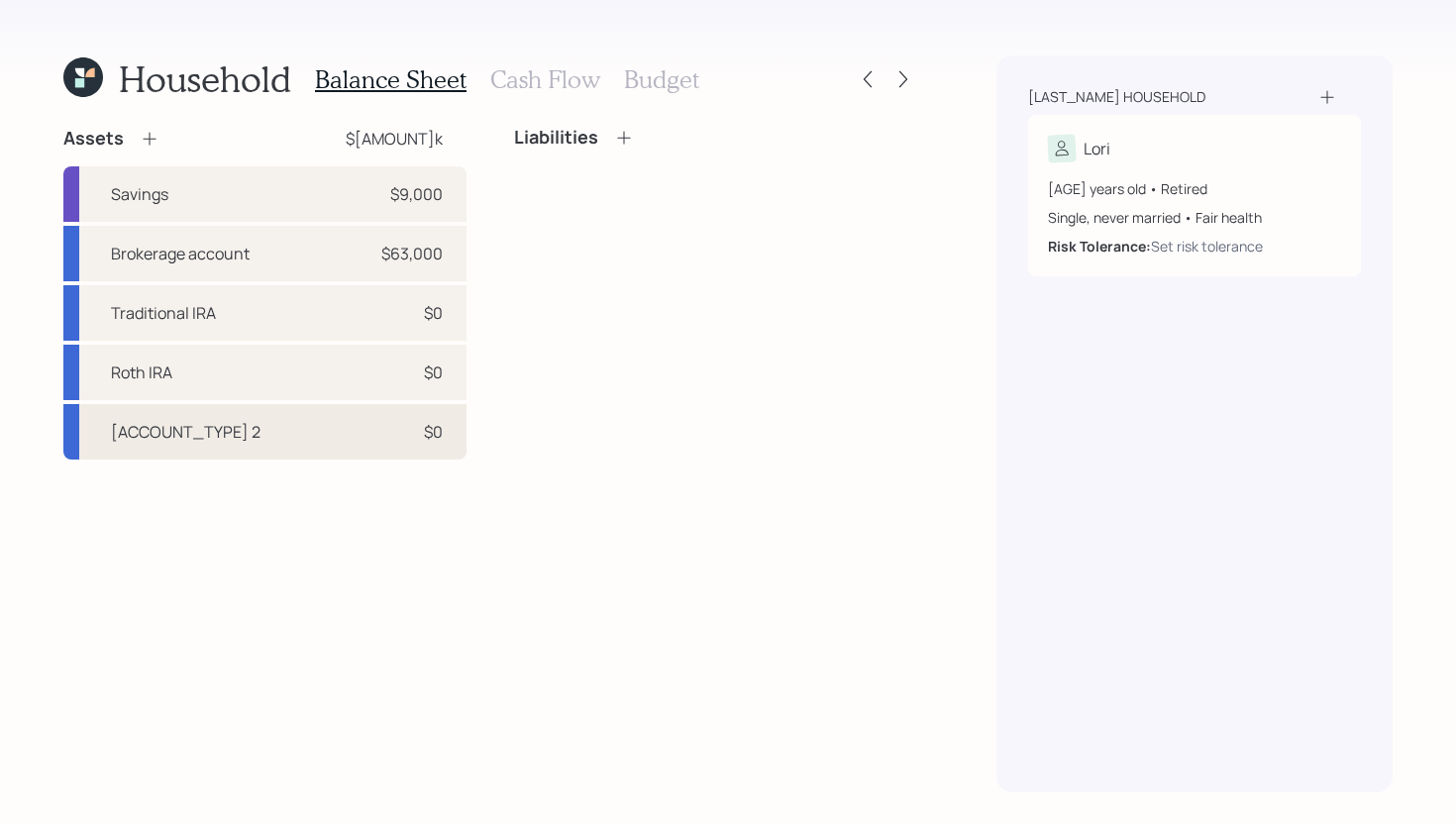 click on "[ACCOUNT_TYPE] 2 $[AMOUNT]" at bounding box center [264, 432] 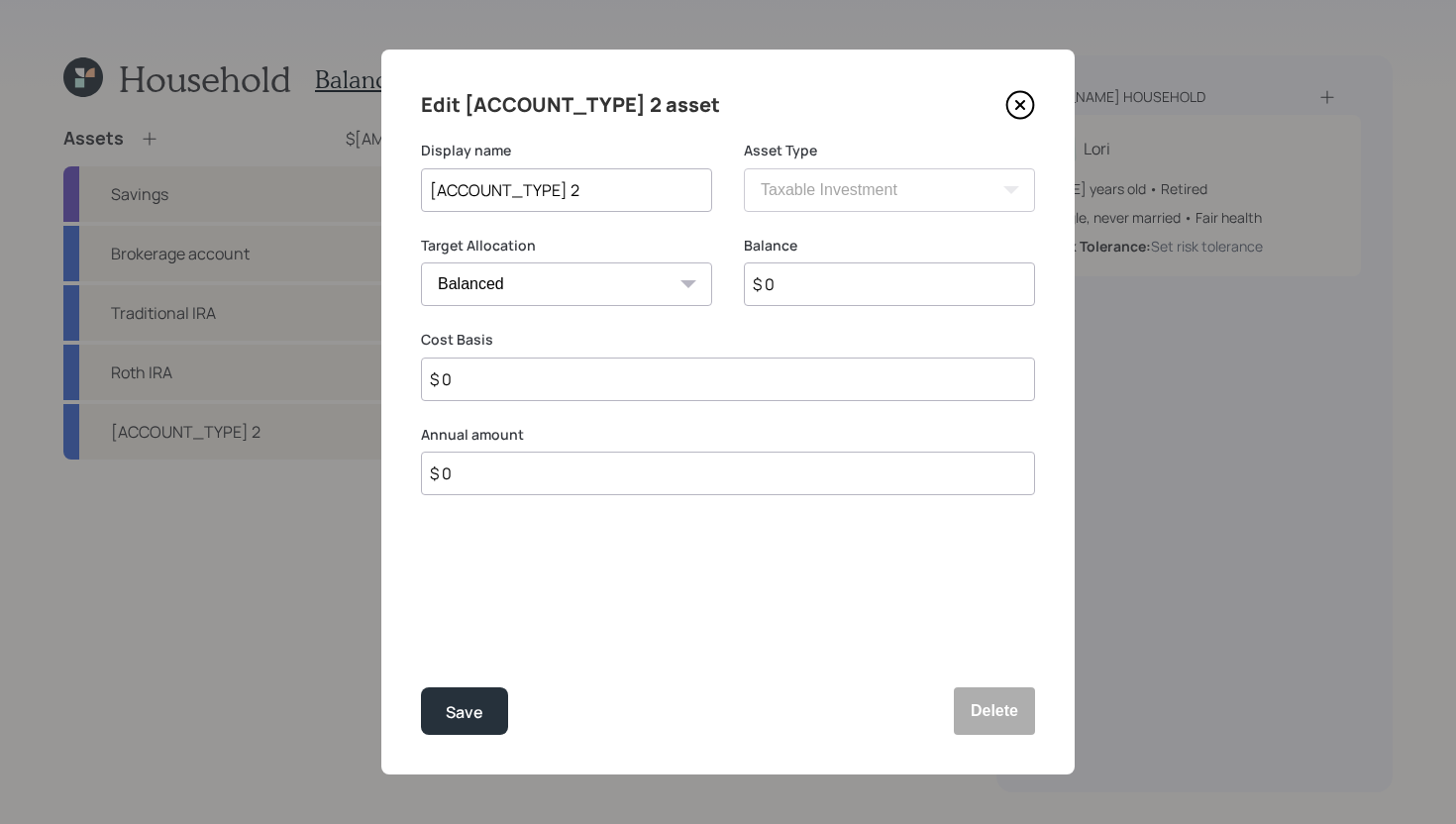 click on "$ 0" at bounding box center [889, 284] 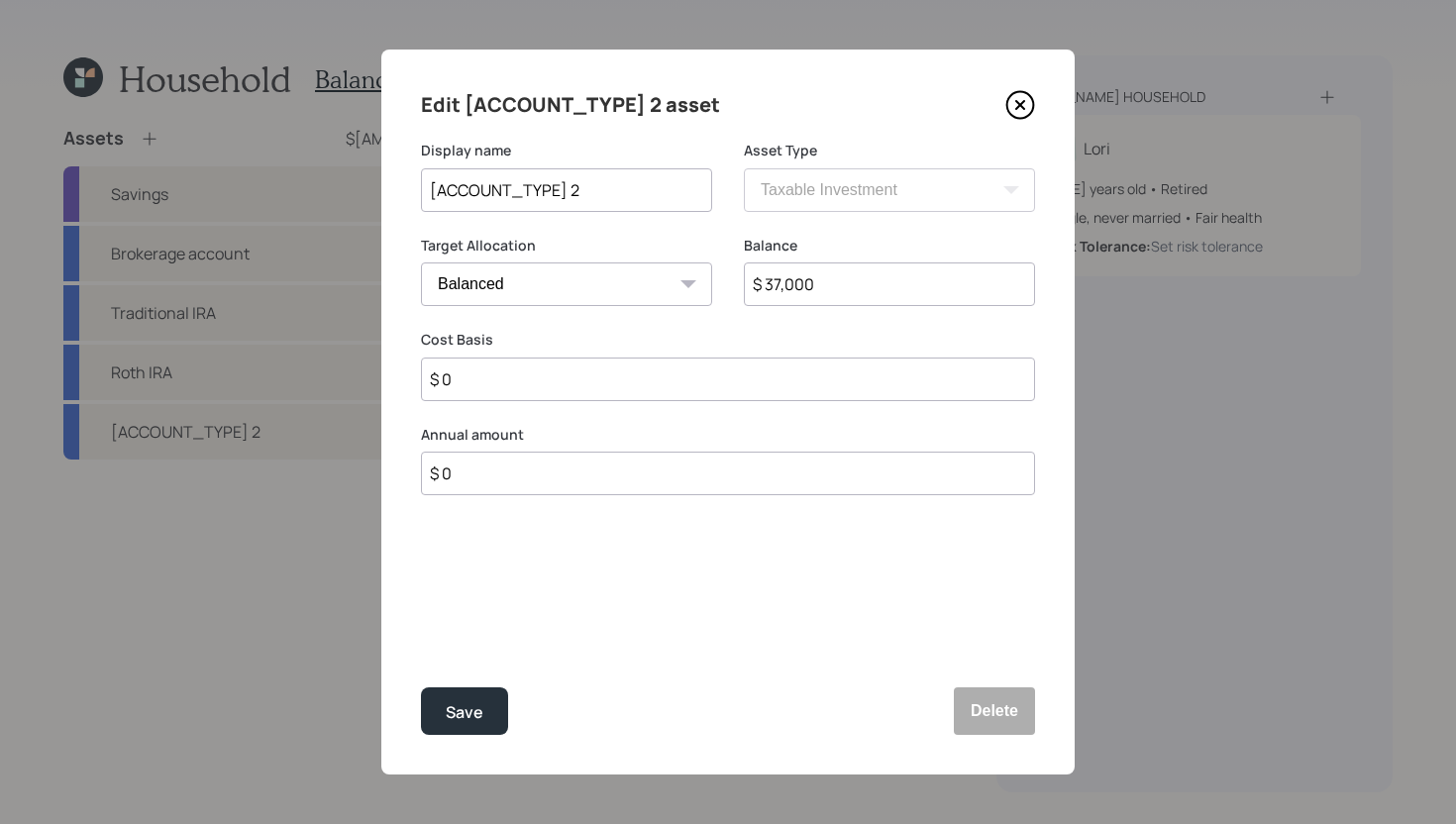type on "$ 37,000" 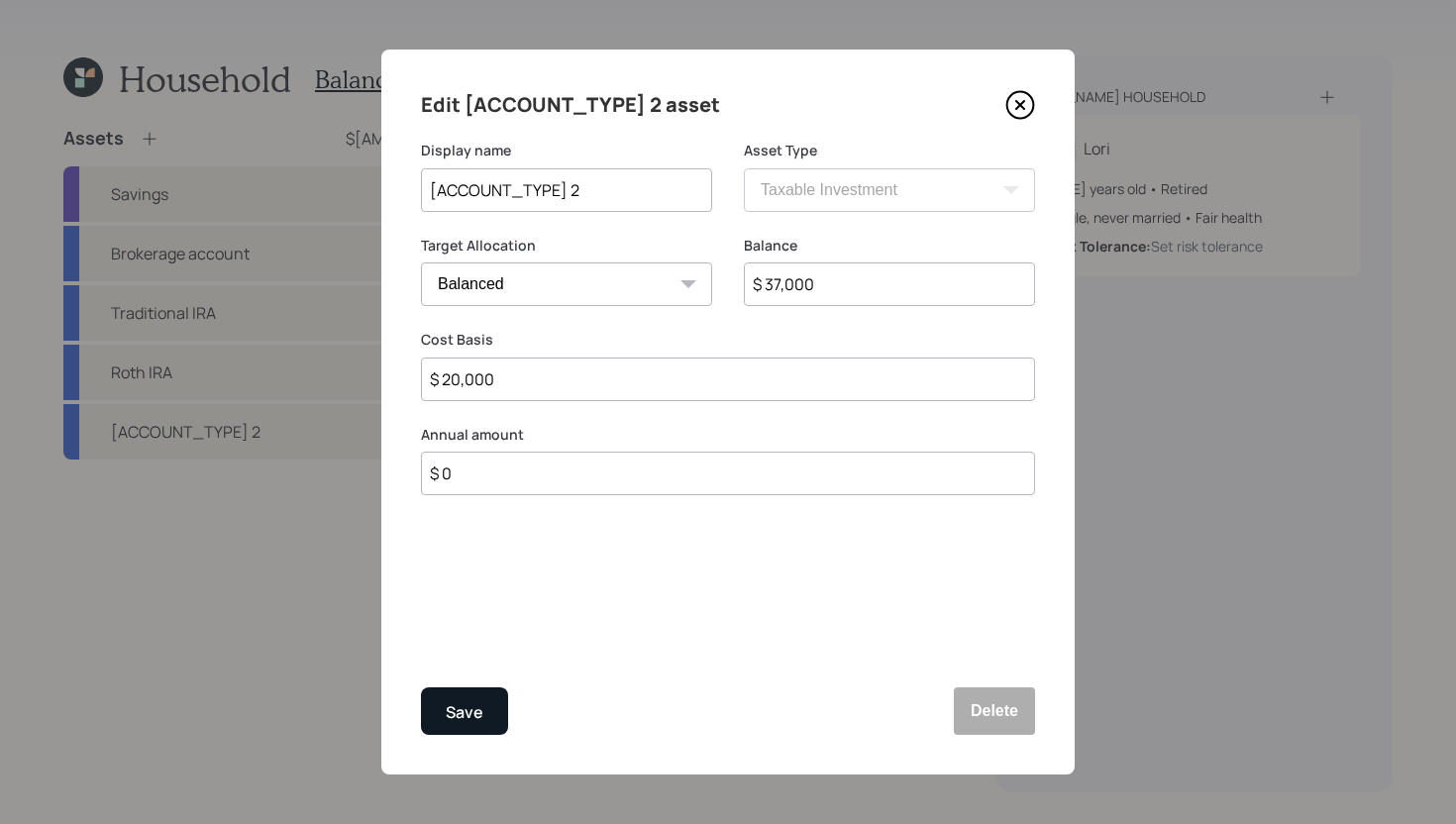 type on "$ 20,000" 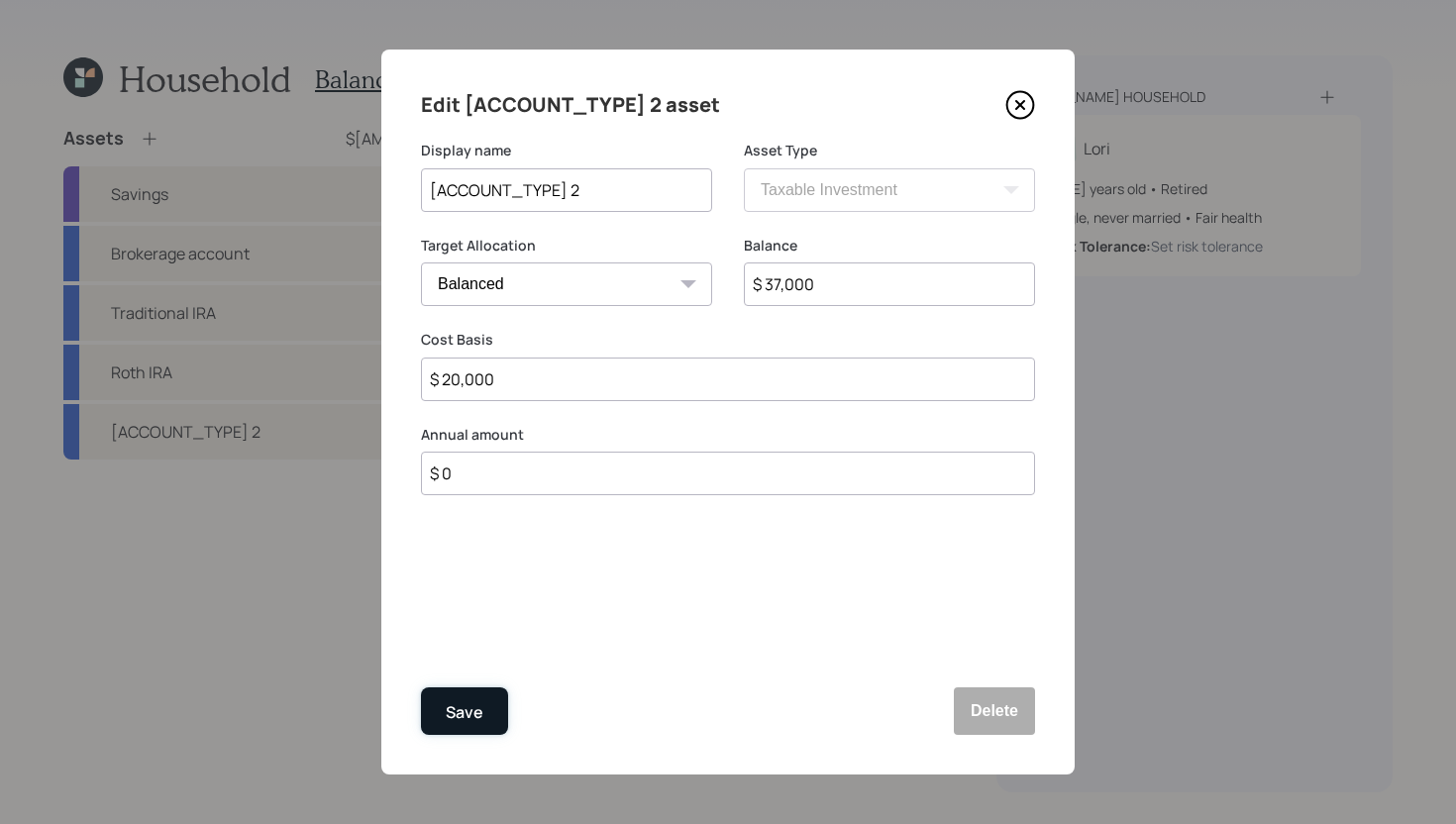 click on "Save" at bounding box center [465, 711] 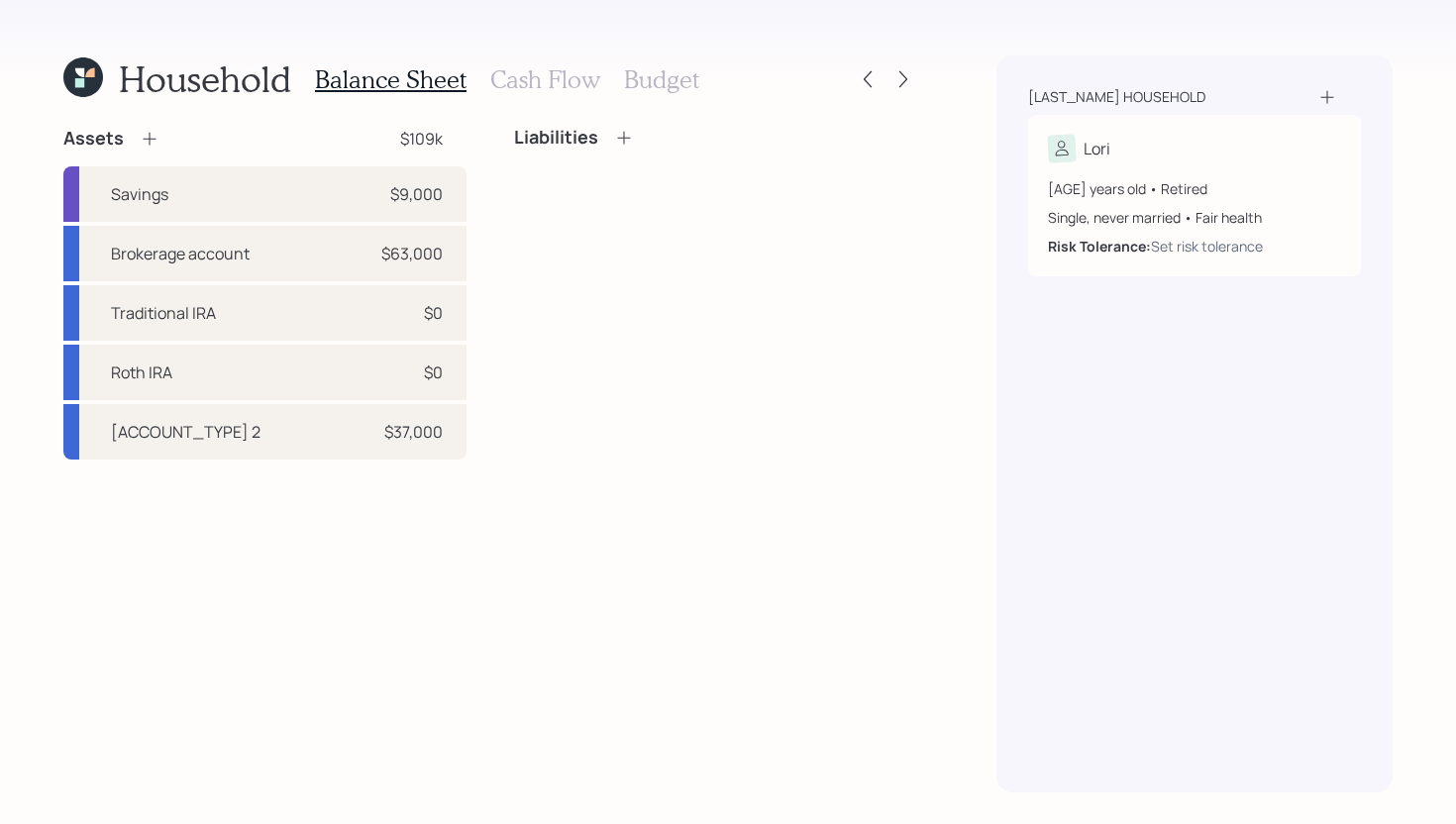 click on "Traditional IRA $0" at bounding box center (264, 313) 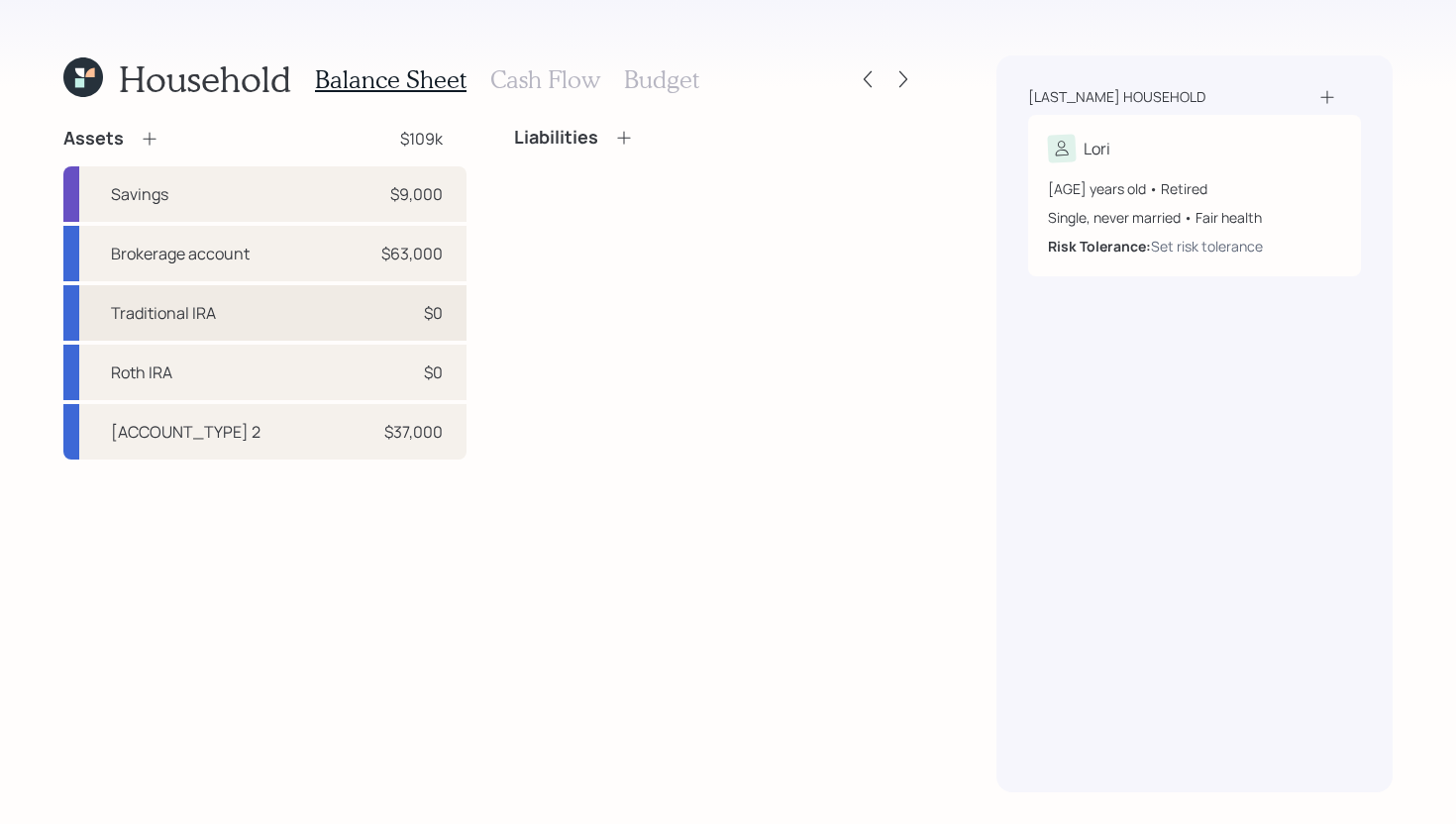 select on "ira" 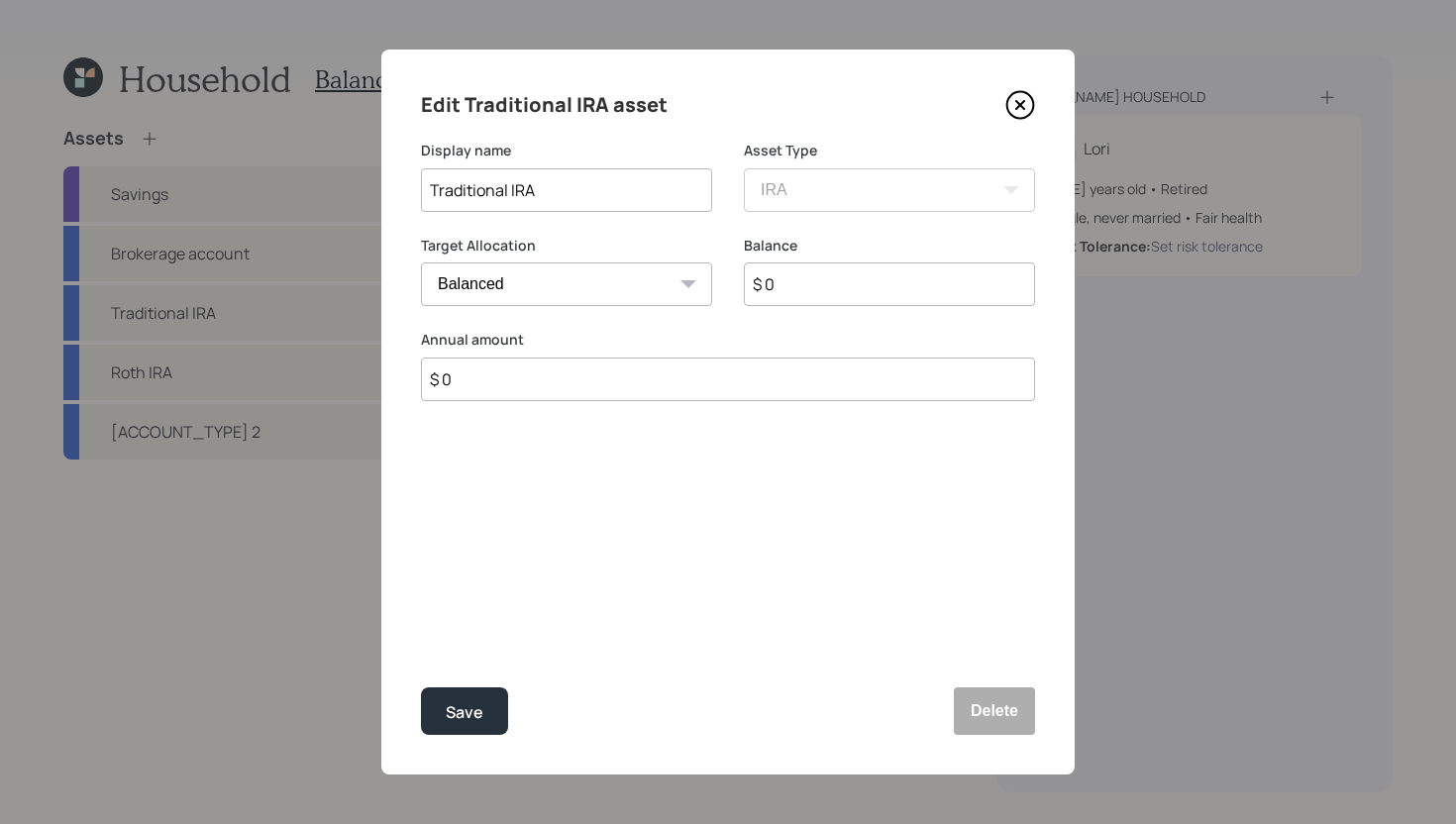 click on "$ 0" at bounding box center [889, 284] 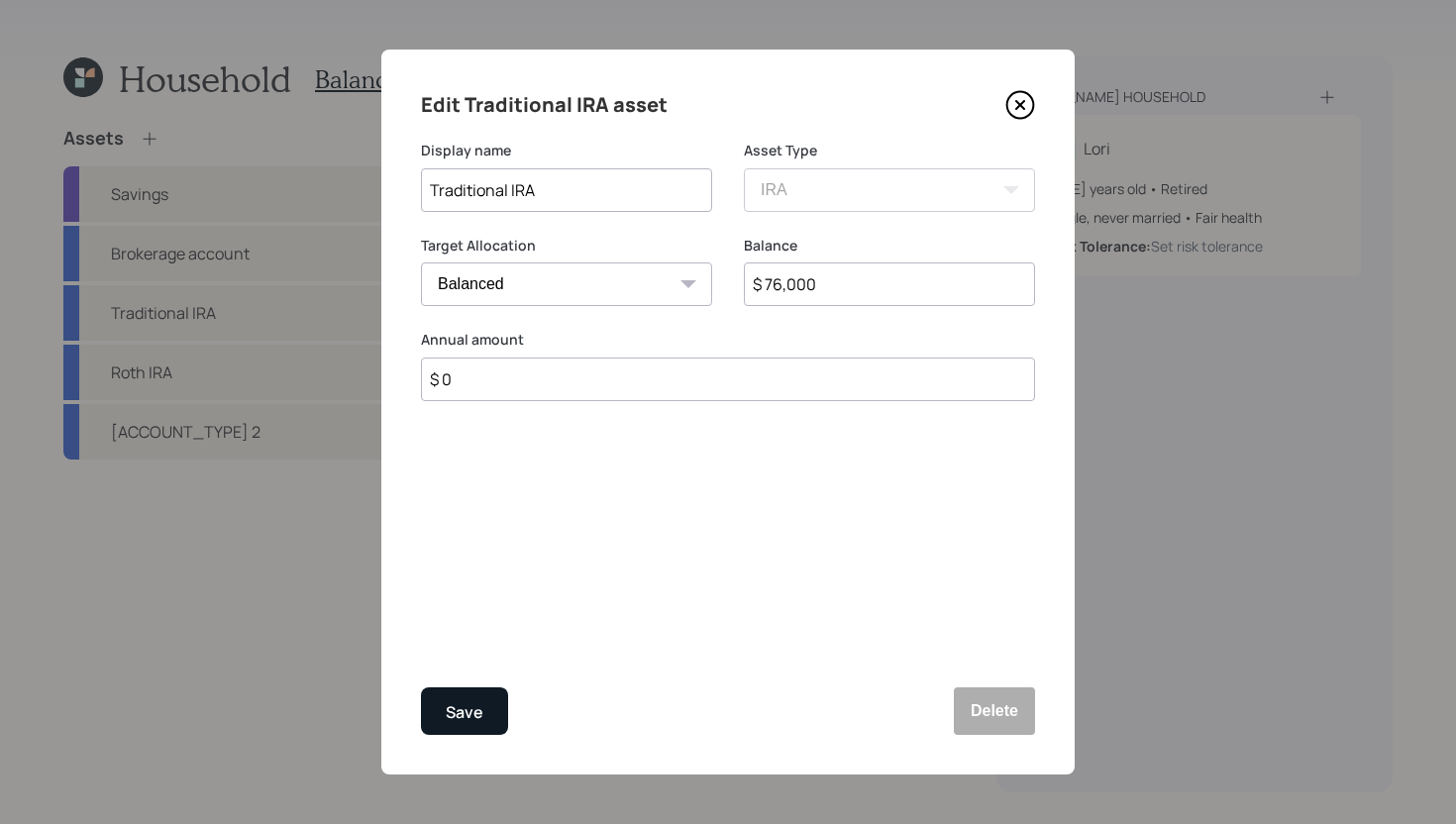 type on "$ 76,000" 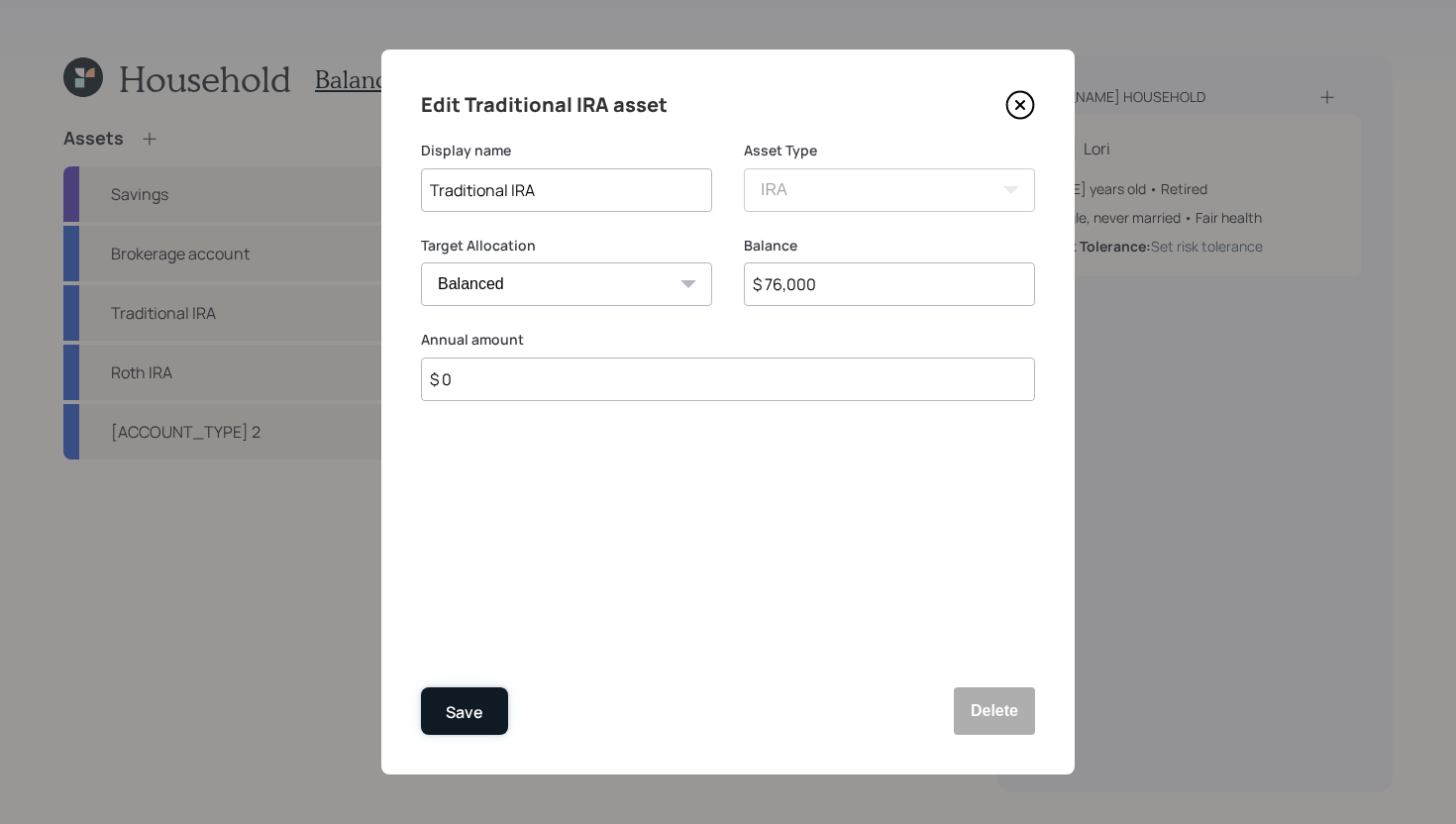 click on "Save" at bounding box center (465, 711) 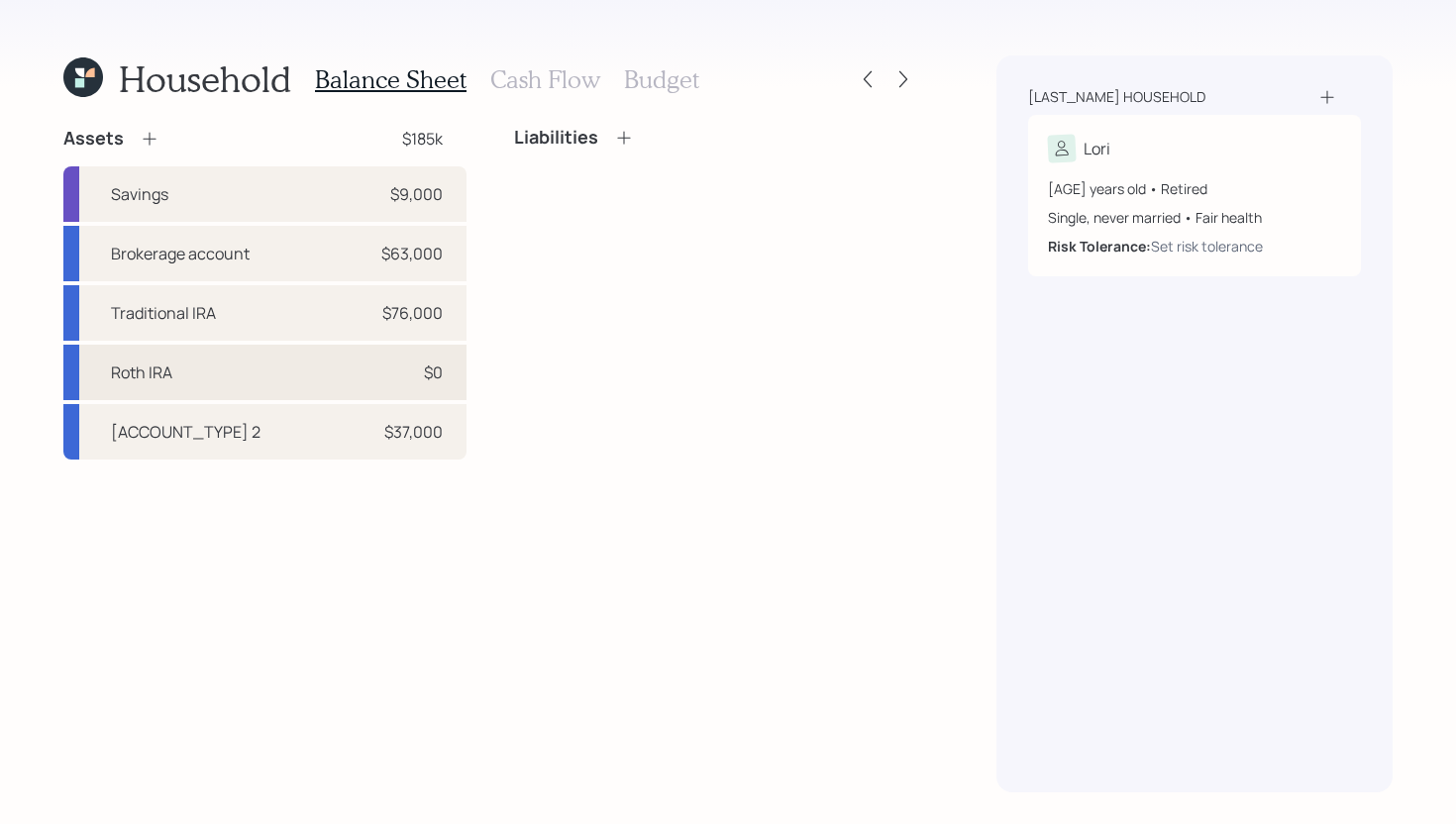 click on "Roth IRA $0" at bounding box center [264, 372] 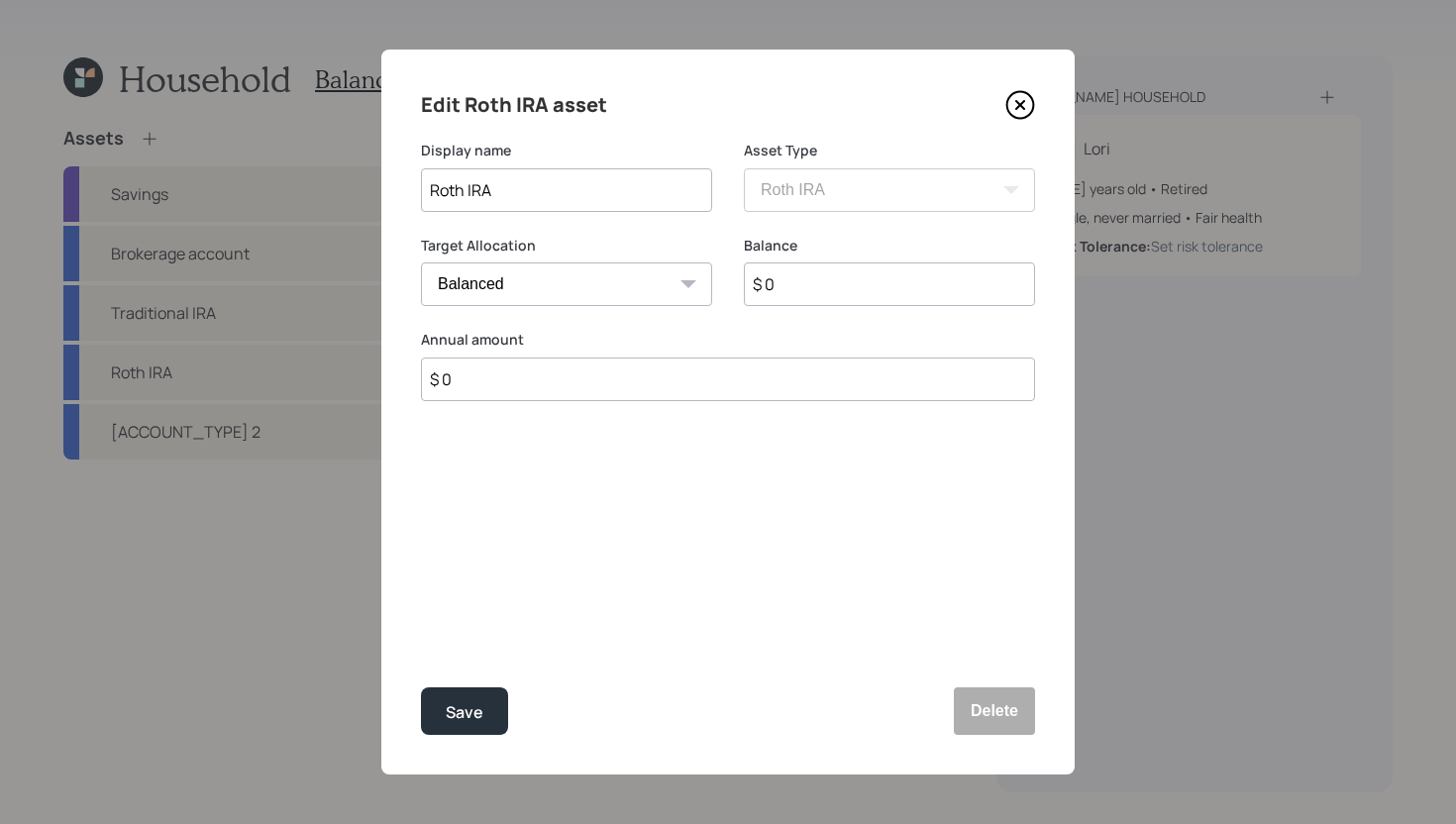 click on "$ 0" at bounding box center (889, 284) 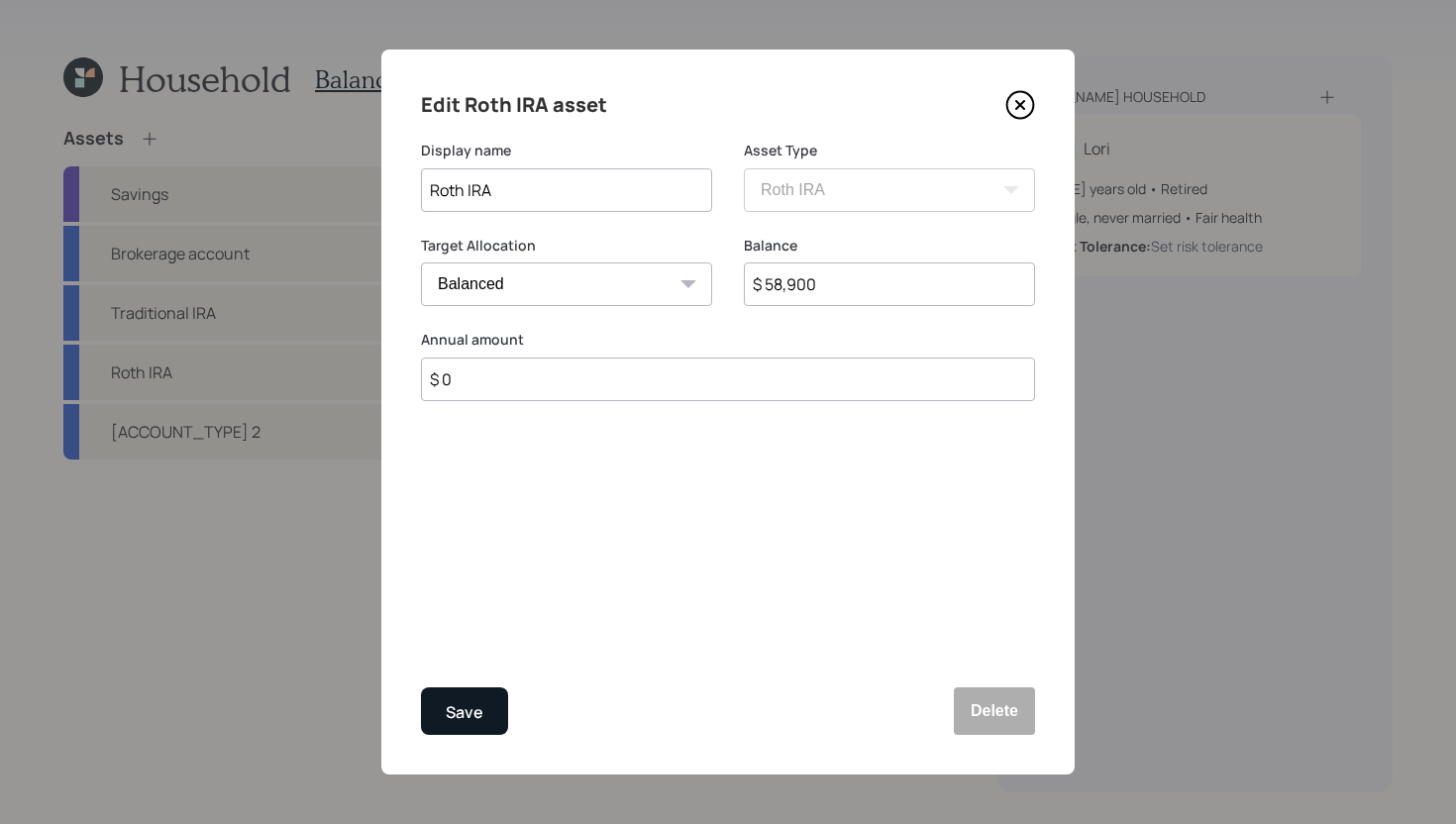 type on "$ 58,900" 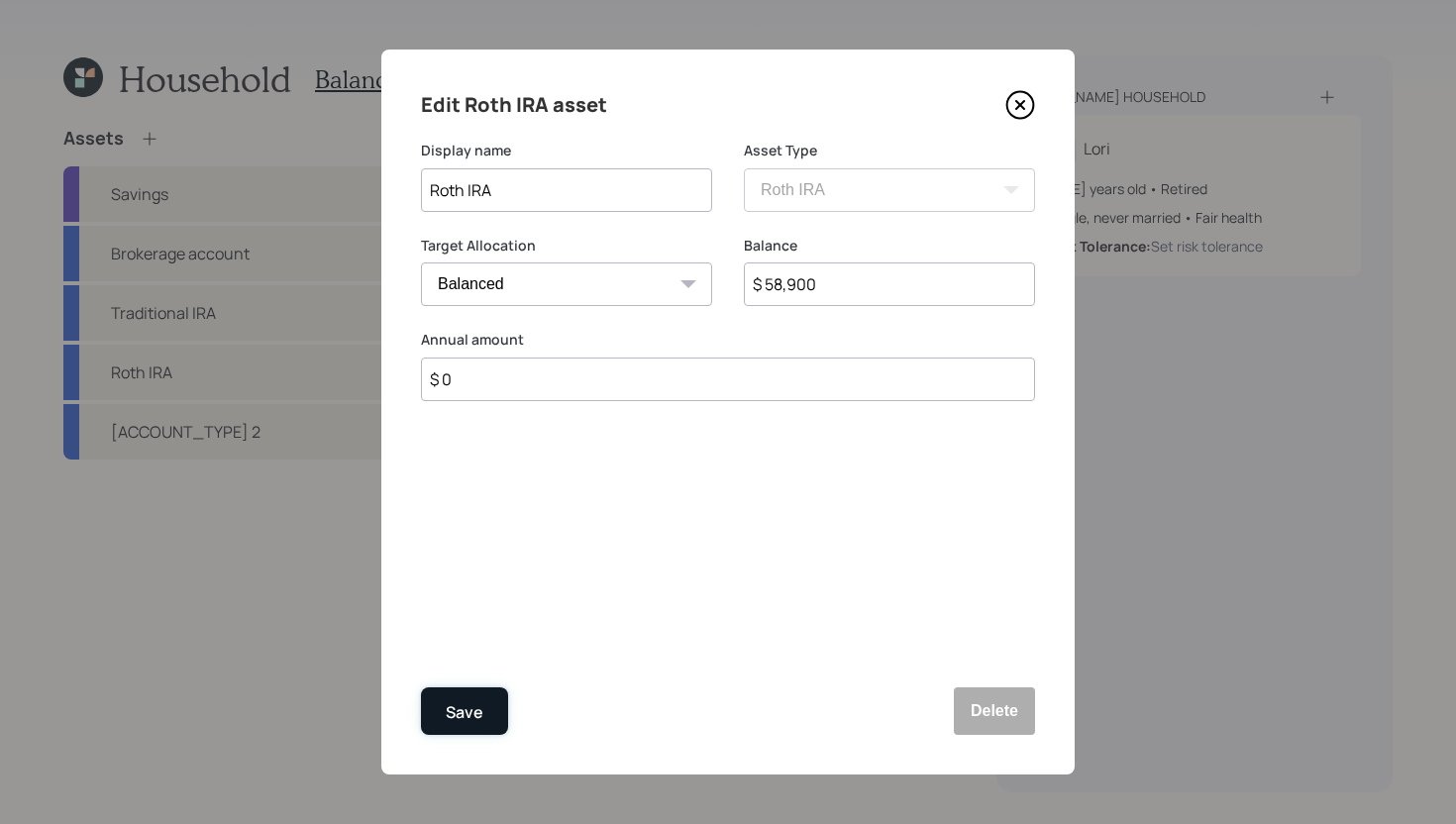 click on "Save" at bounding box center (465, 712) 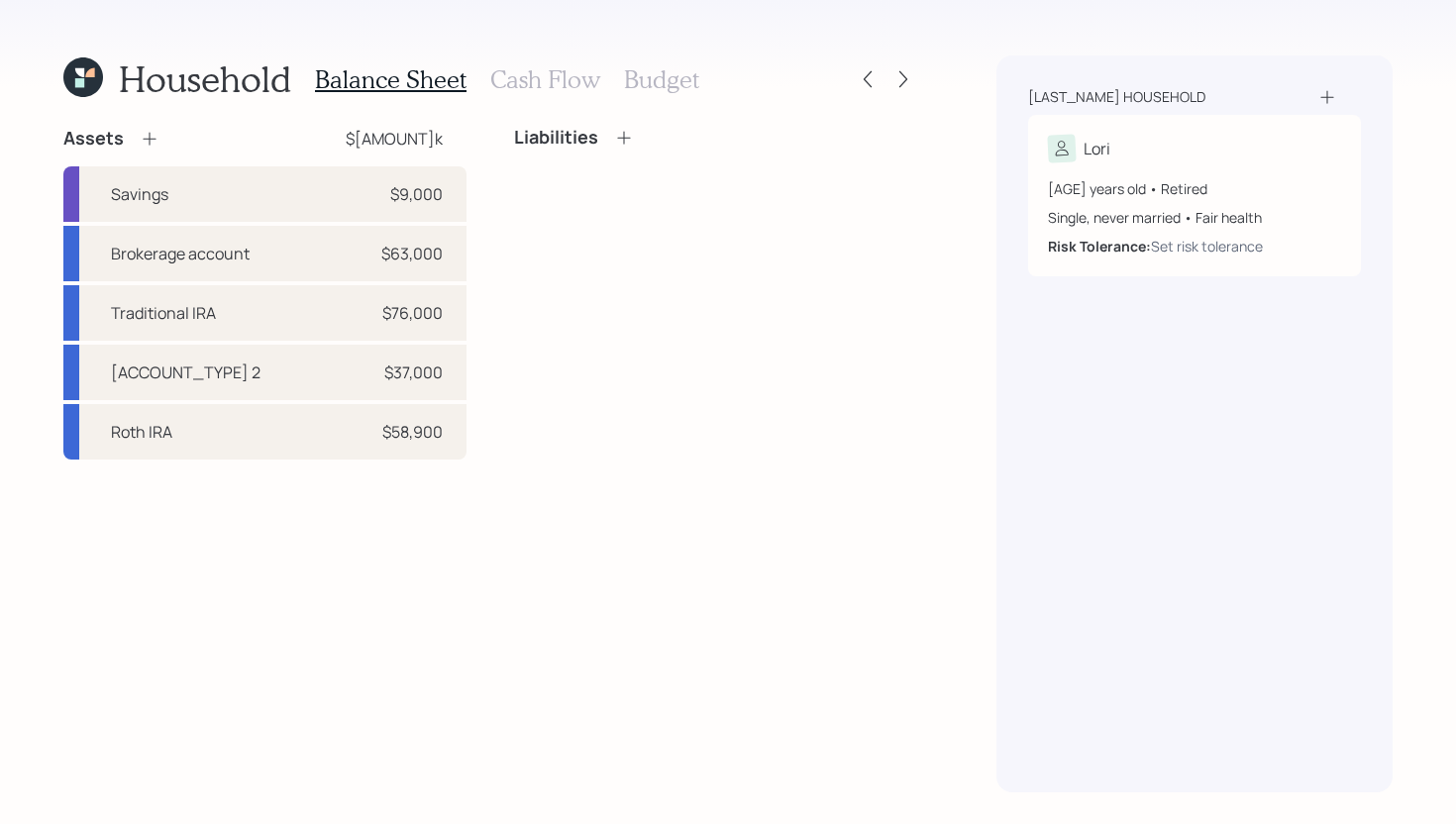 click 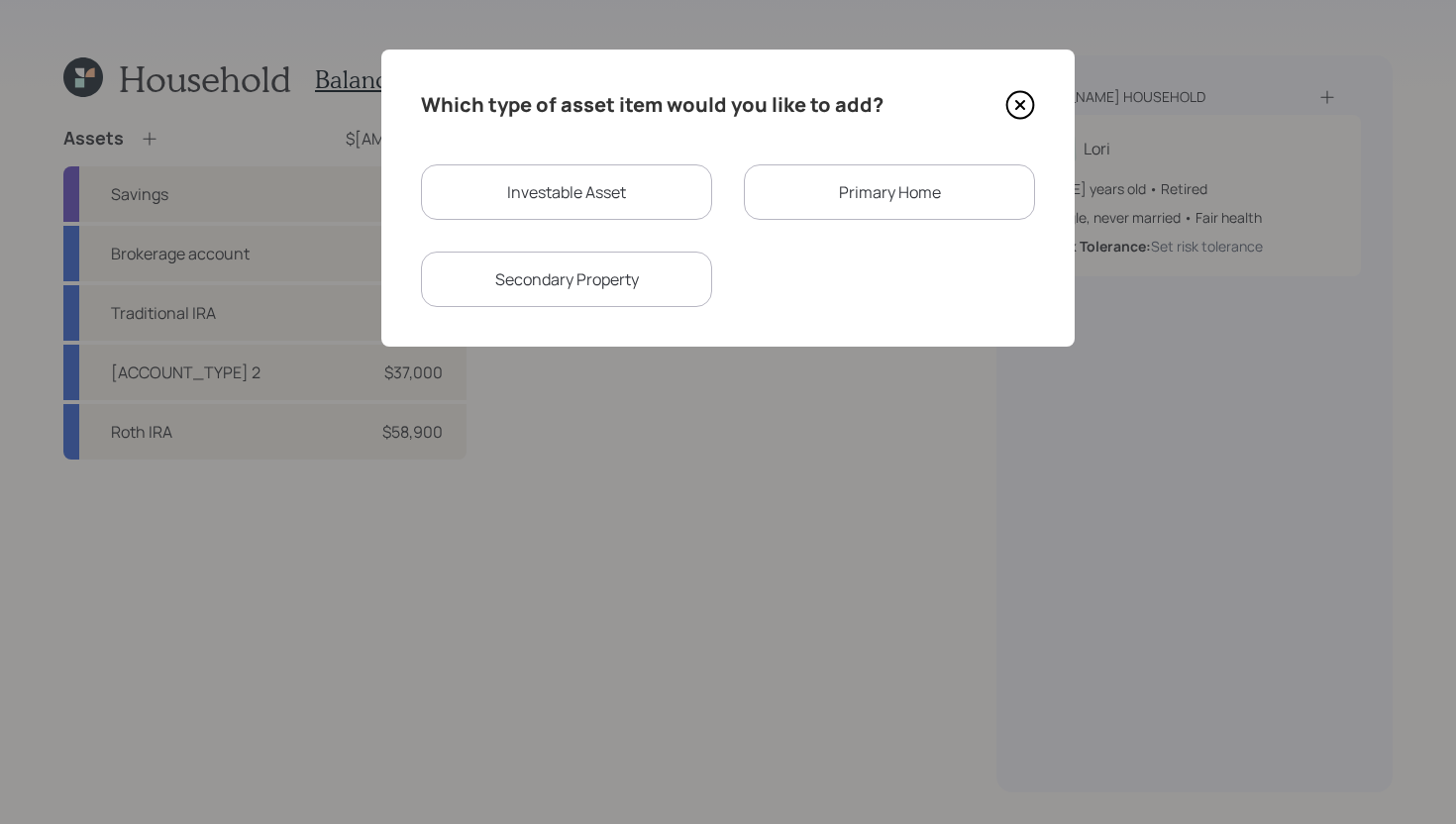 click on "Primary Home" at bounding box center (889, 192) 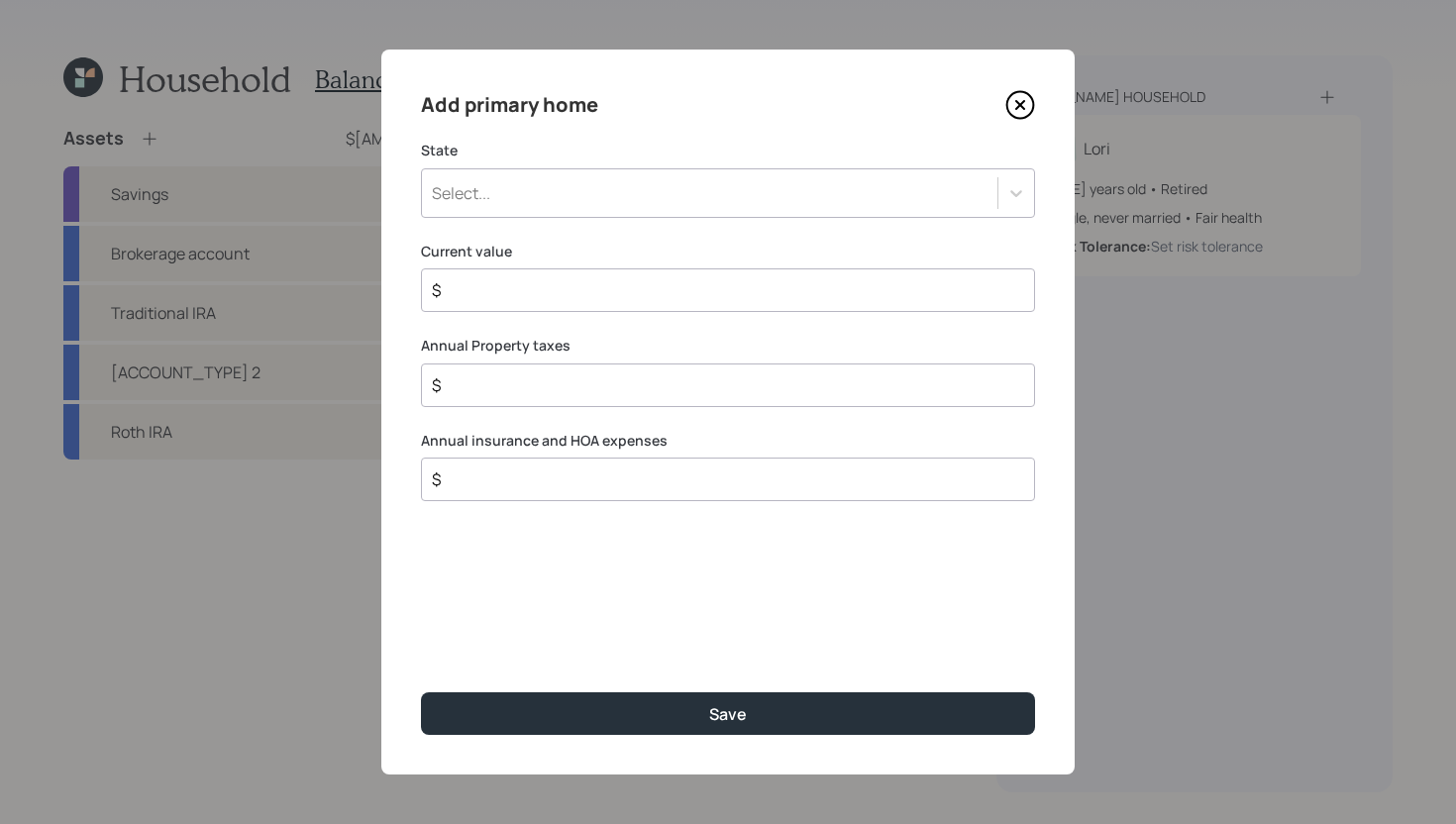 click on "Select..." at bounding box center [709, 193] 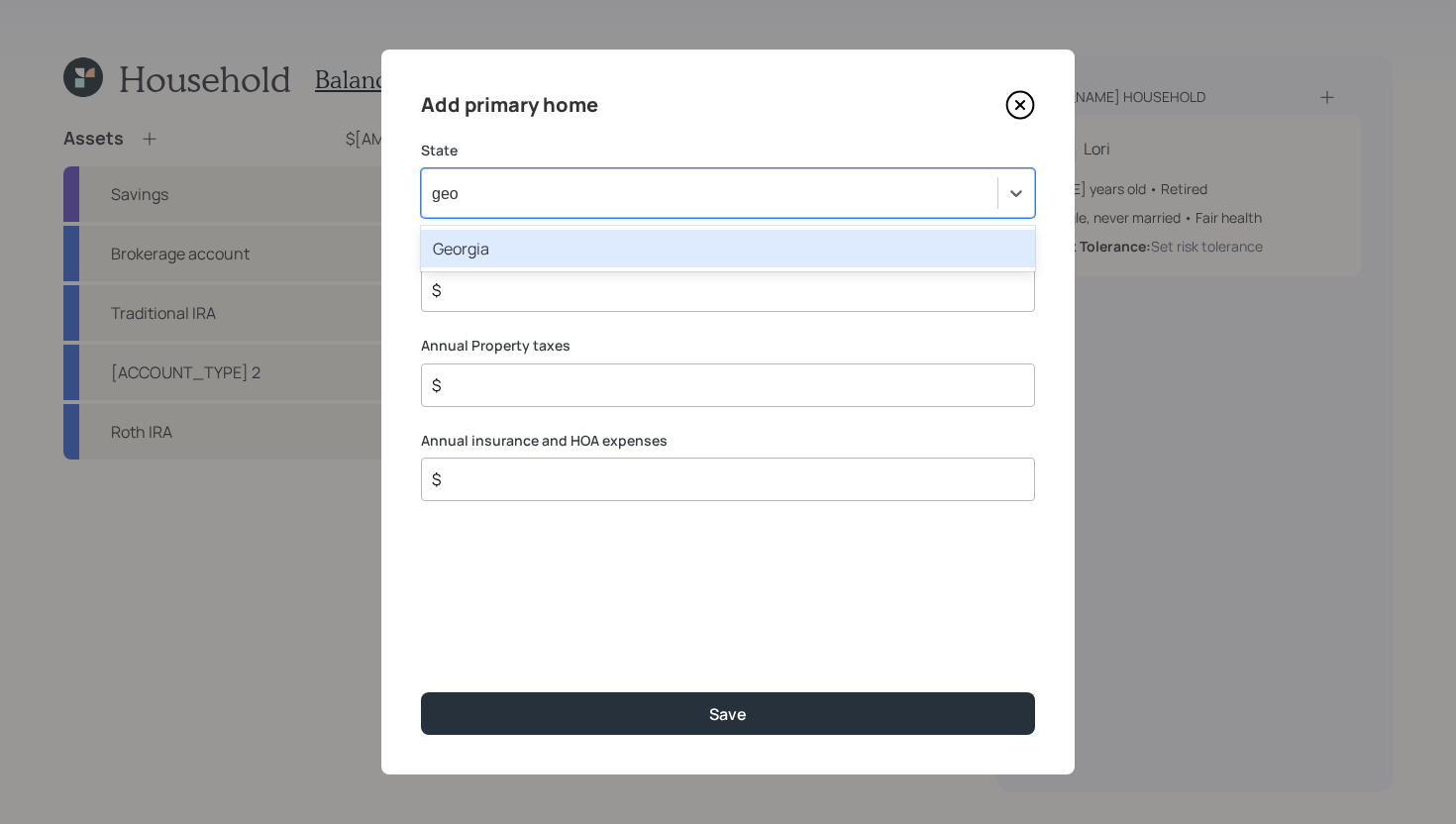 type on "[GEO]" 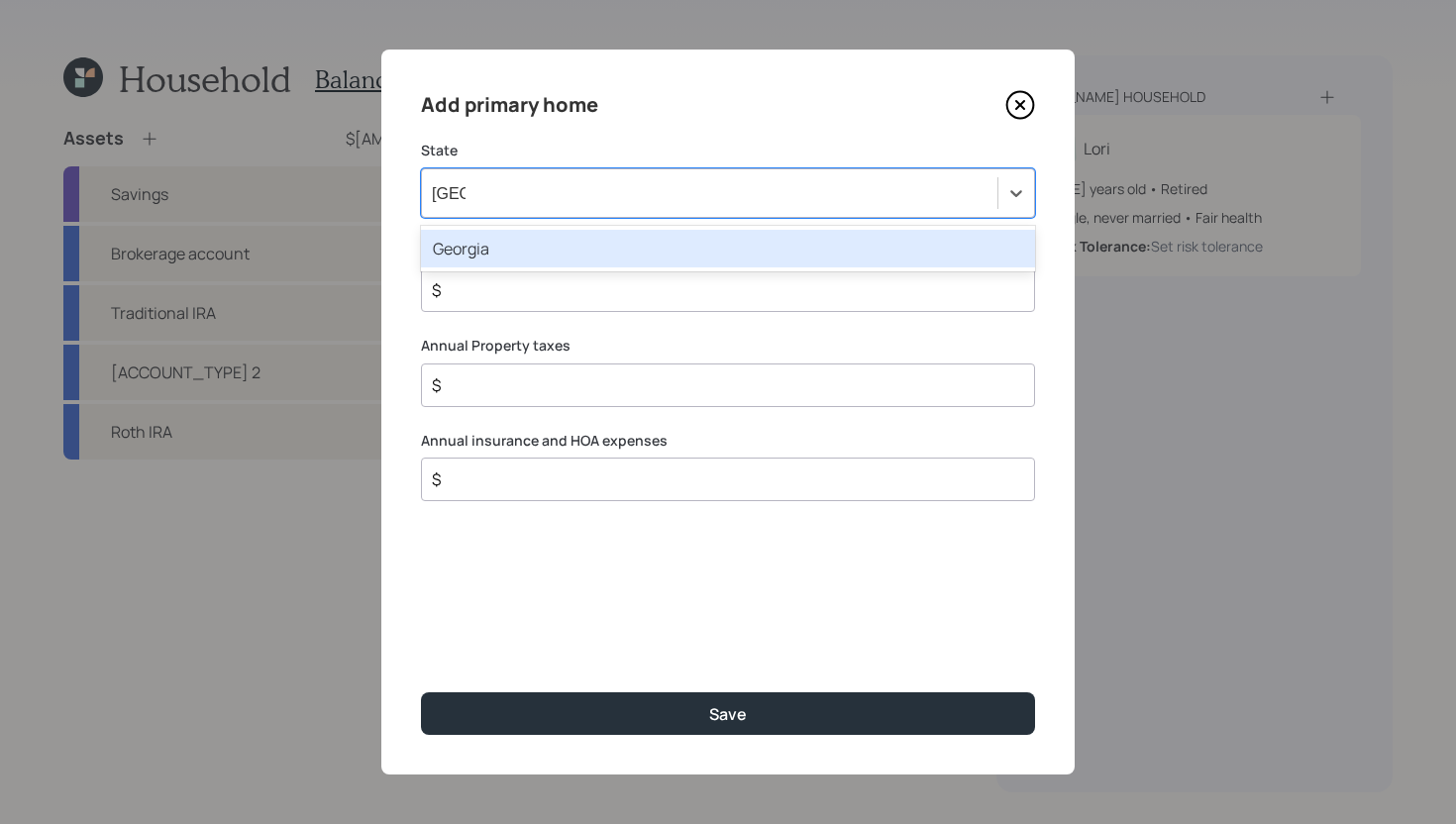 click on "Georgia" at bounding box center (728, 249) 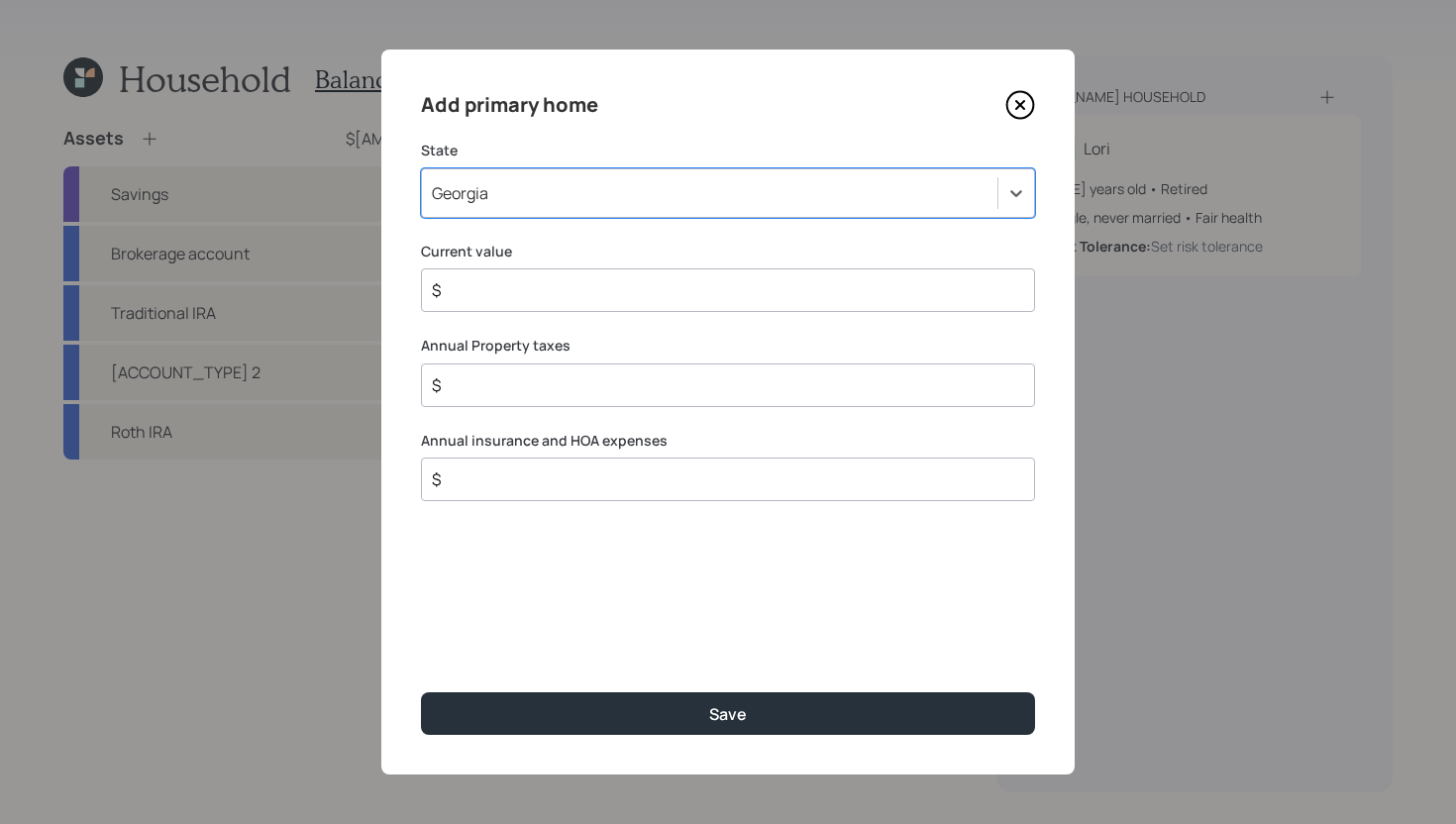 click on "$" at bounding box center (720, 290) 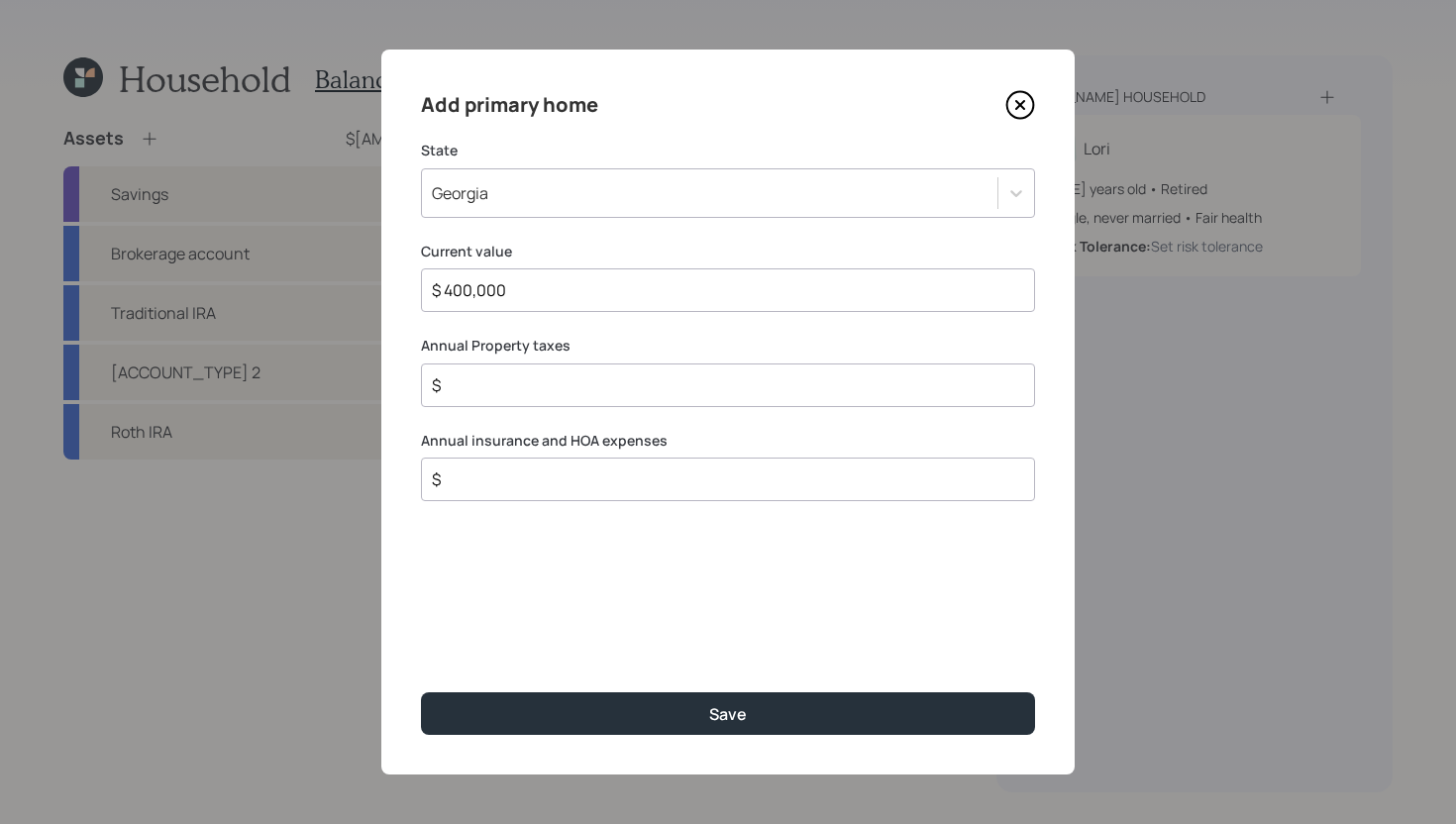click on "$" at bounding box center [720, 385] 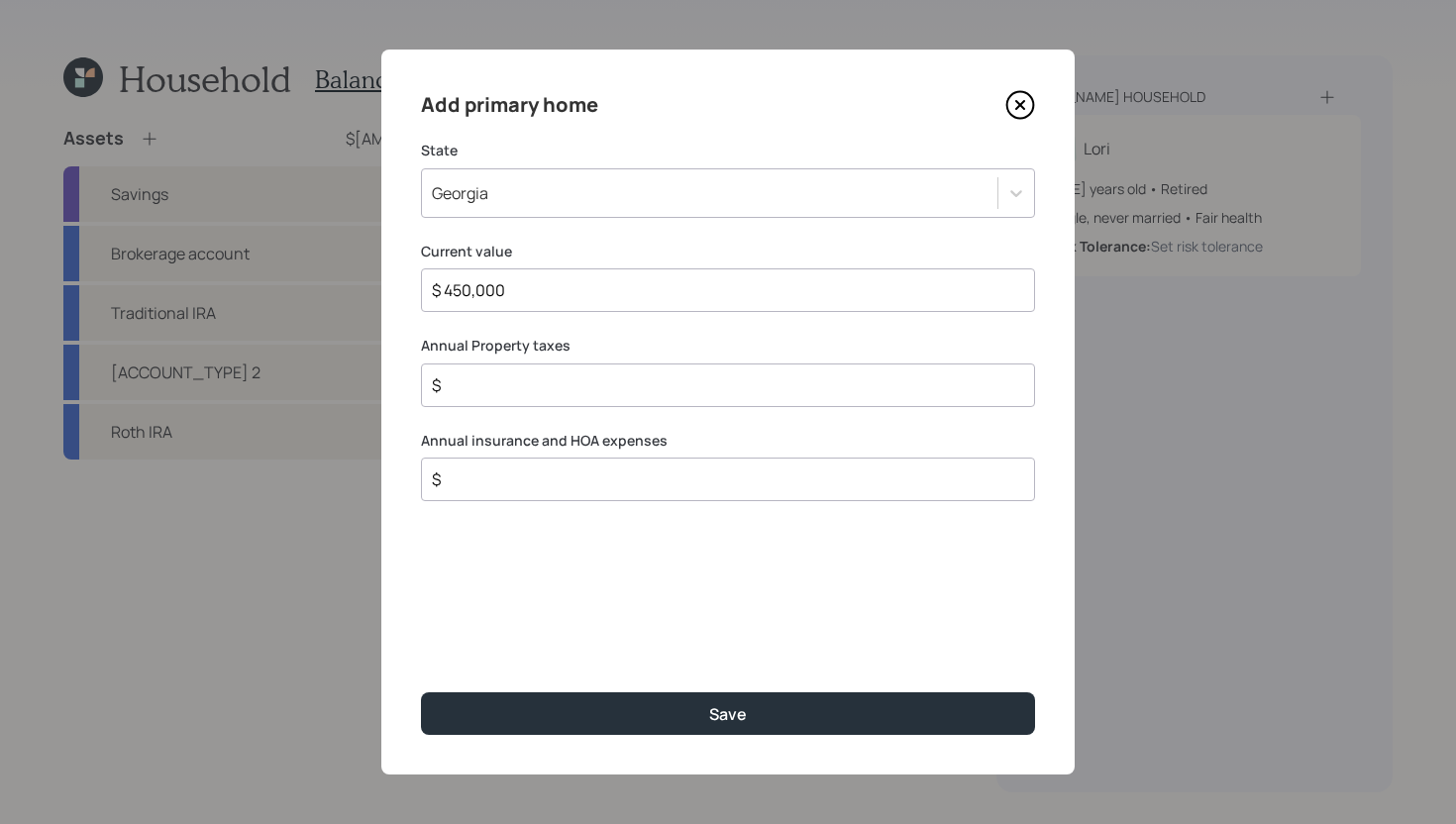 type on "$ 450,000" 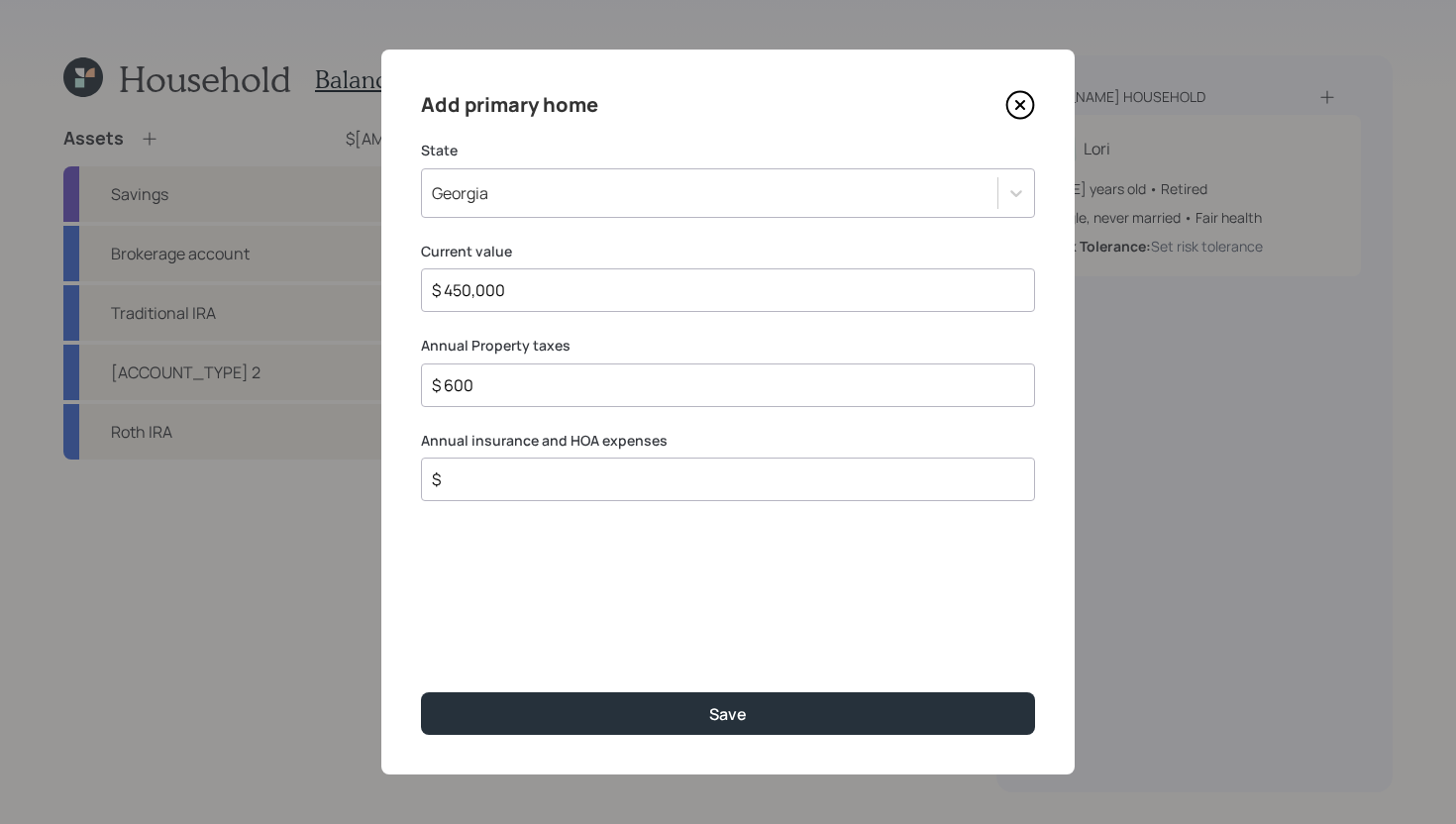 type on "$ 600" 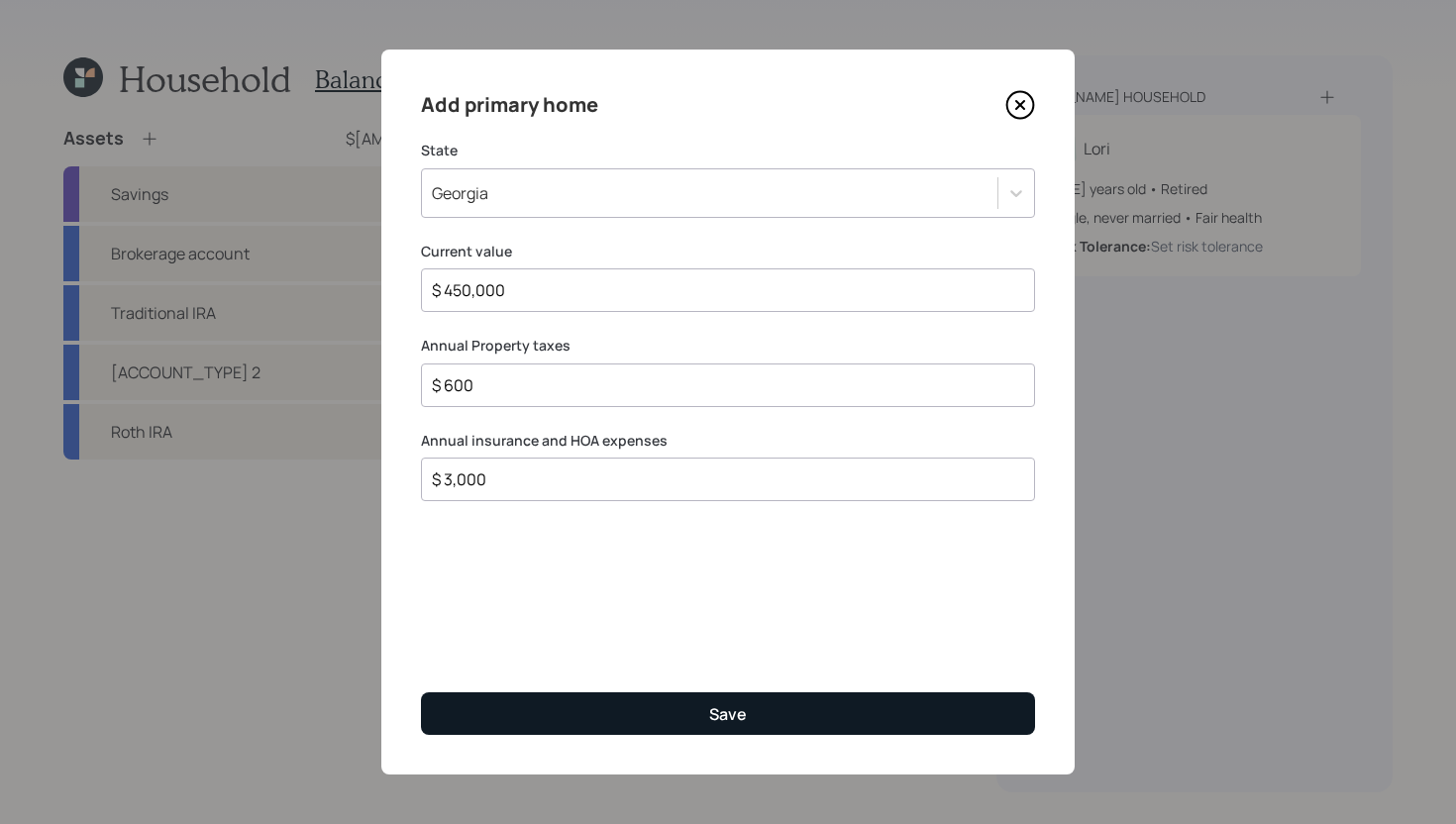 type on "$ 3,000" 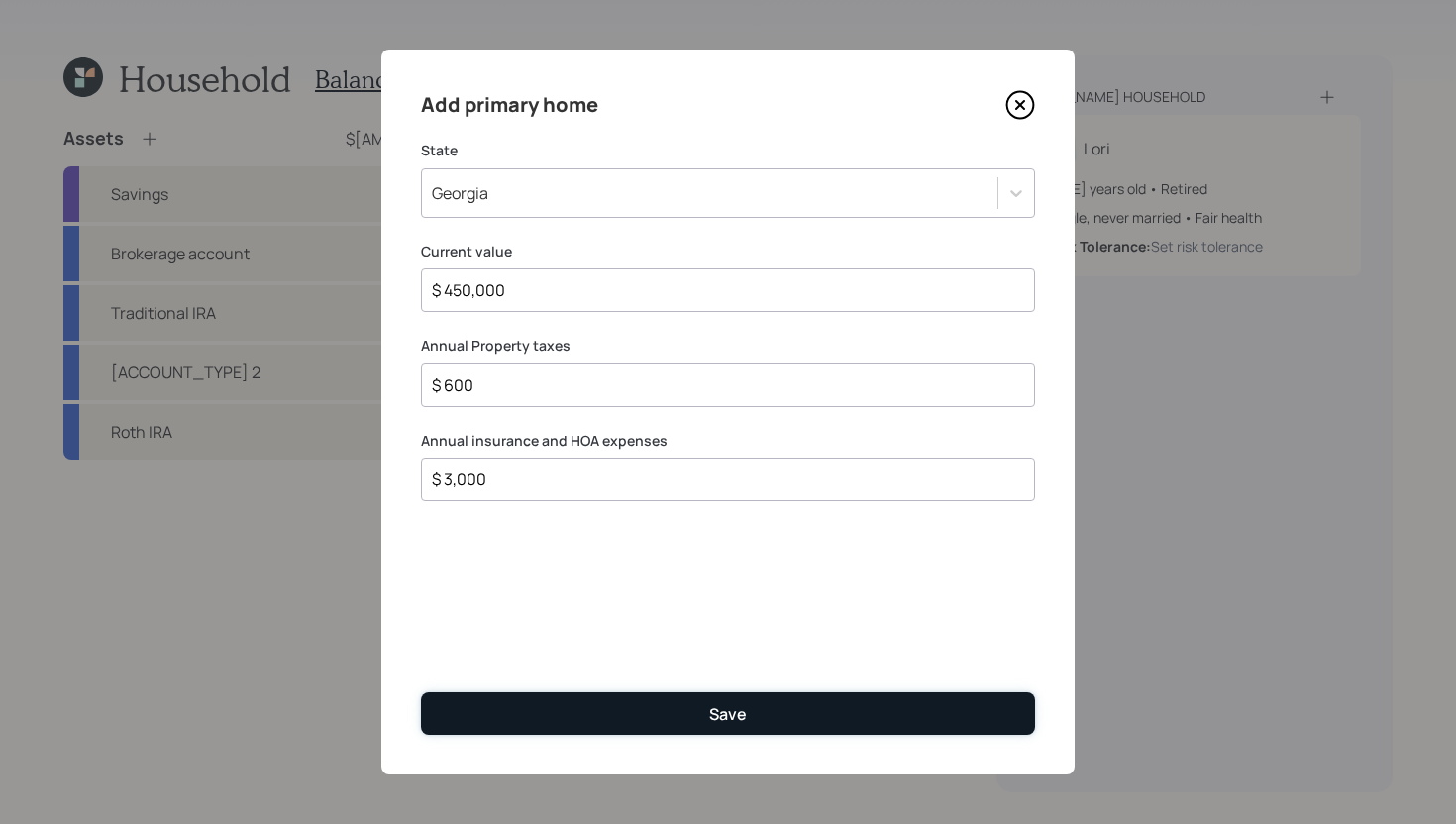 click on "Save" at bounding box center (728, 713) 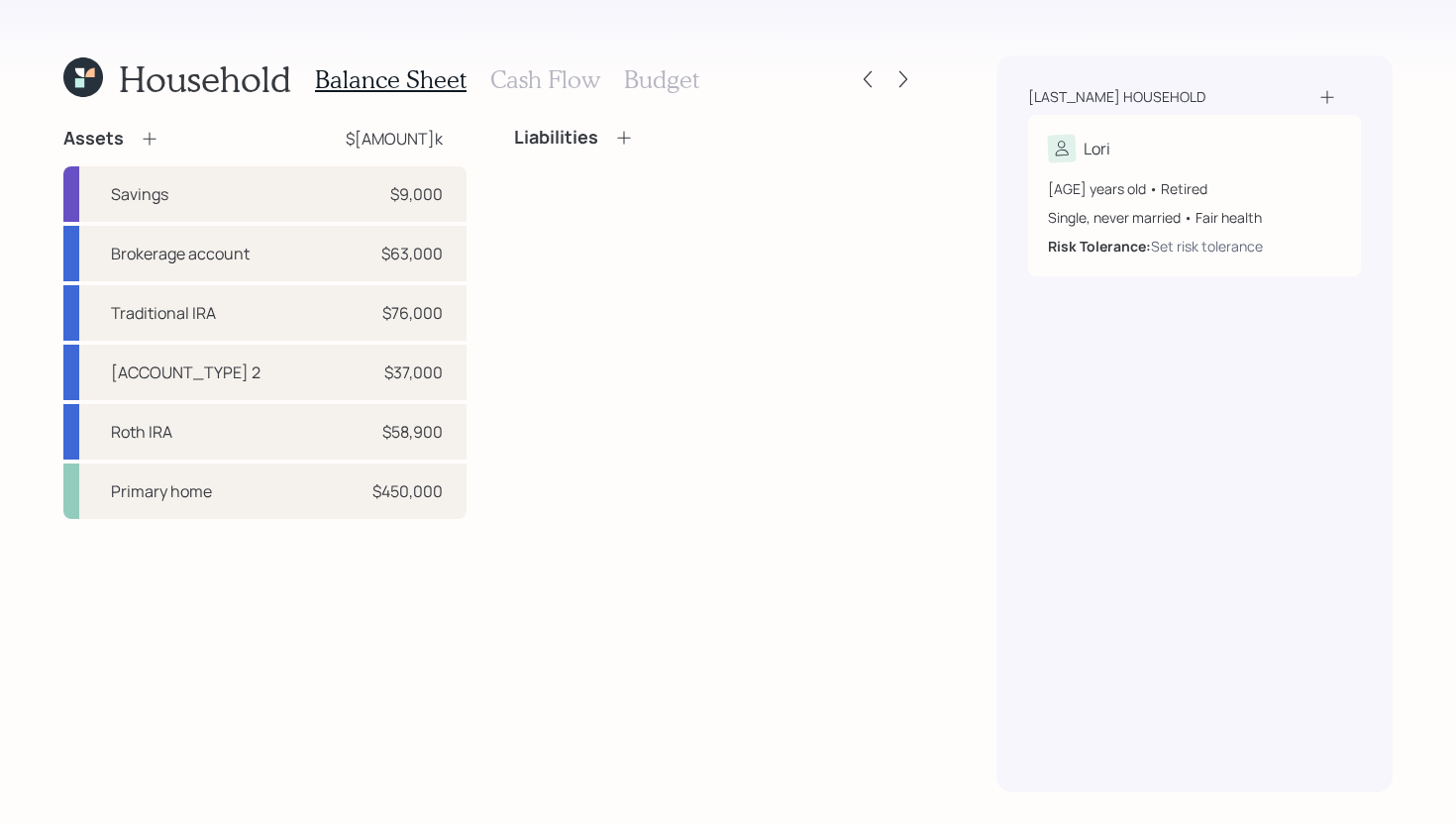 click on "Liabilities" at bounding box center [573, 138] 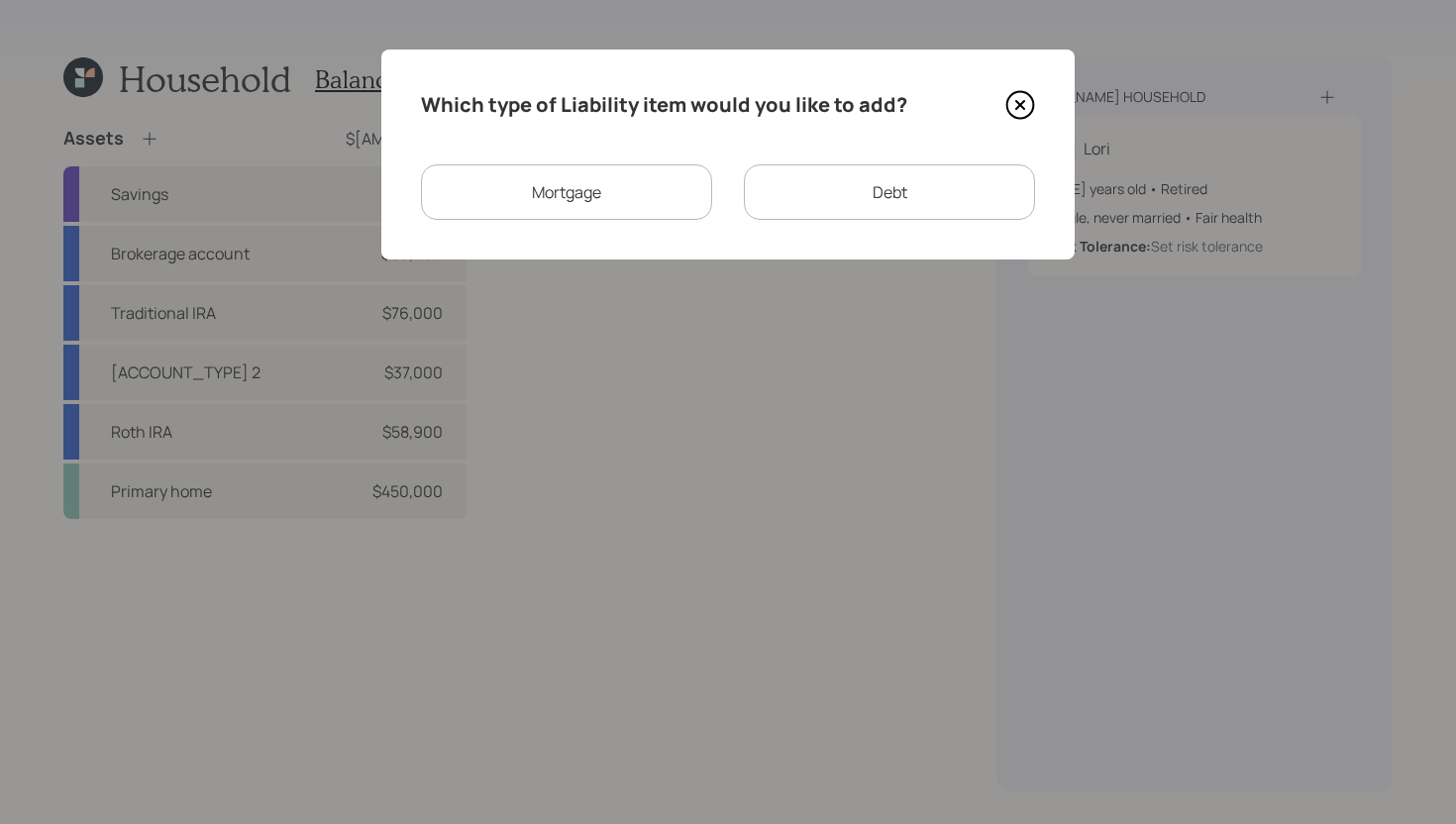 click on "Mortgage" at bounding box center [567, 192] 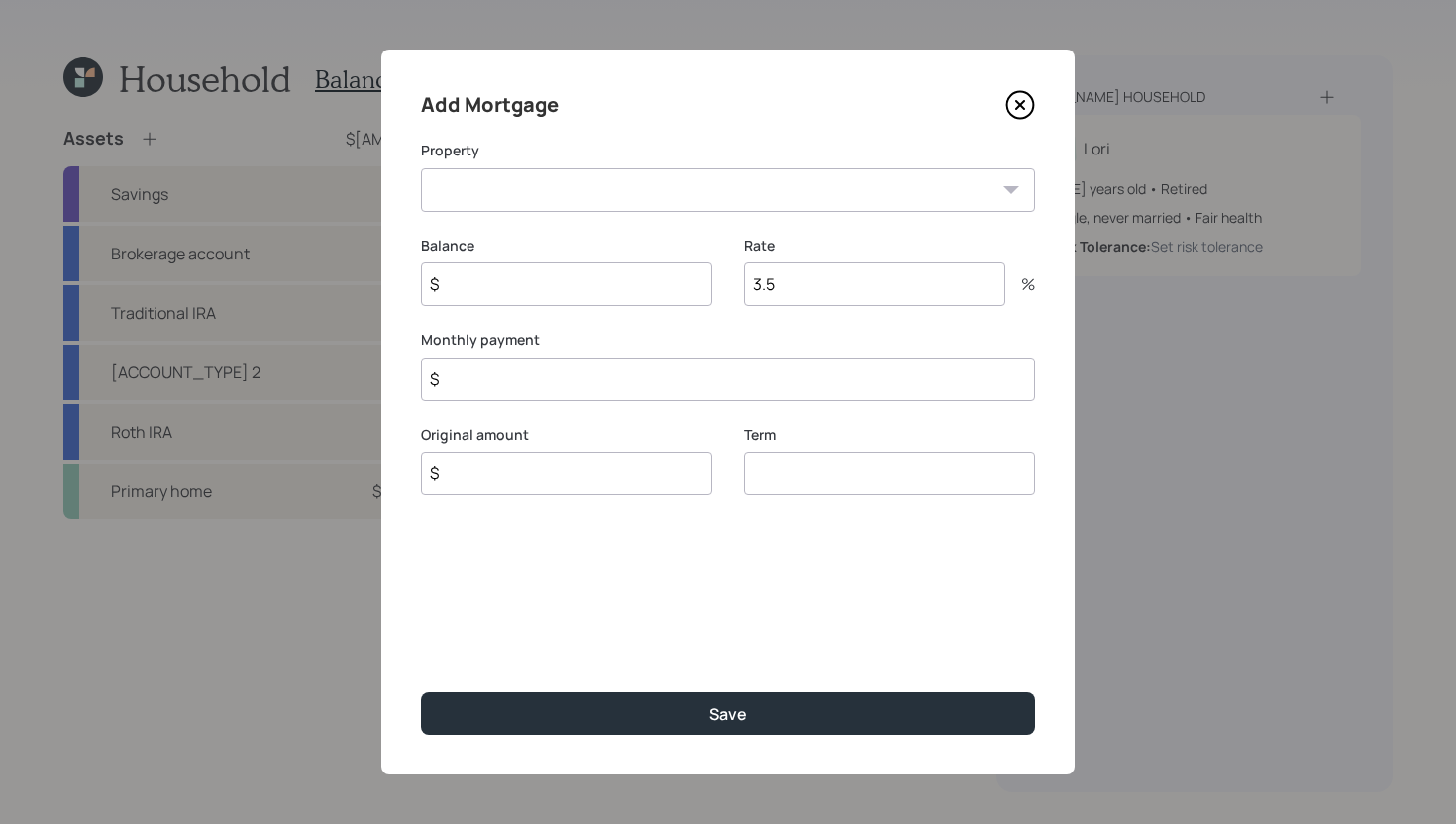 click on "GA Primary home" at bounding box center (728, 190) 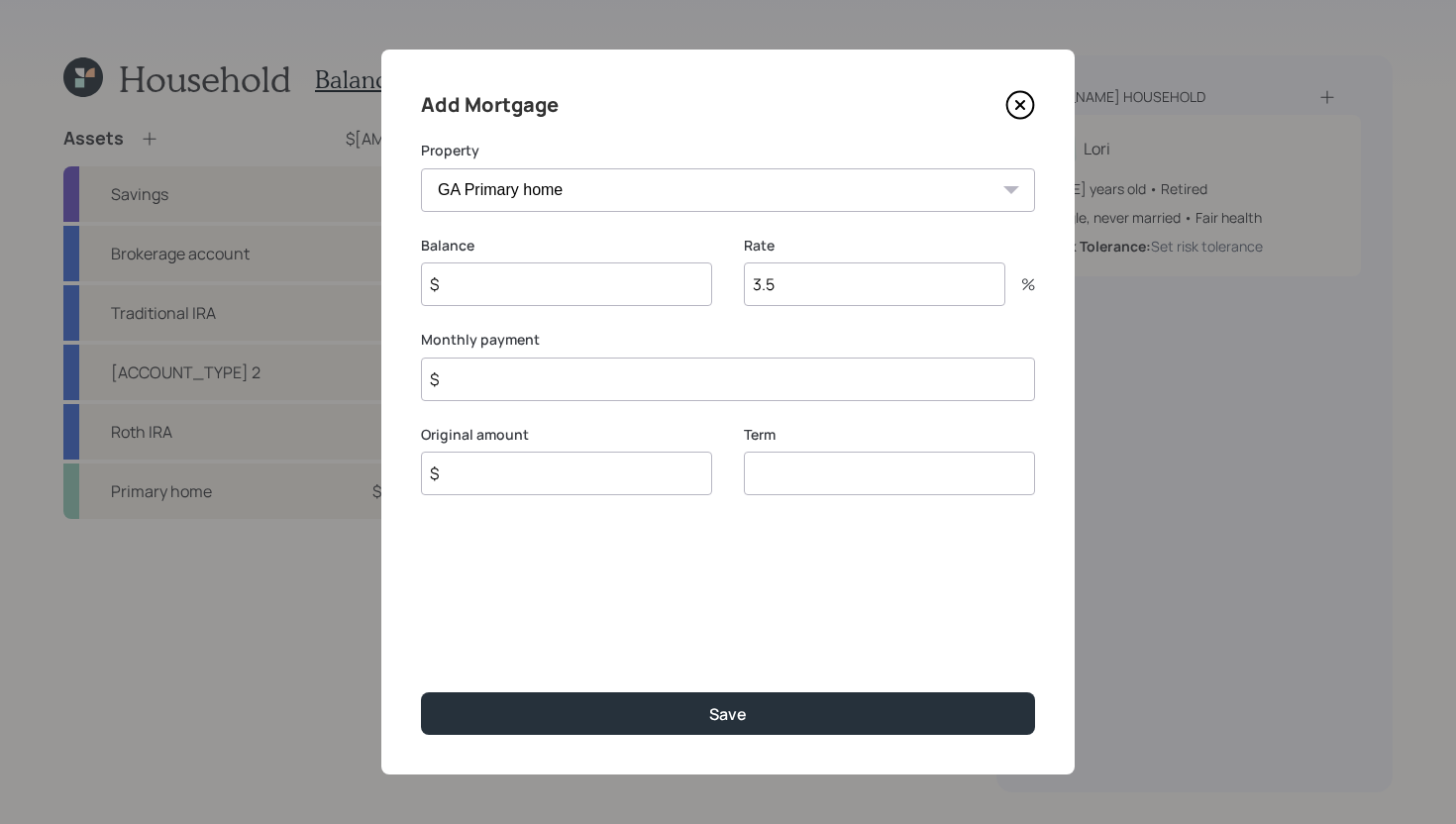 click on "$" at bounding box center [567, 284] 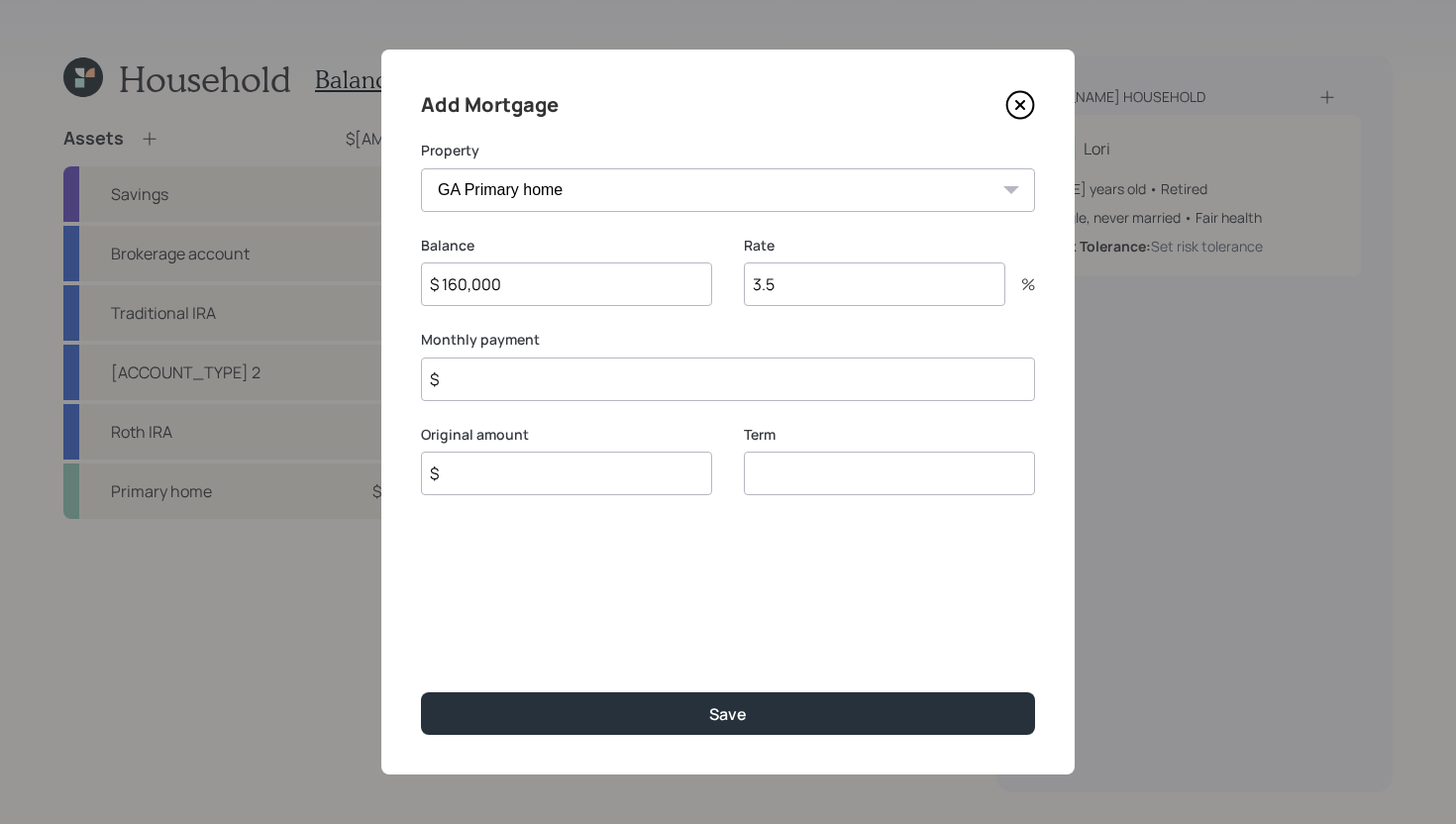 type on "$ 160,000" 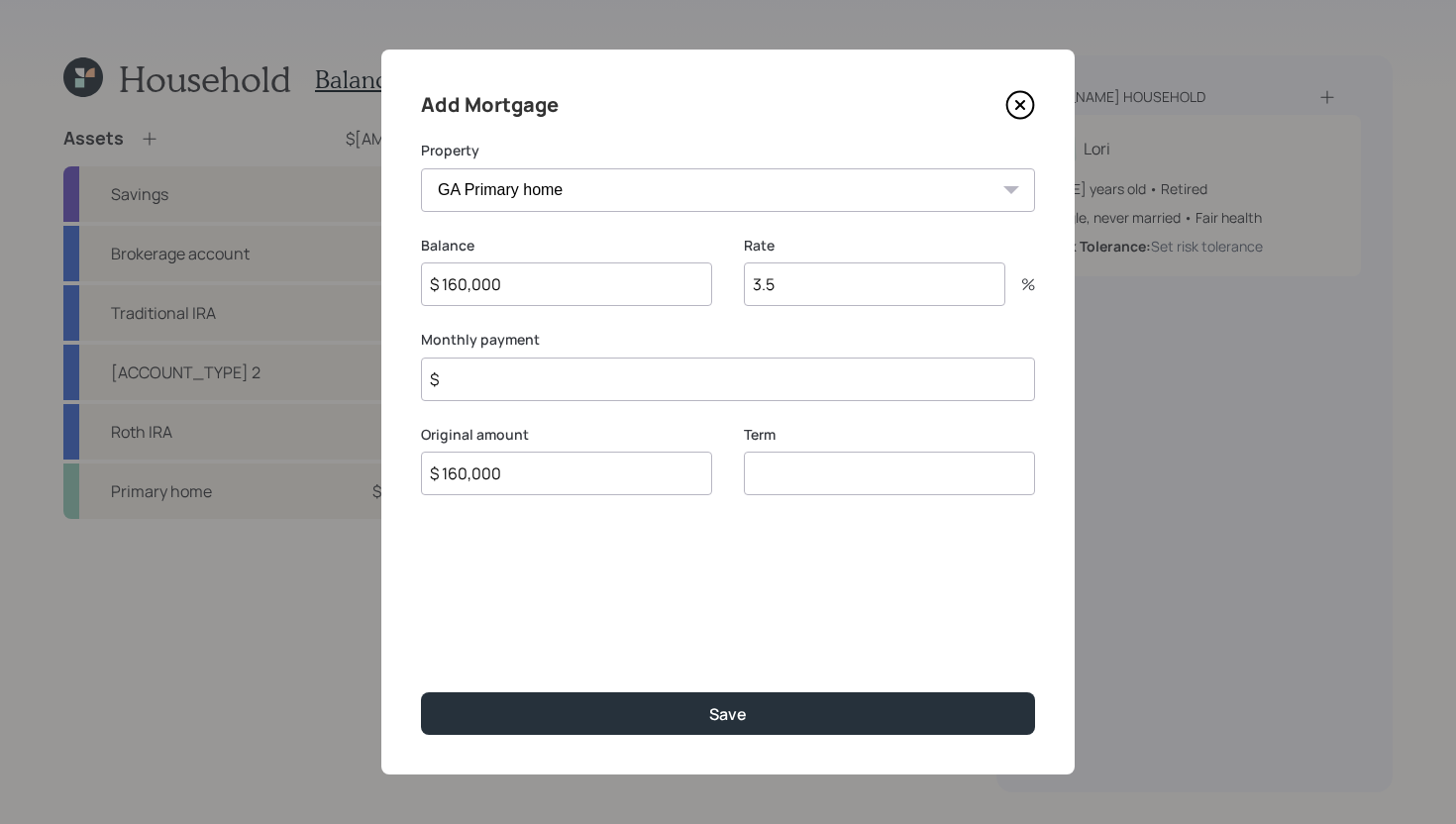 type on "$ 160,000" 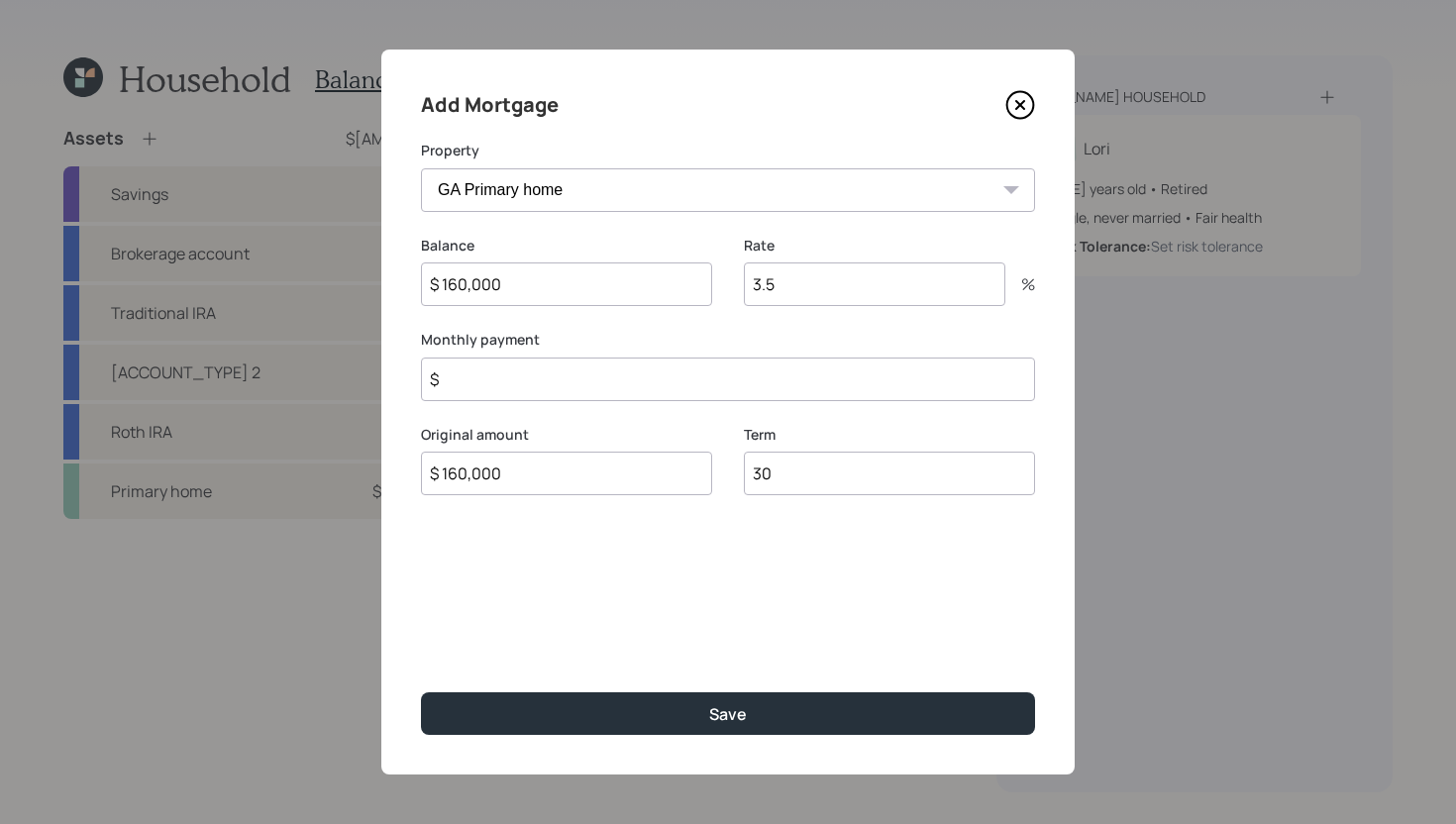type on "30" 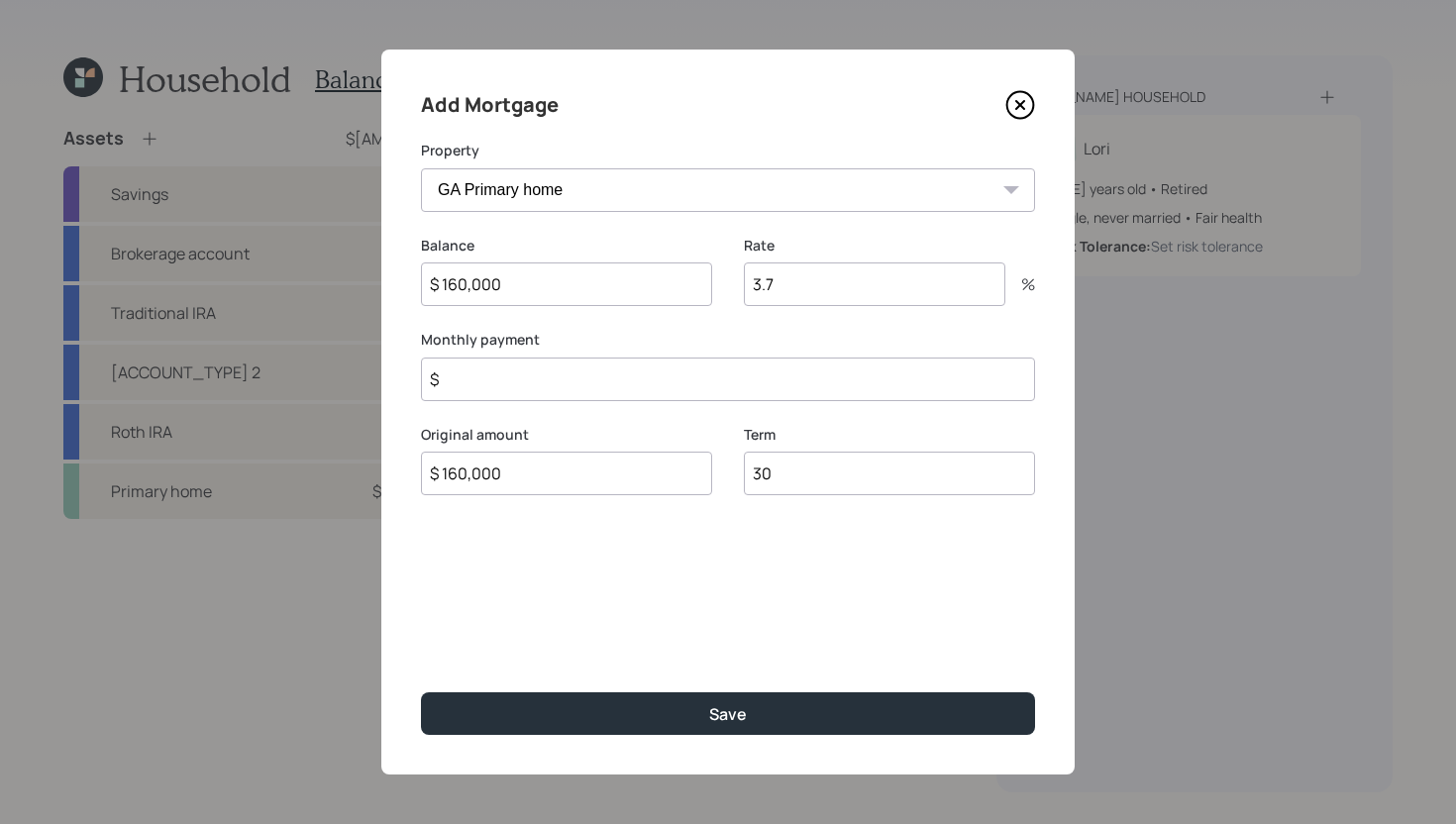 type on "3.7" 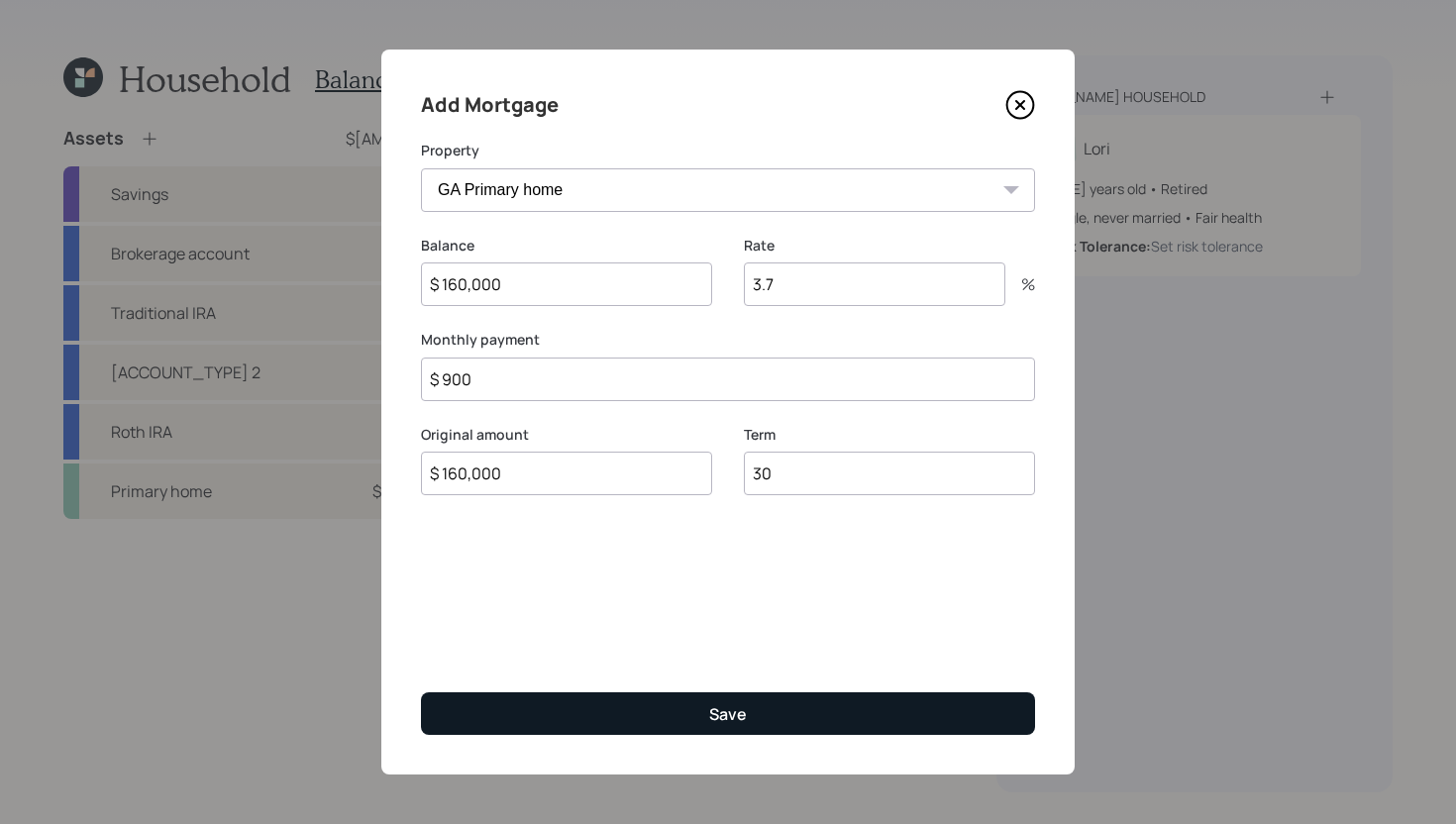 type on "$ 900" 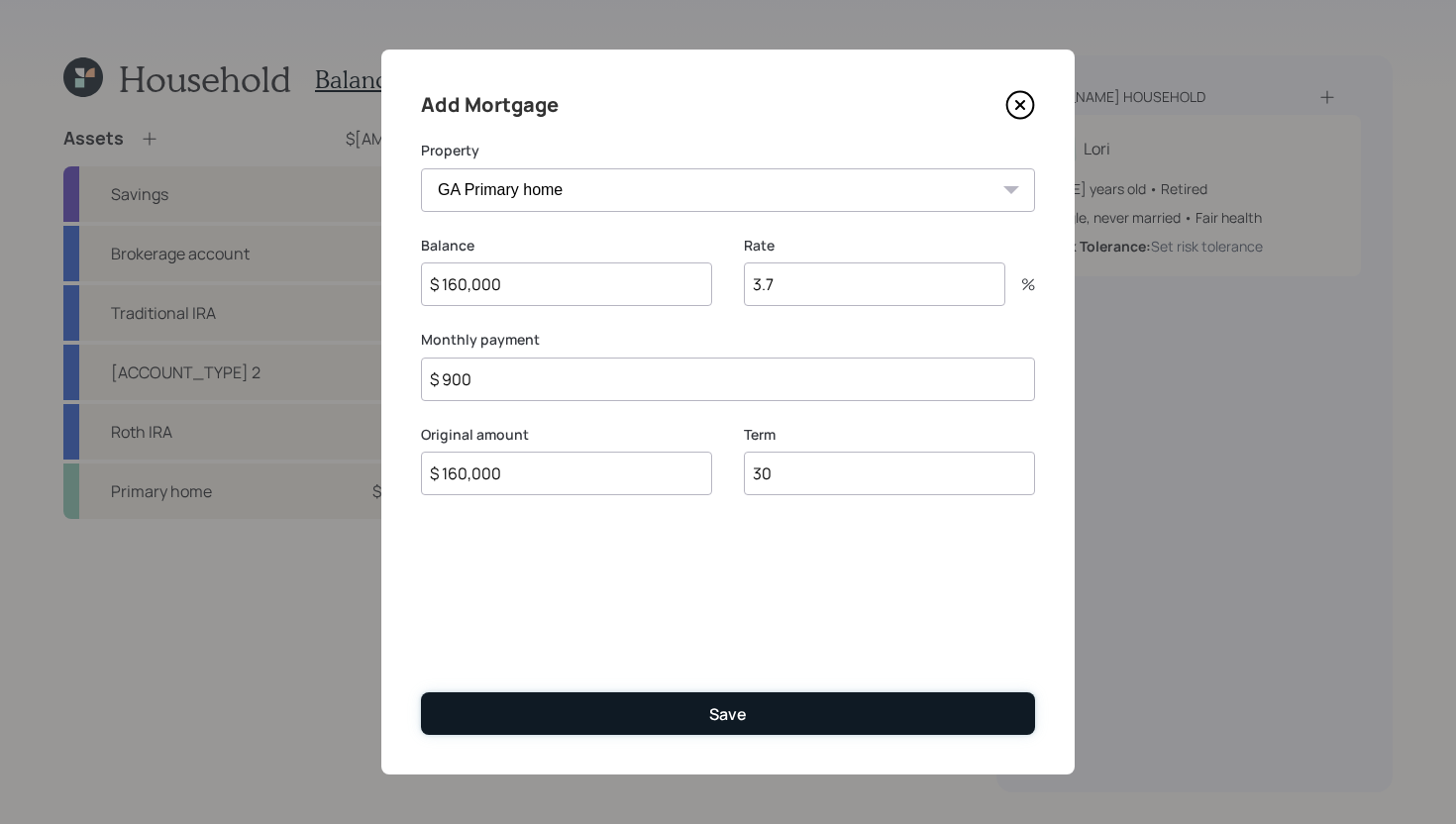 click on "Save" at bounding box center [728, 713] 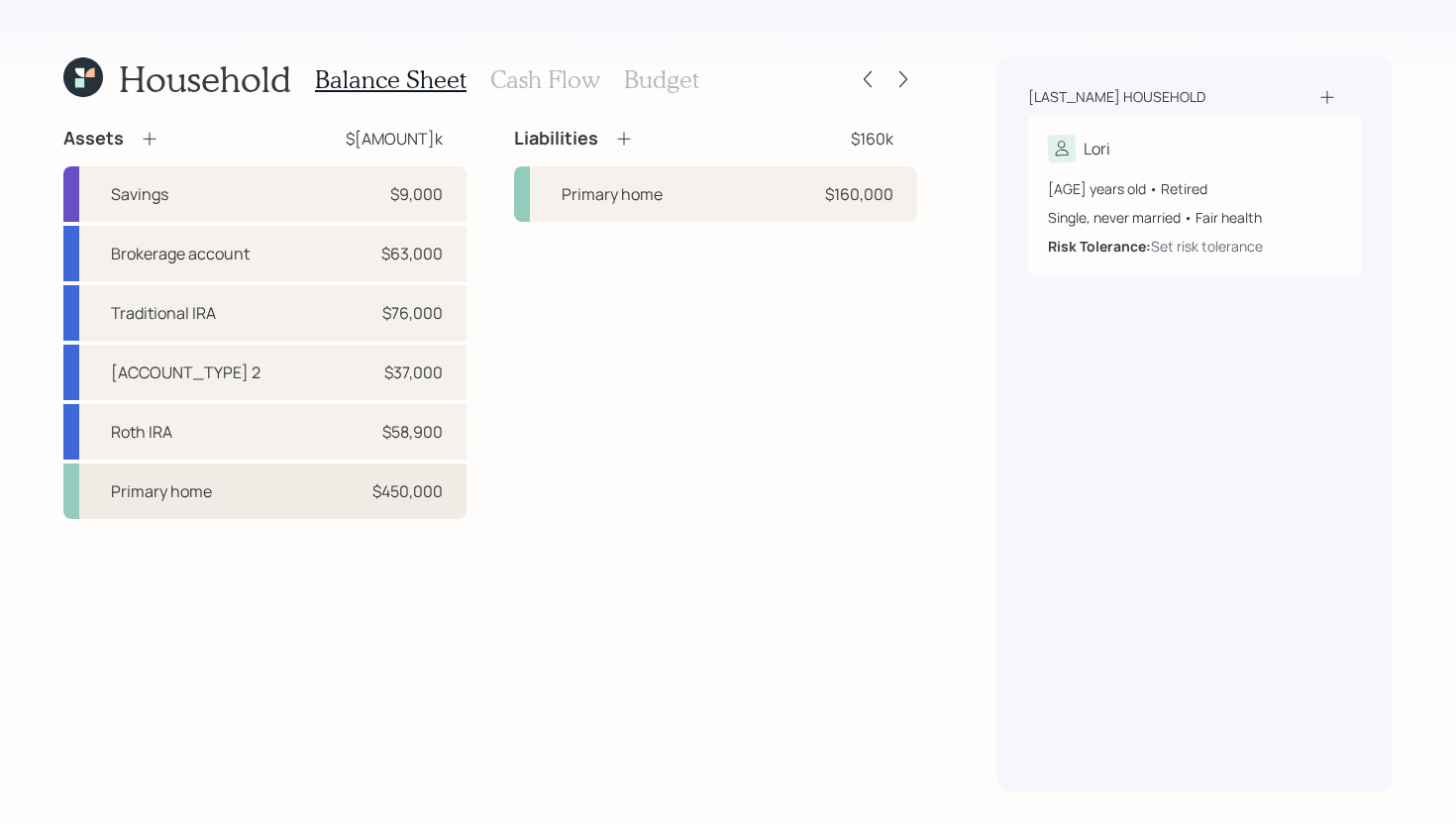 click on "Primary home $[AMOUNT]" at bounding box center (264, 491) 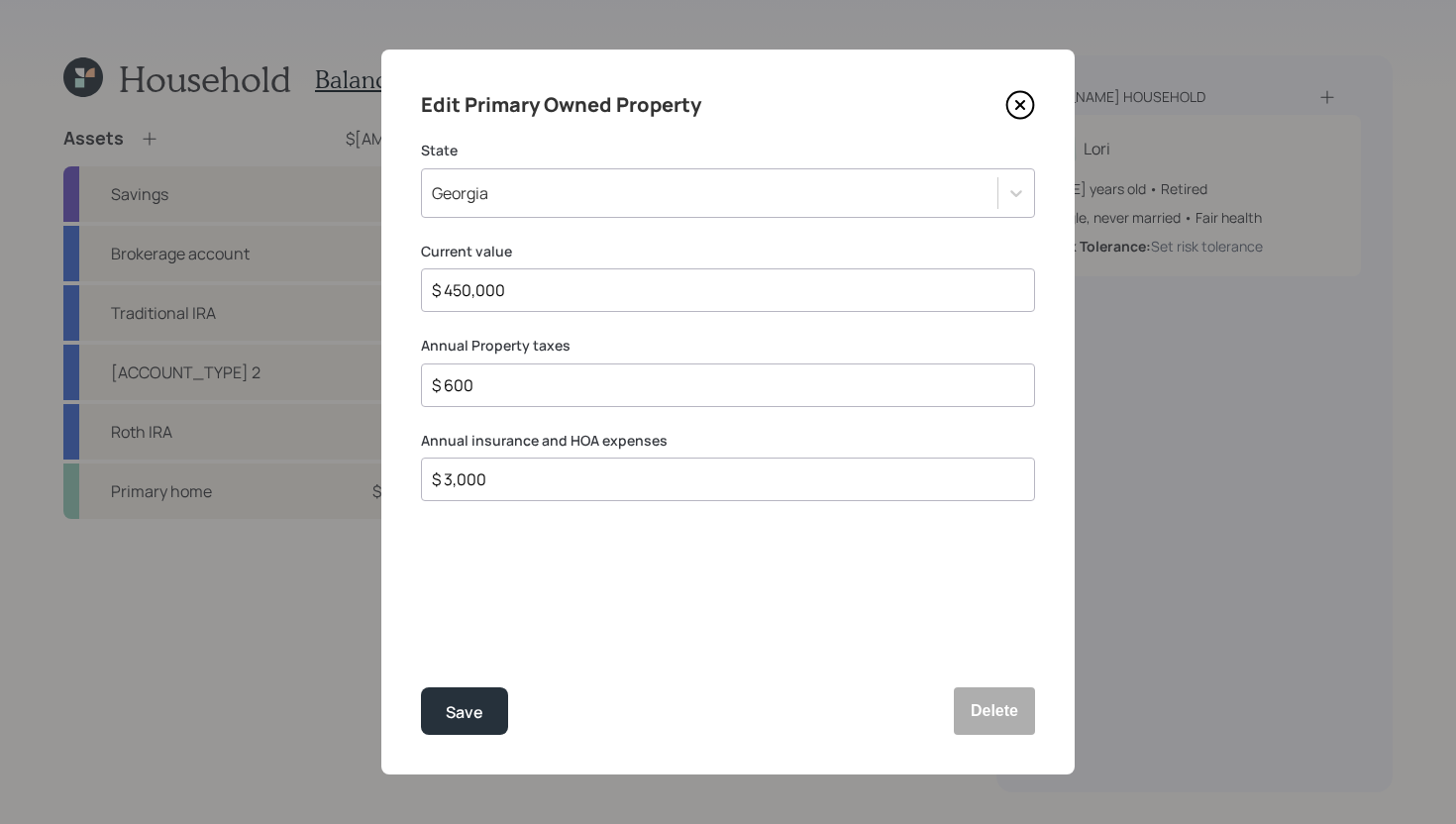 click 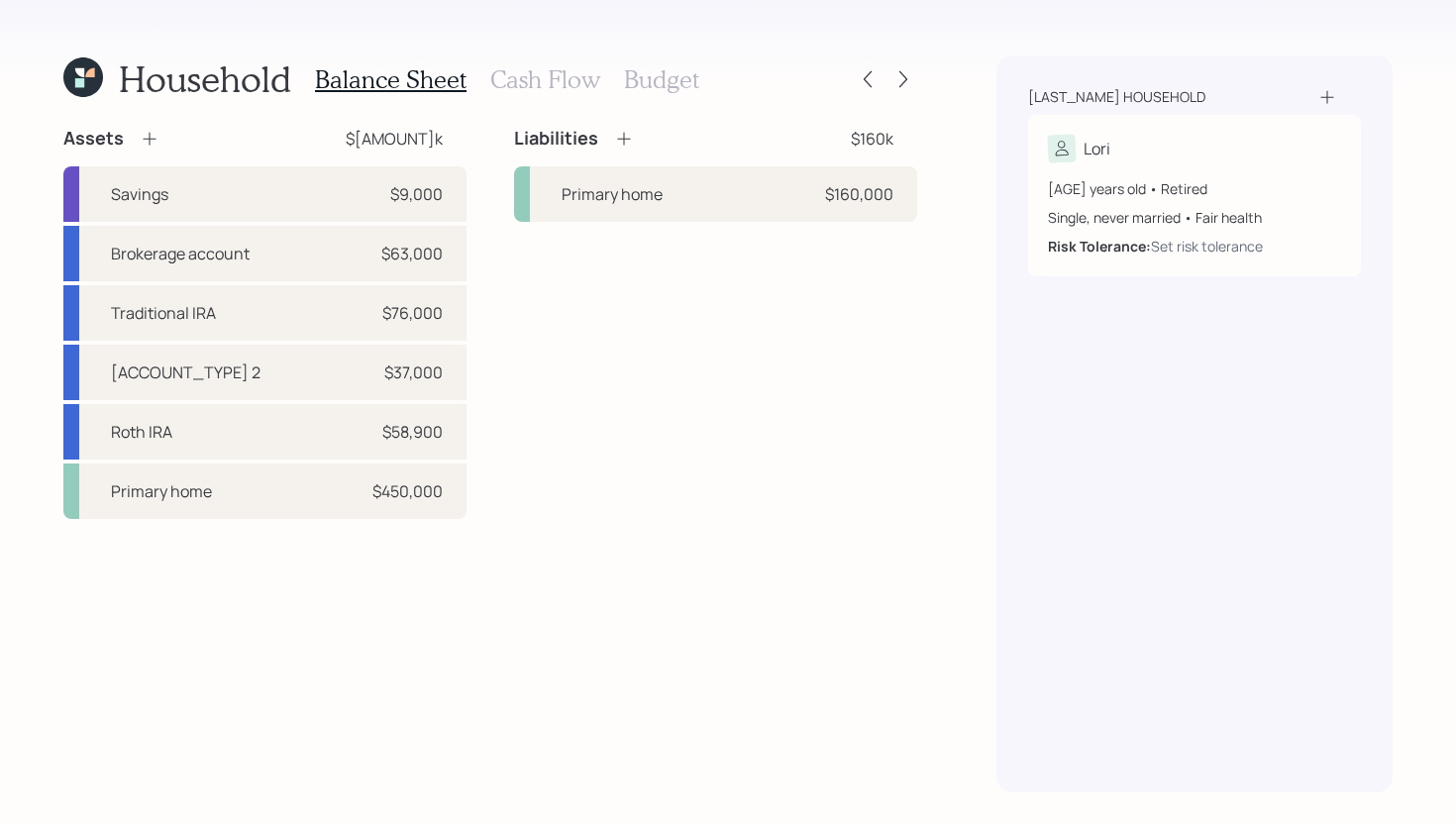 click 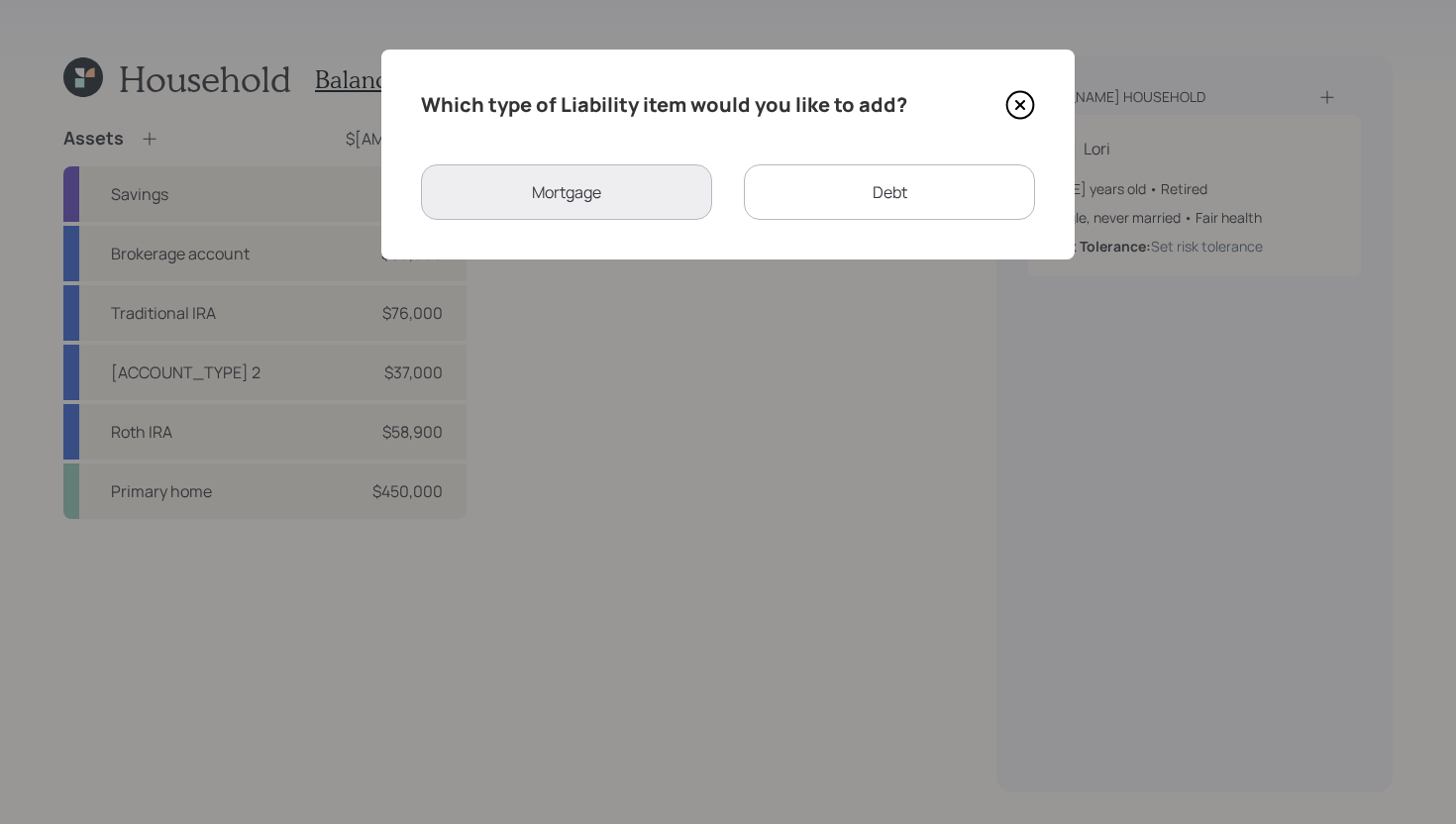 click on "Debt" at bounding box center [889, 192] 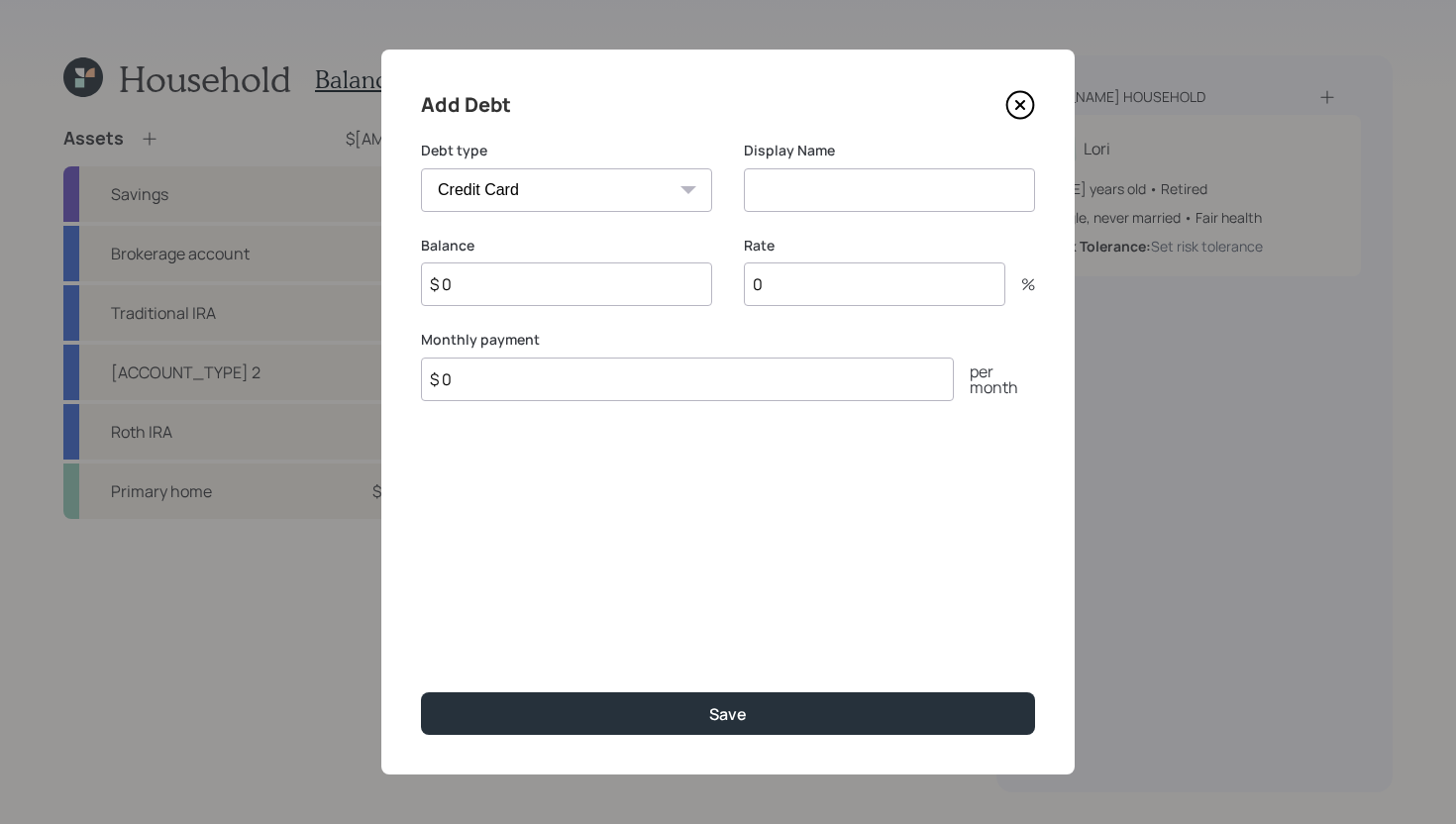click at bounding box center (889, 190) 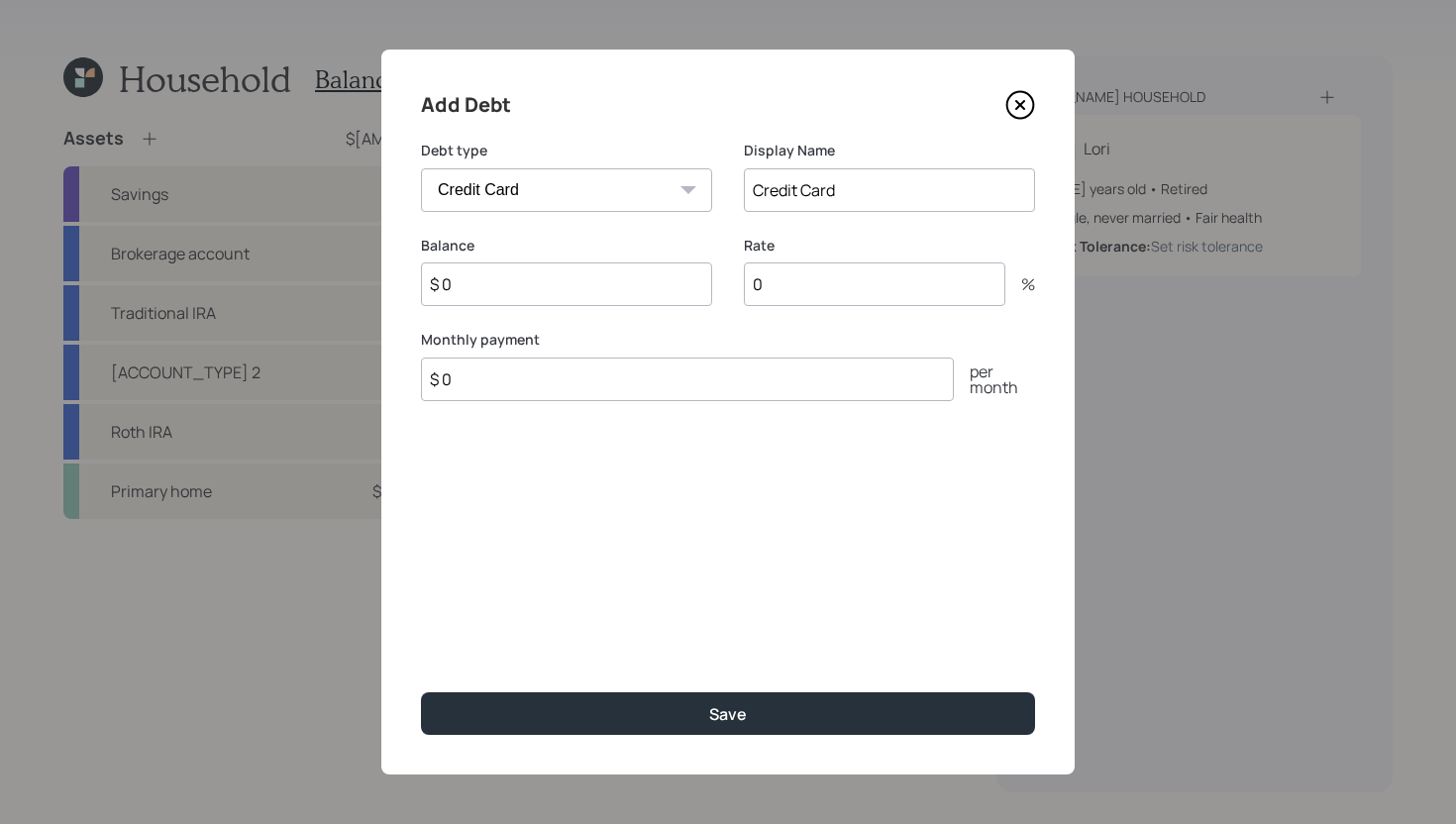 type on "Credit Card" 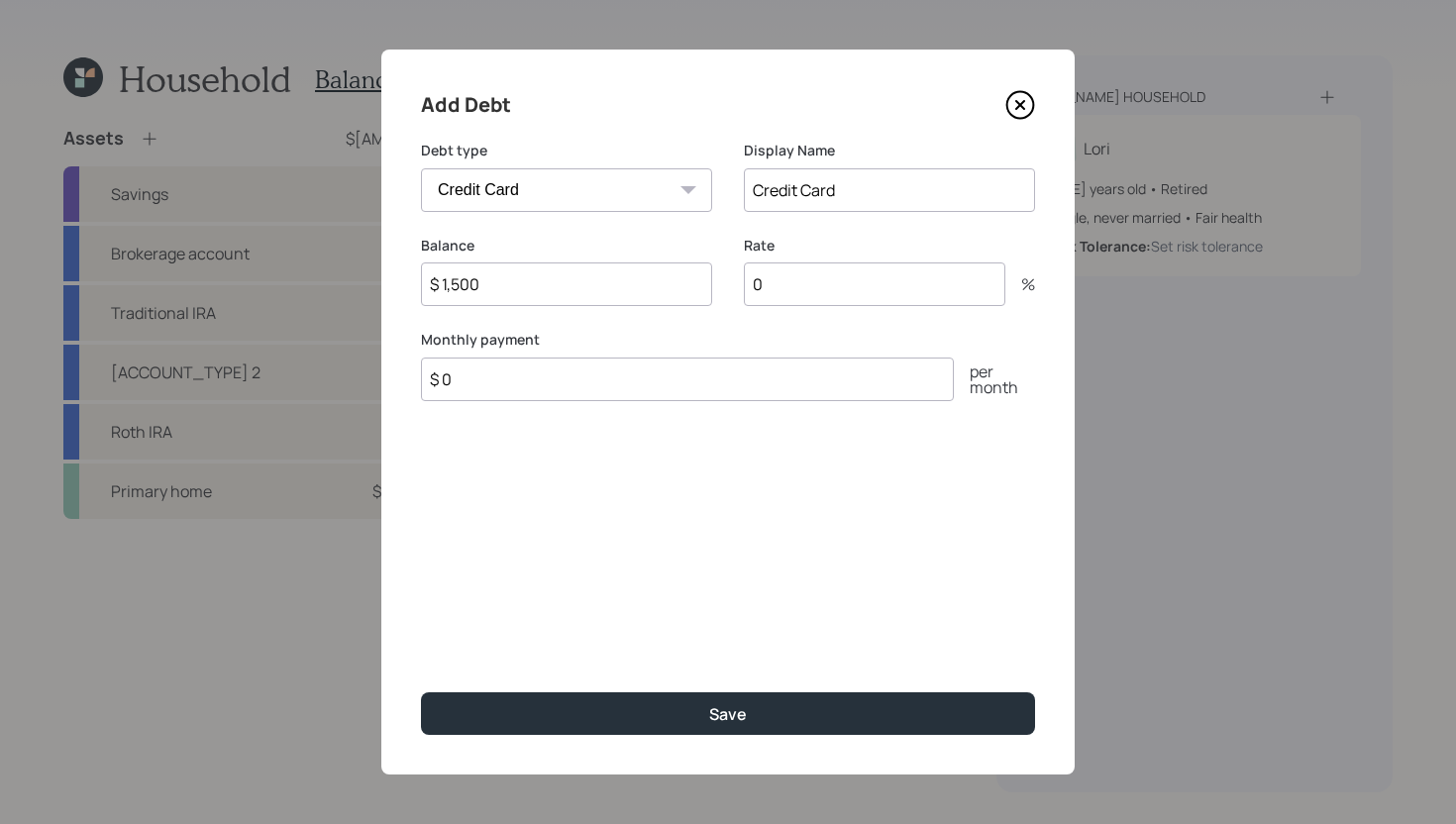 type on "$ 1,500" 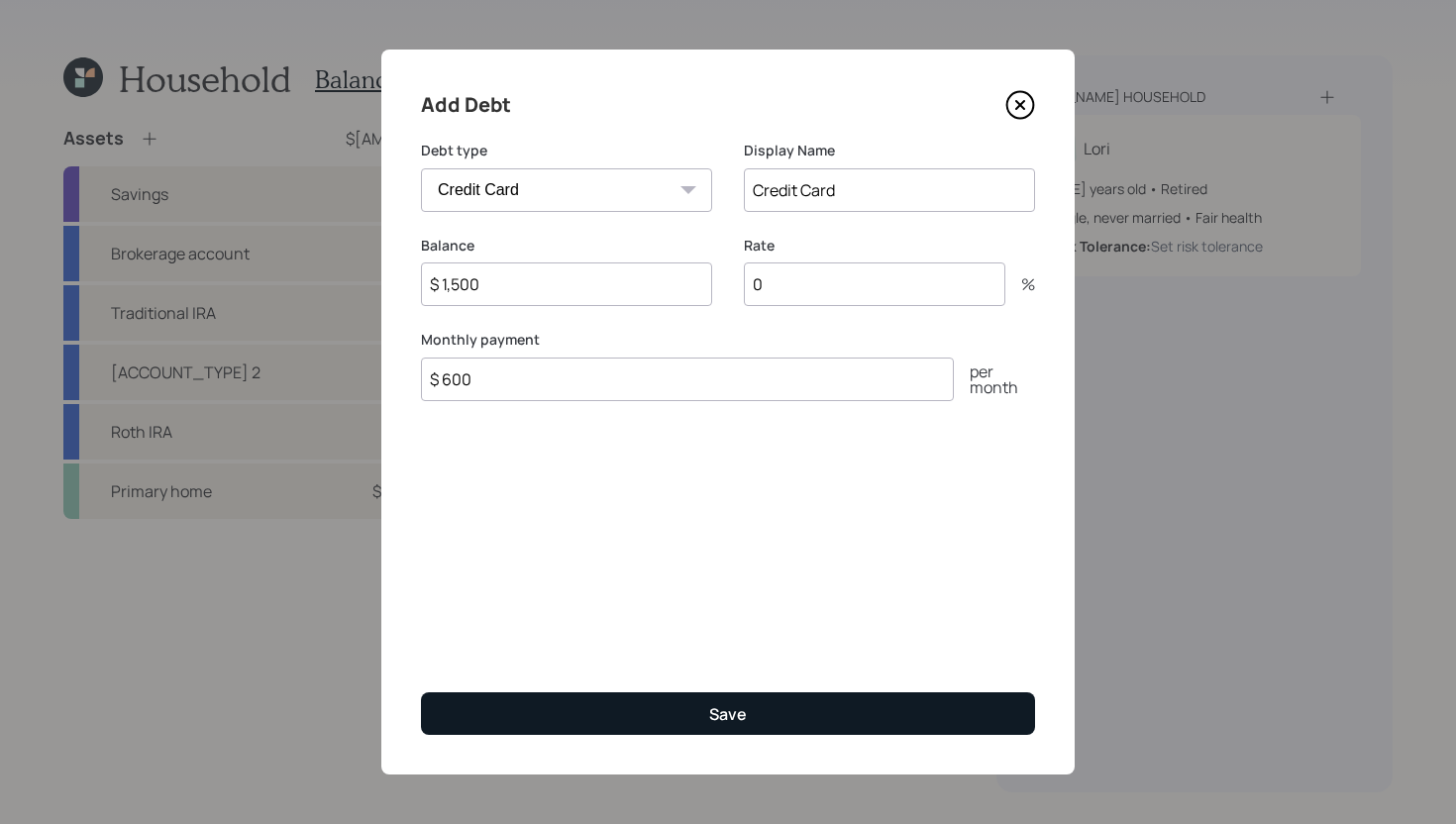 type on "$ 600" 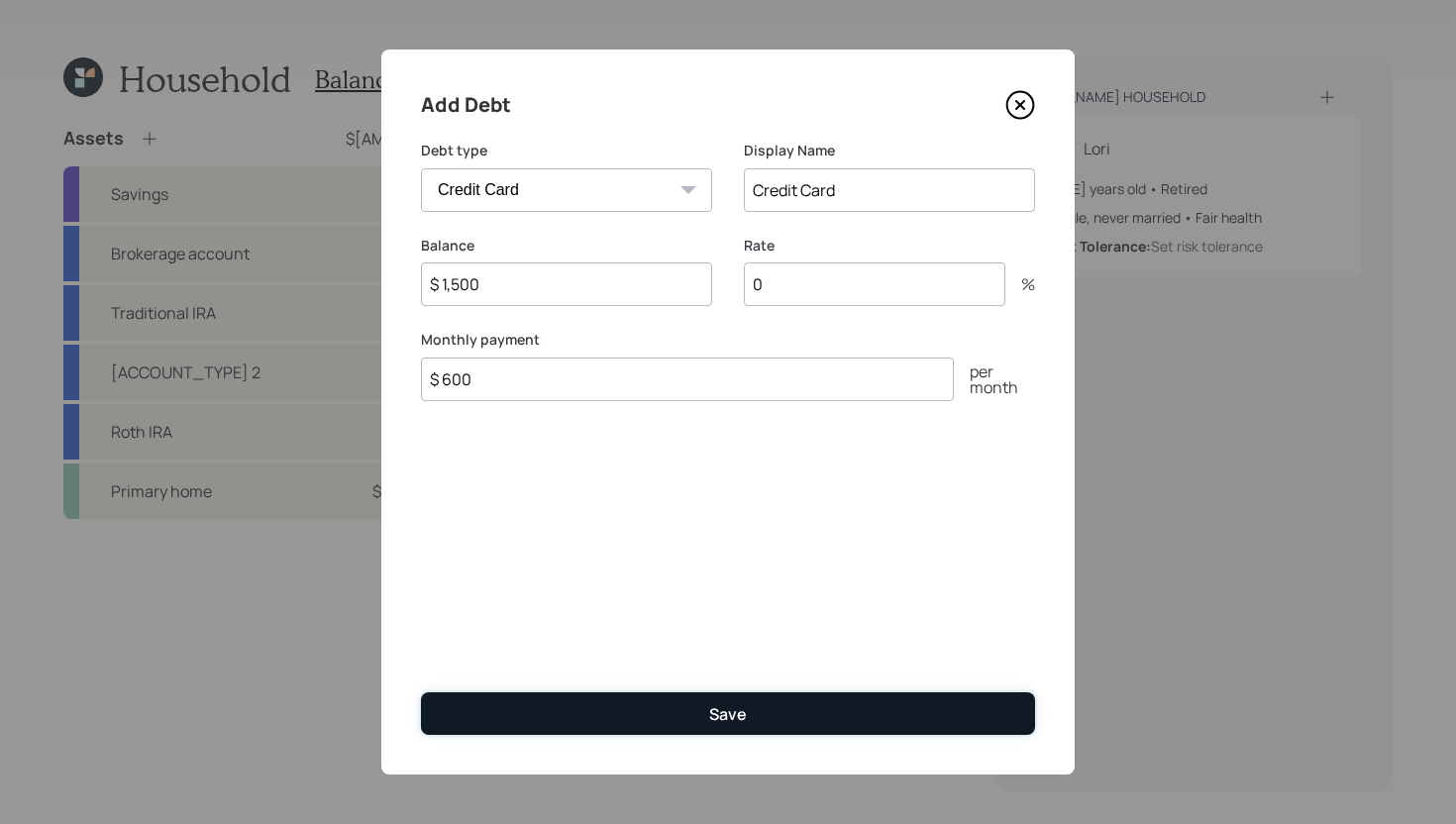 click on "Save" at bounding box center (728, 713) 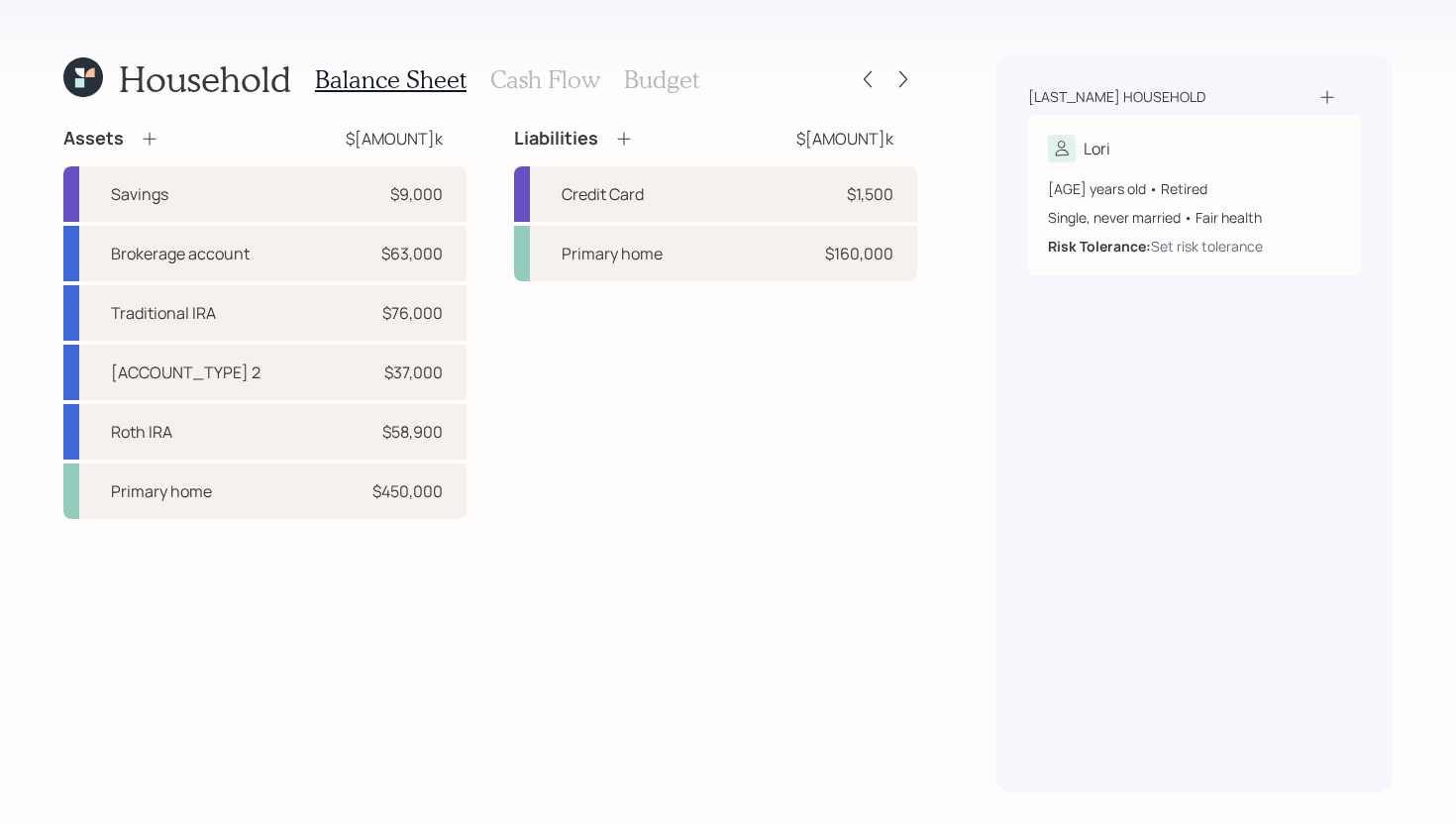 click on "Cash Flow" at bounding box center [545, 79] 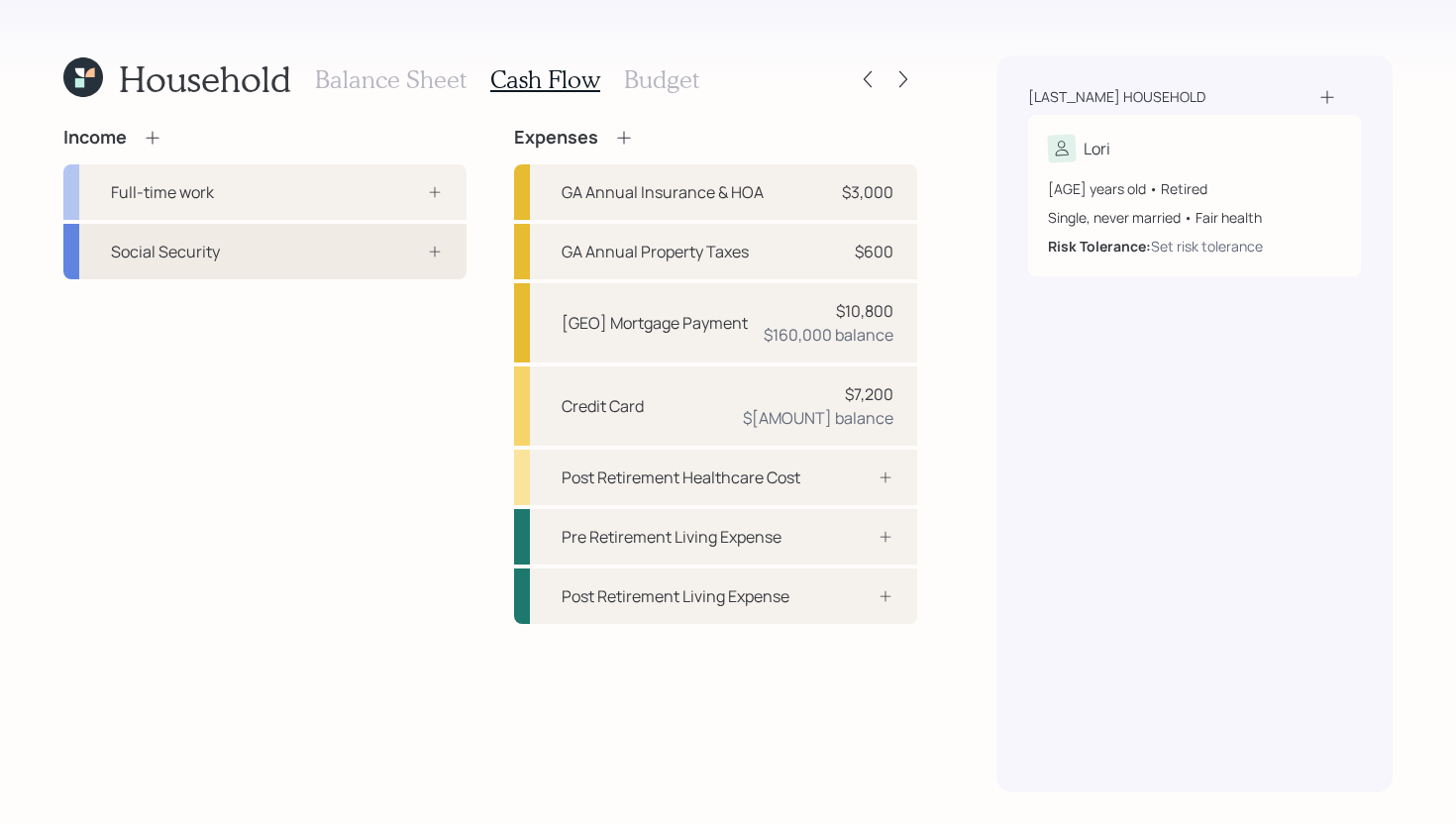 click on "Social Security" at bounding box center [165, 252] 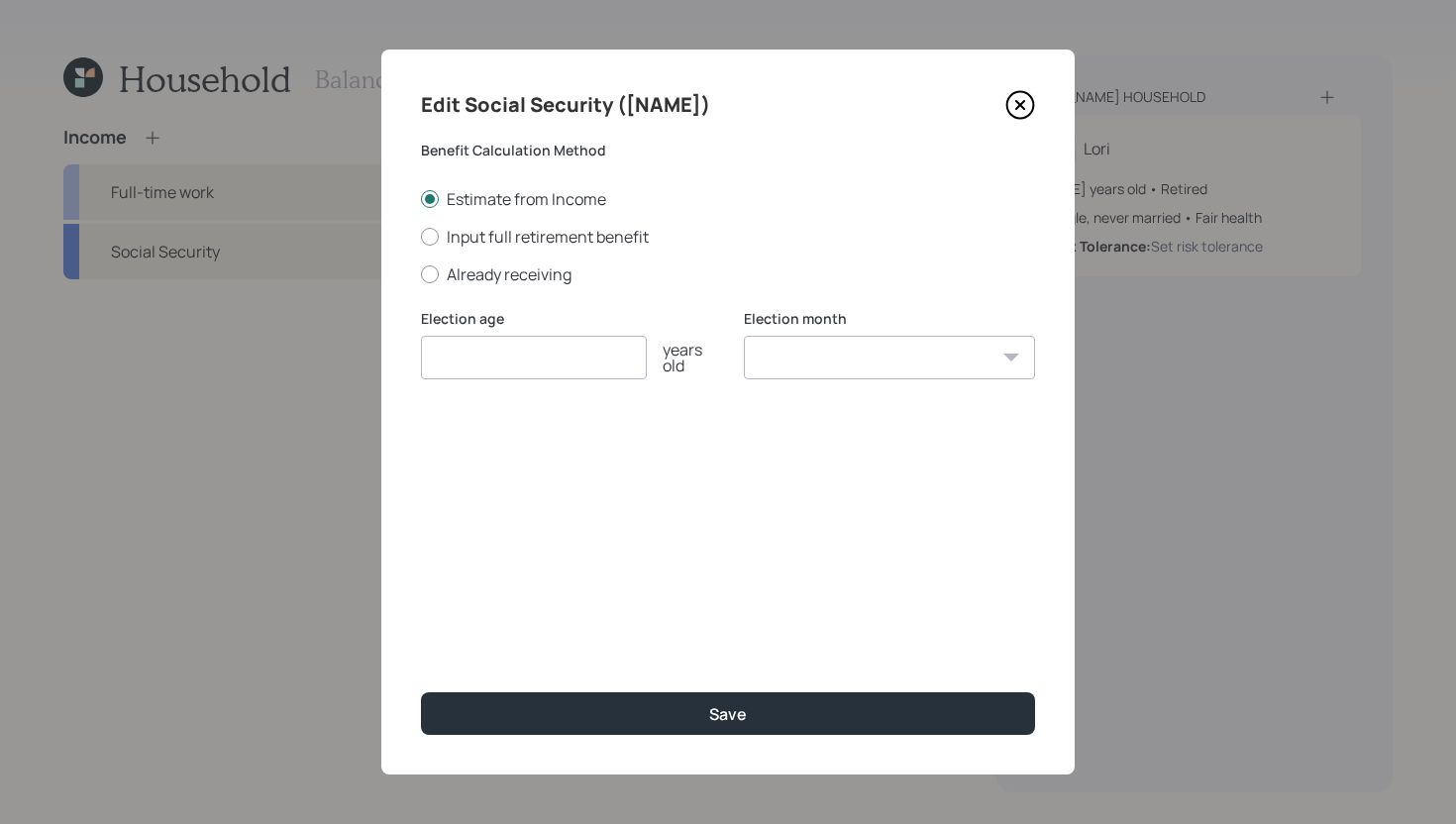 click 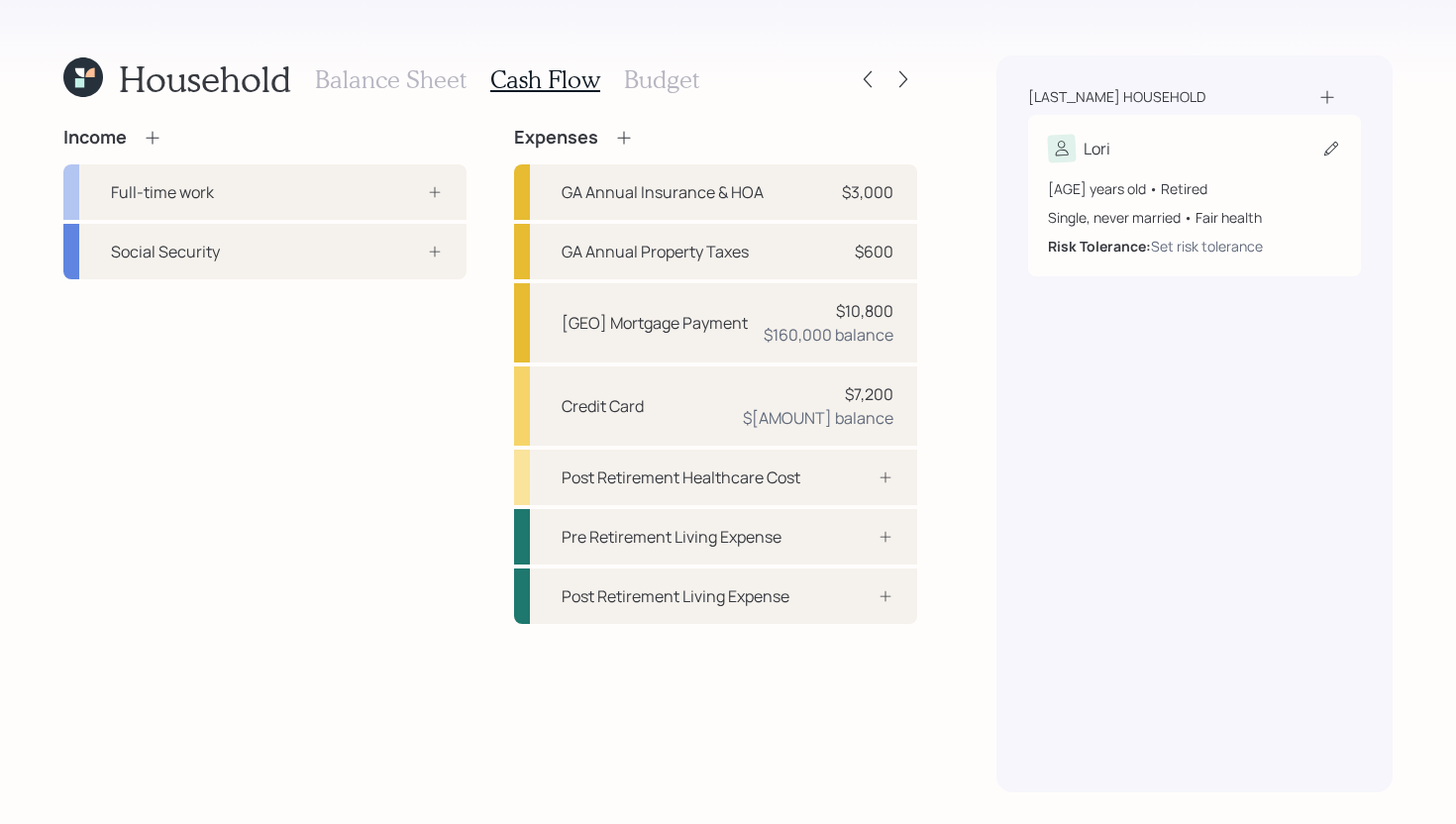 click on "[NAME] [AGE] years old • Retired Single, never married • Fair health Risk Tolerance: Set risk tolerance" at bounding box center [1195, 195] 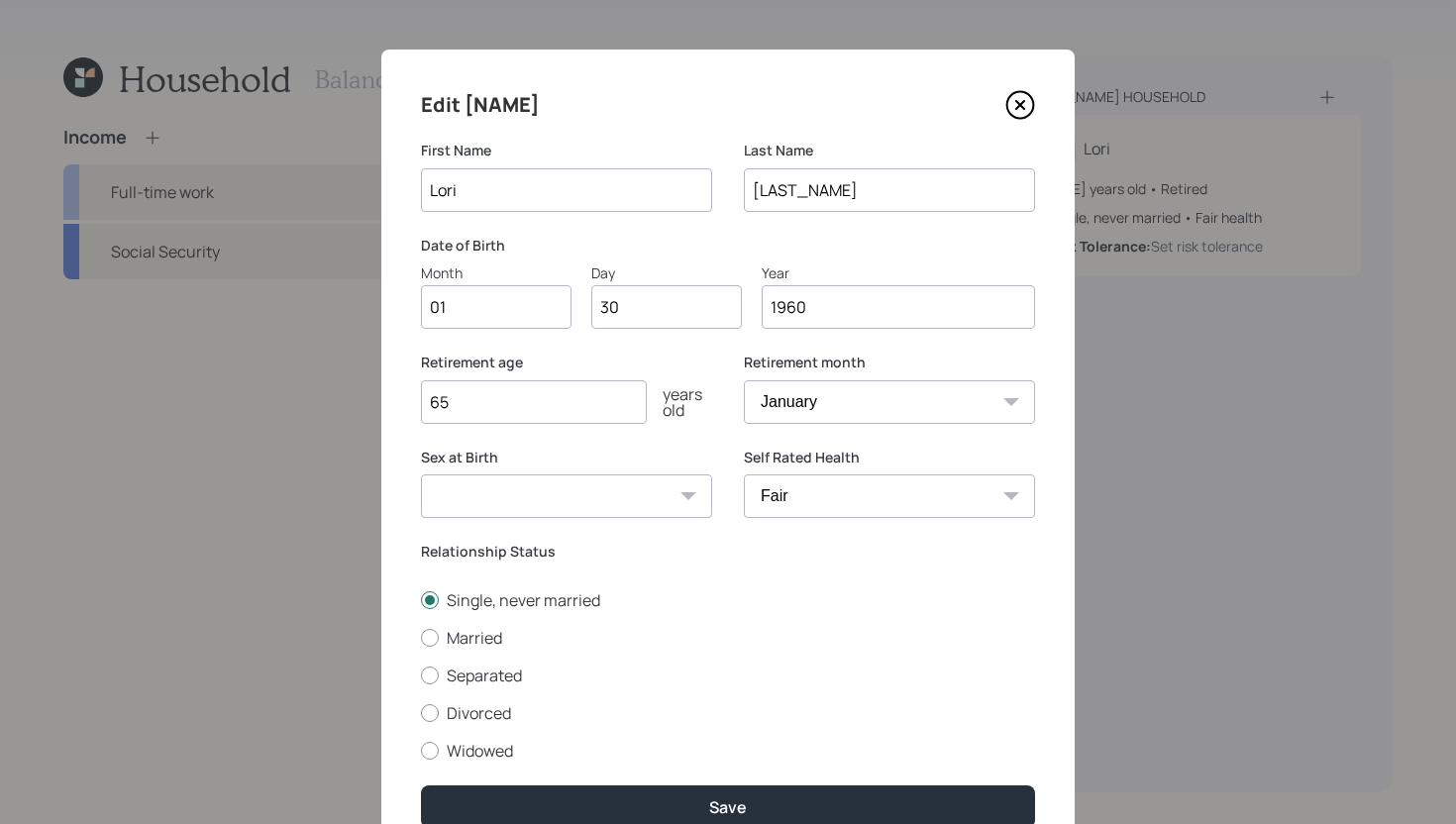 click 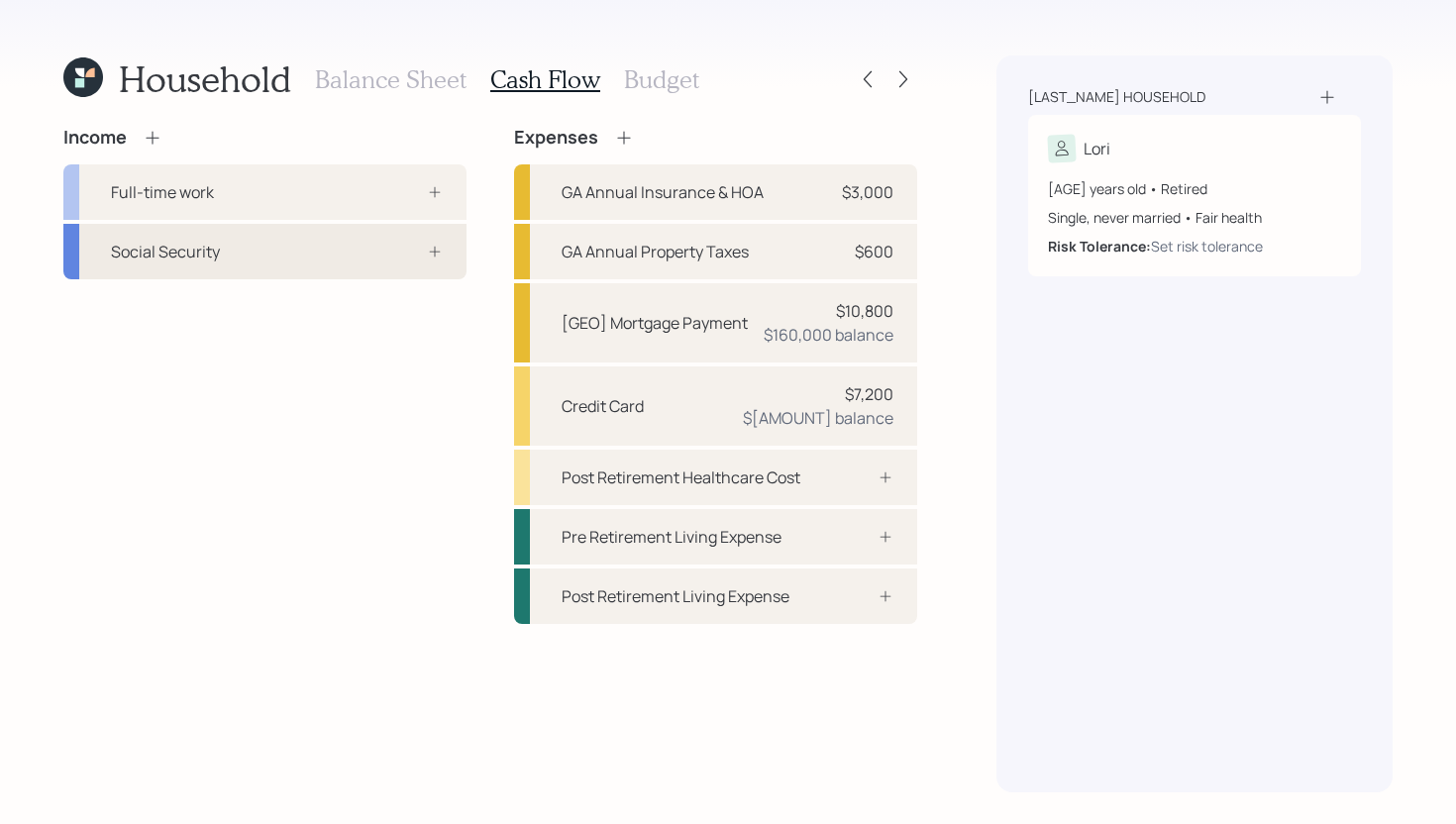 click on "Social Security" at bounding box center [264, 252] 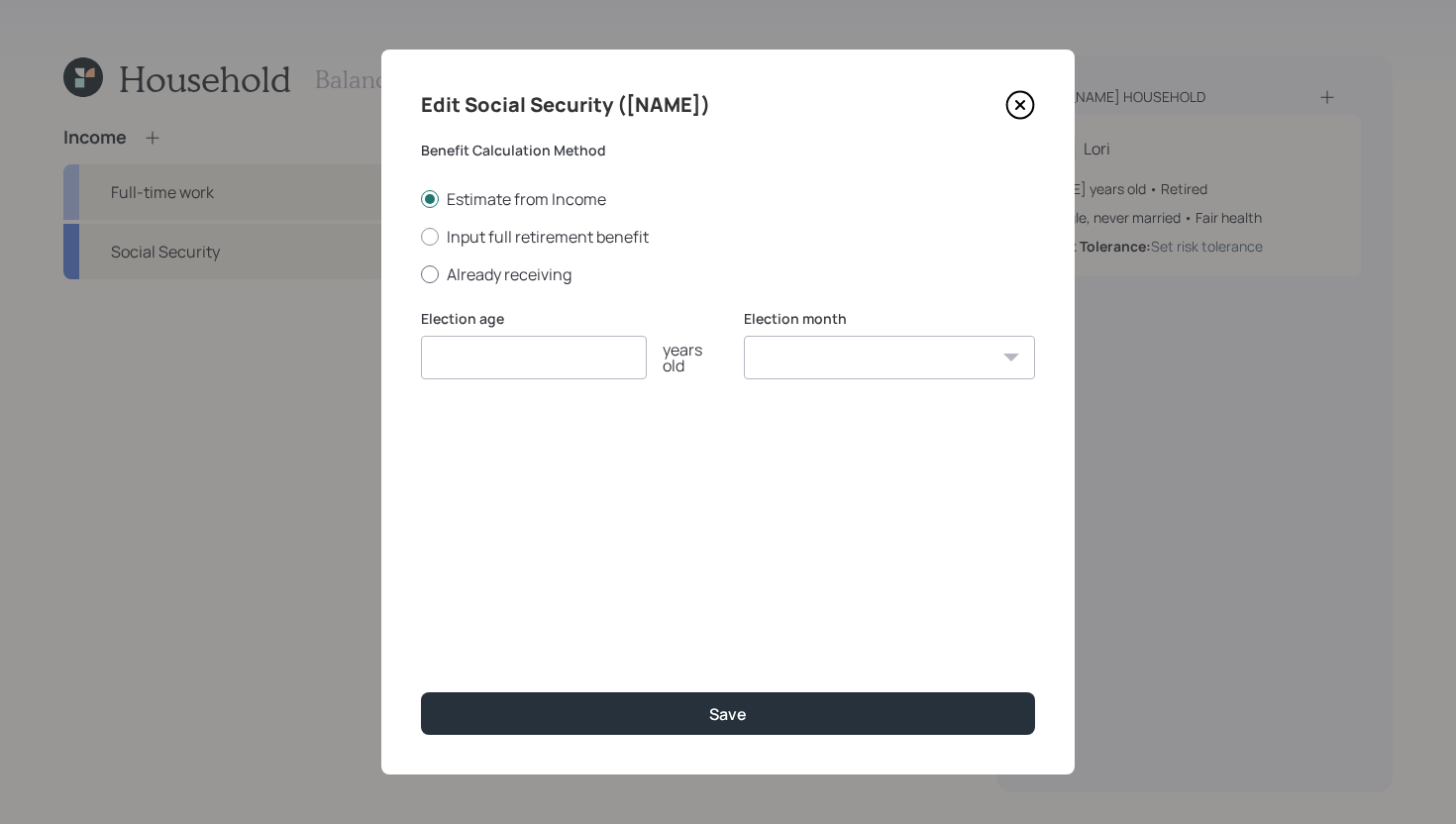 click on "Already receiving" at bounding box center [728, 274] 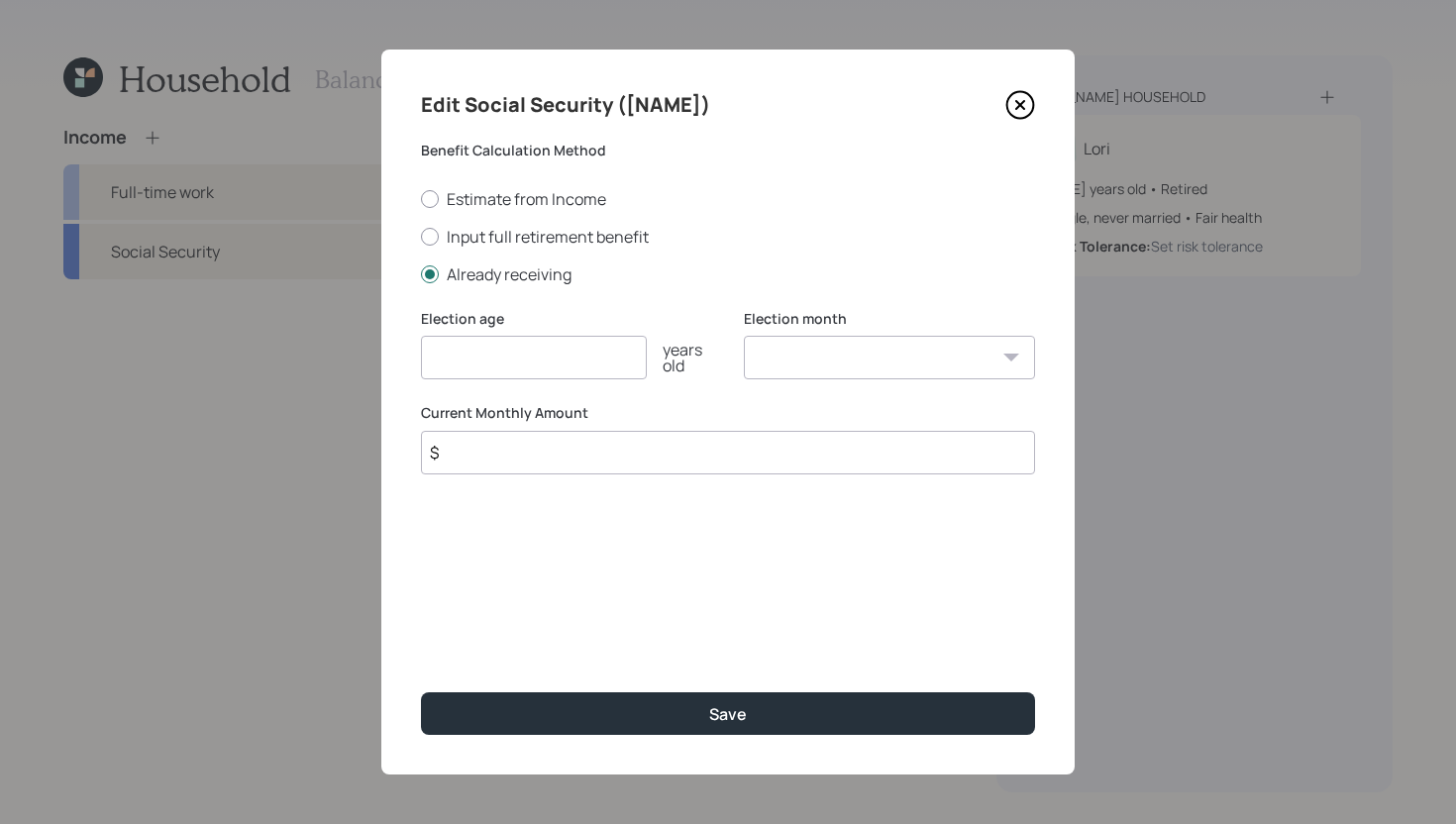 click on "$" at bounding box center [728, 453] 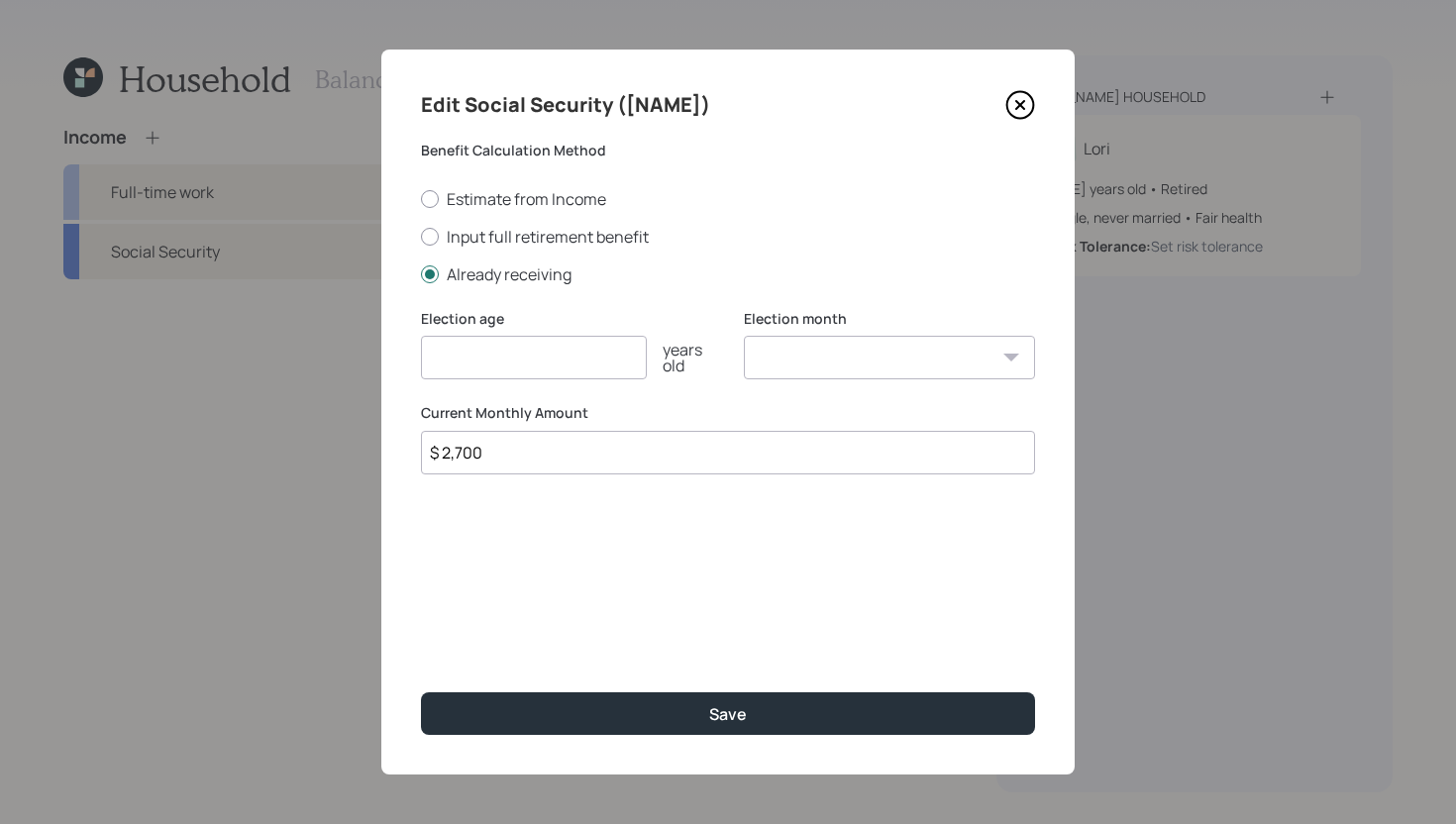 type on "$ 2,700" 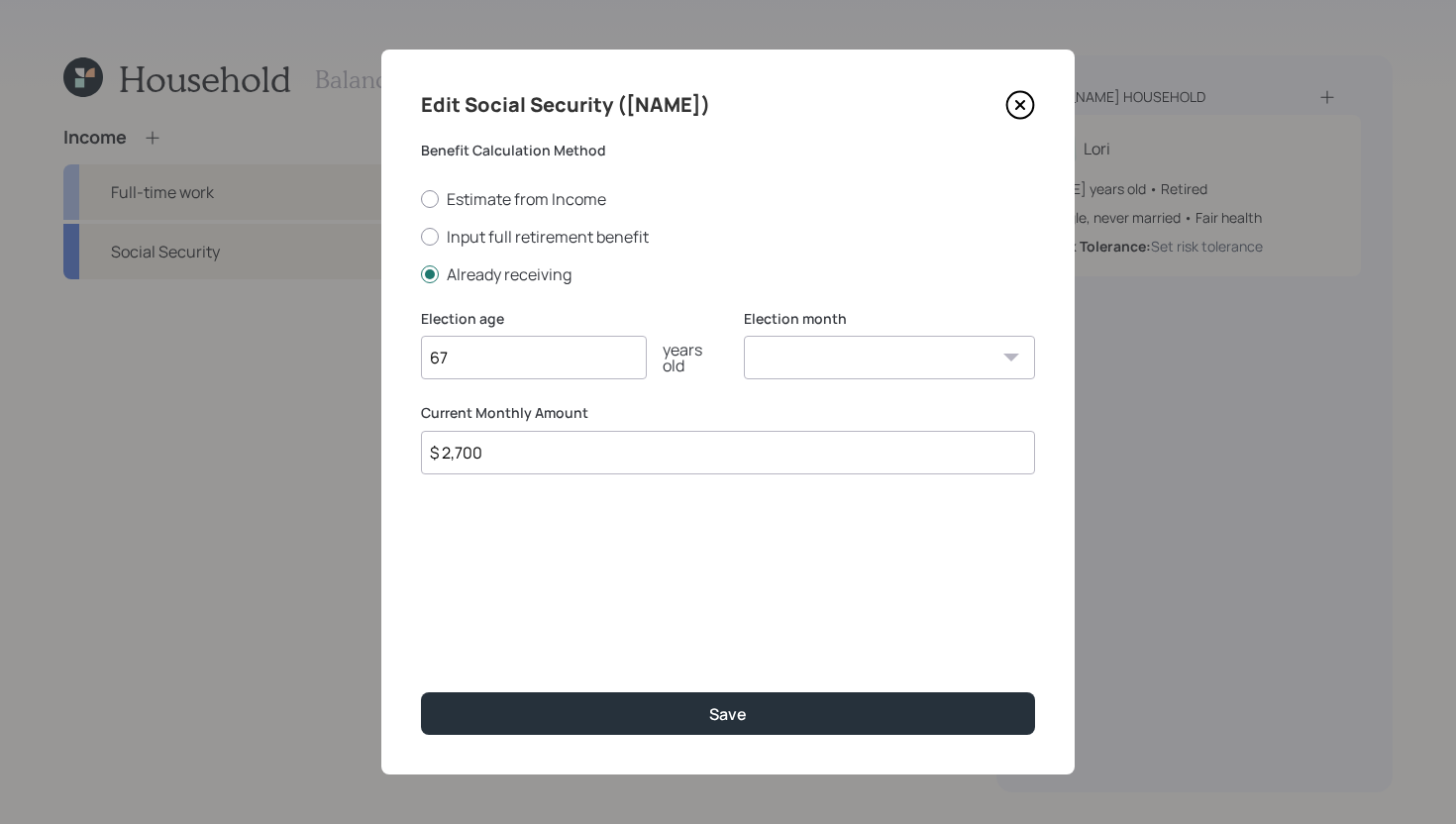 type on "67" 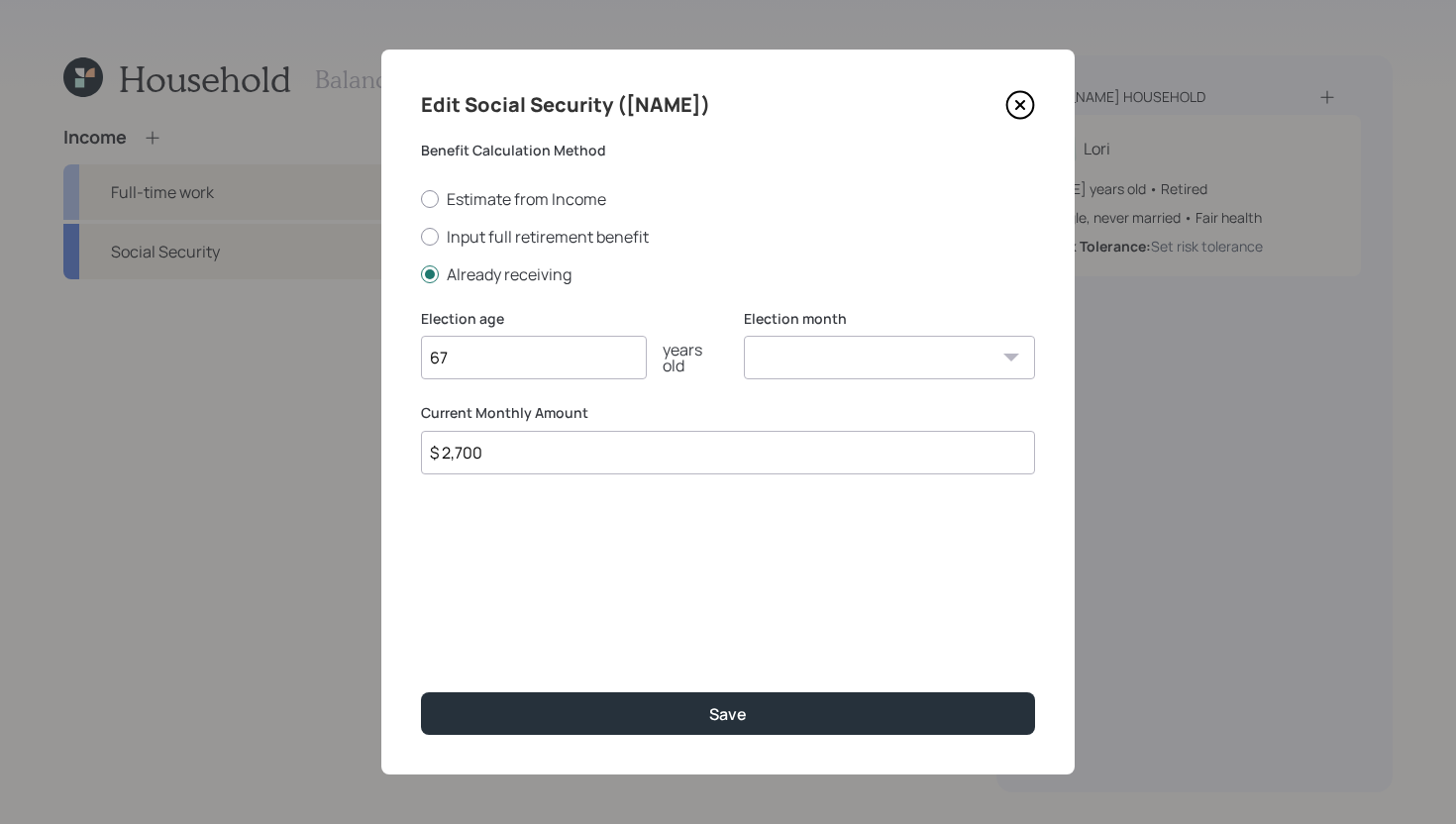 click on "January February March April May June July August September October November December" at bounding box center (889, 358) 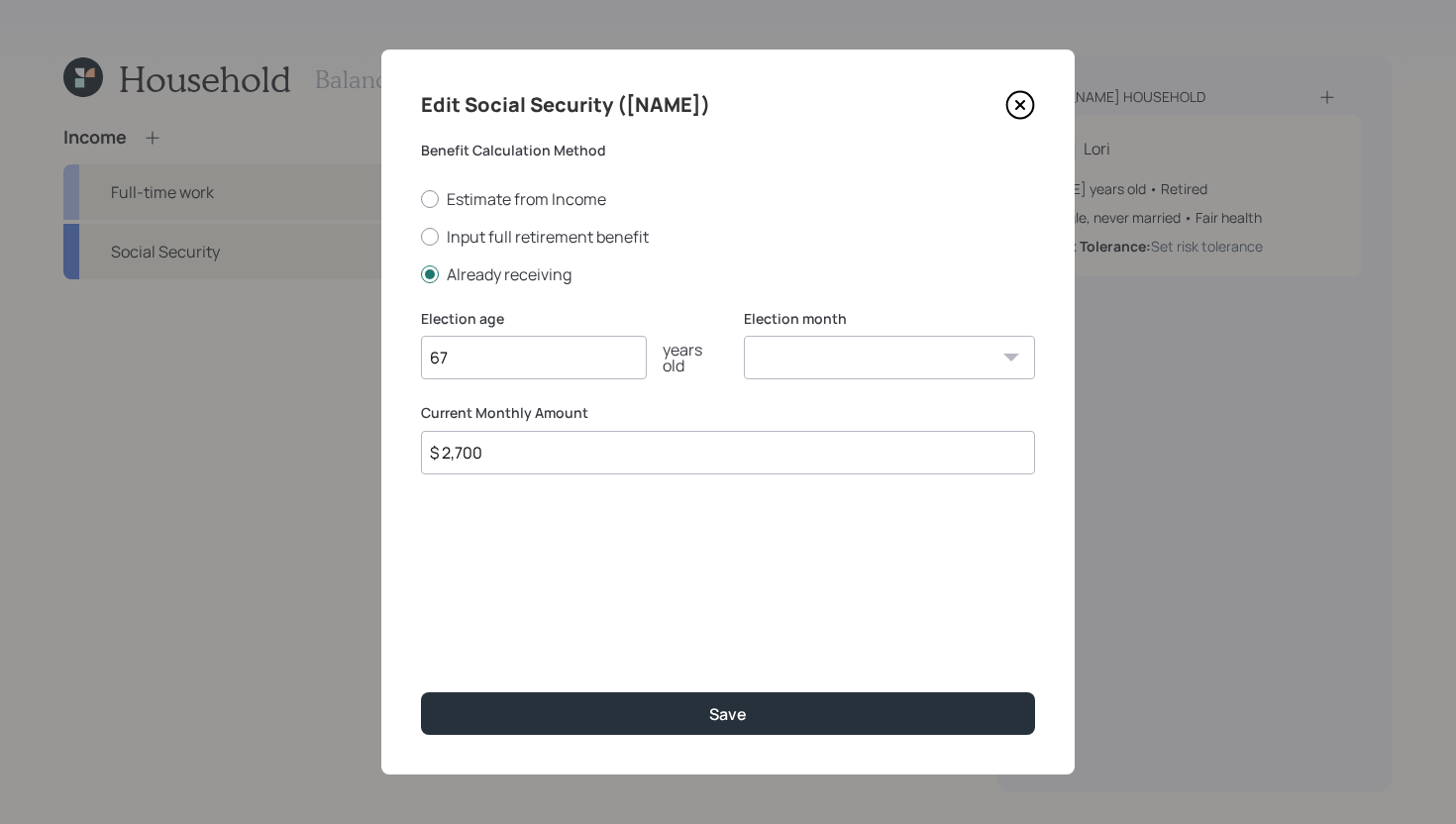 select on "1" 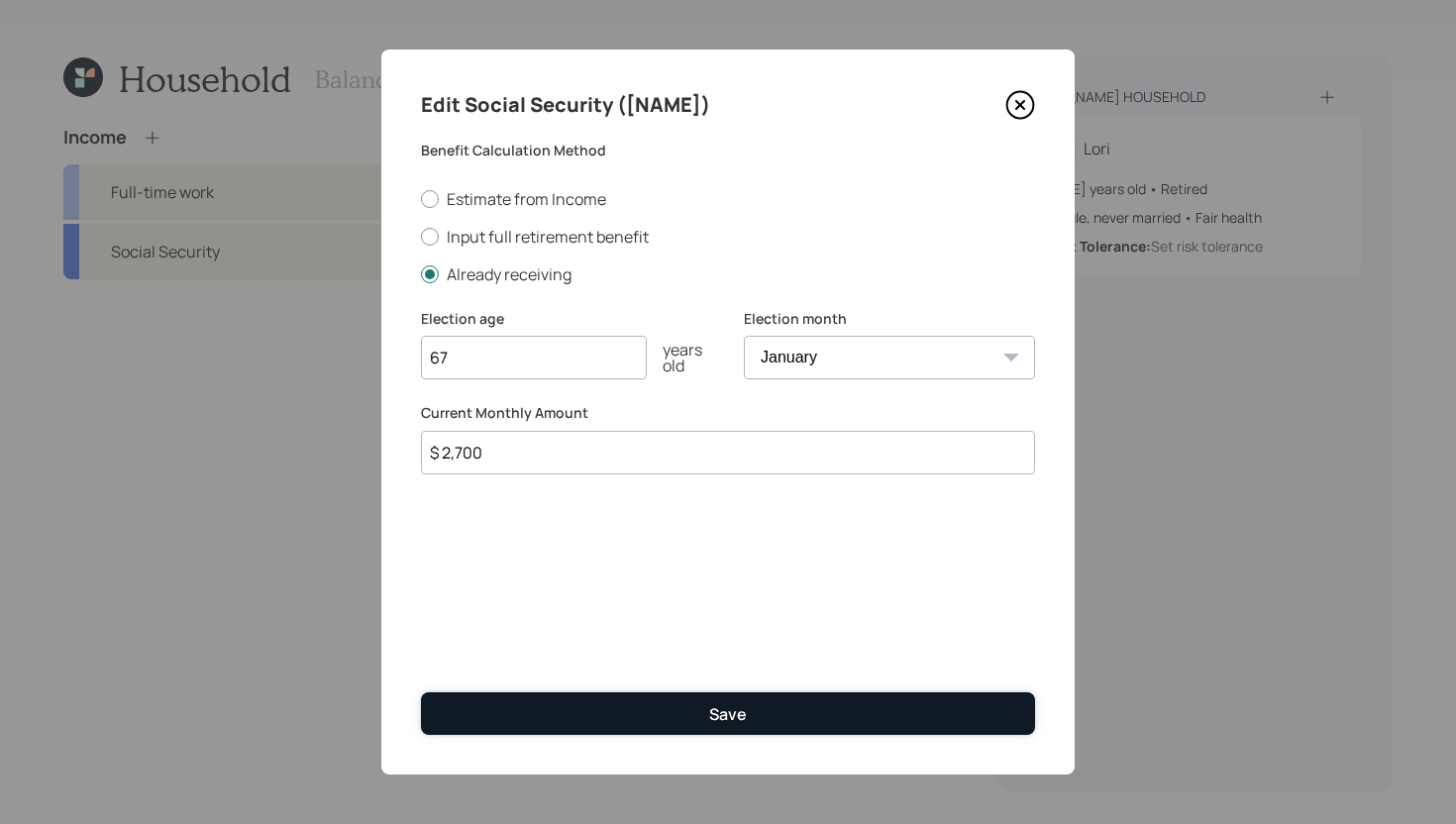 click on "Save" at bounding box center (728, 713) 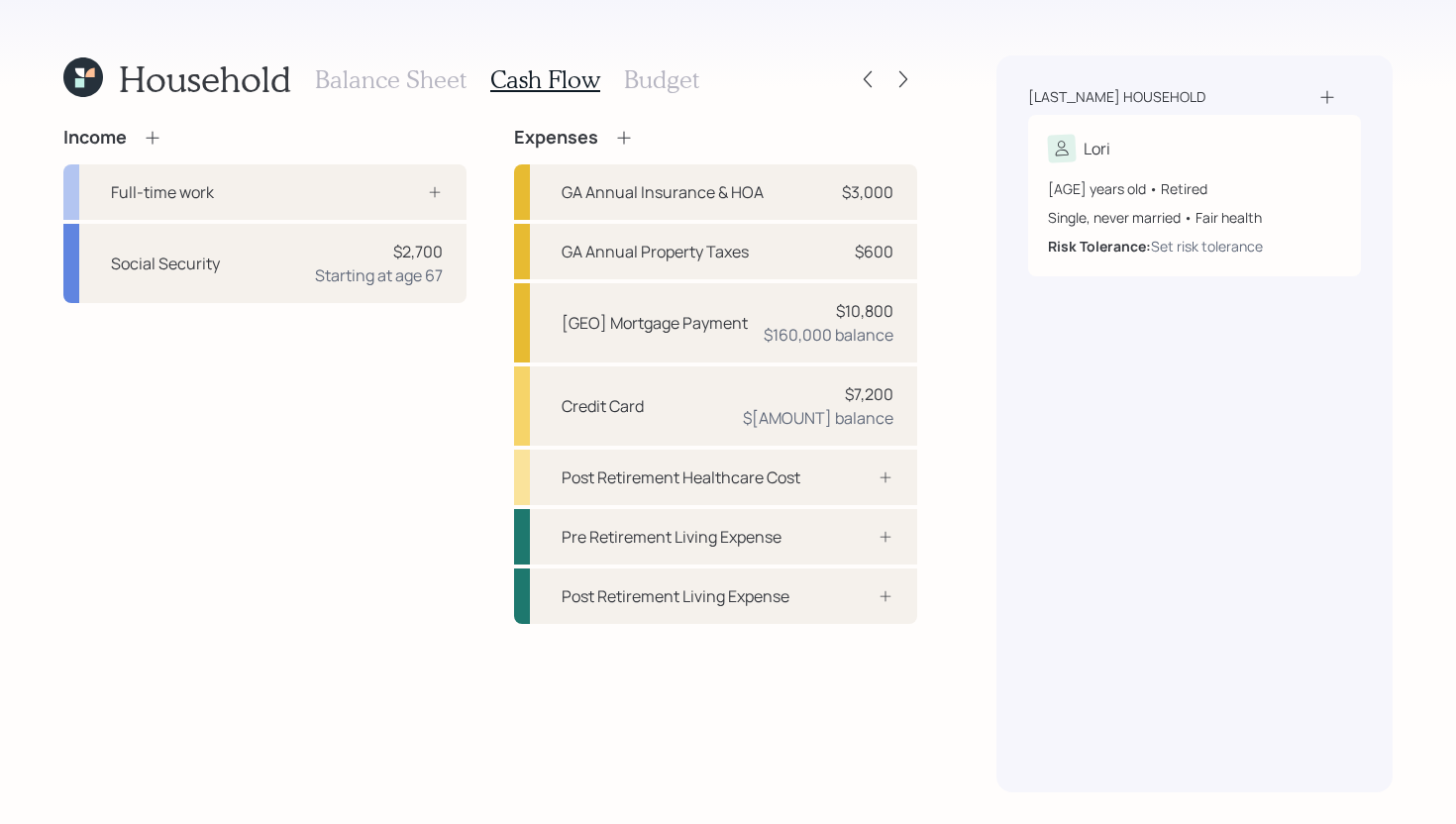 click 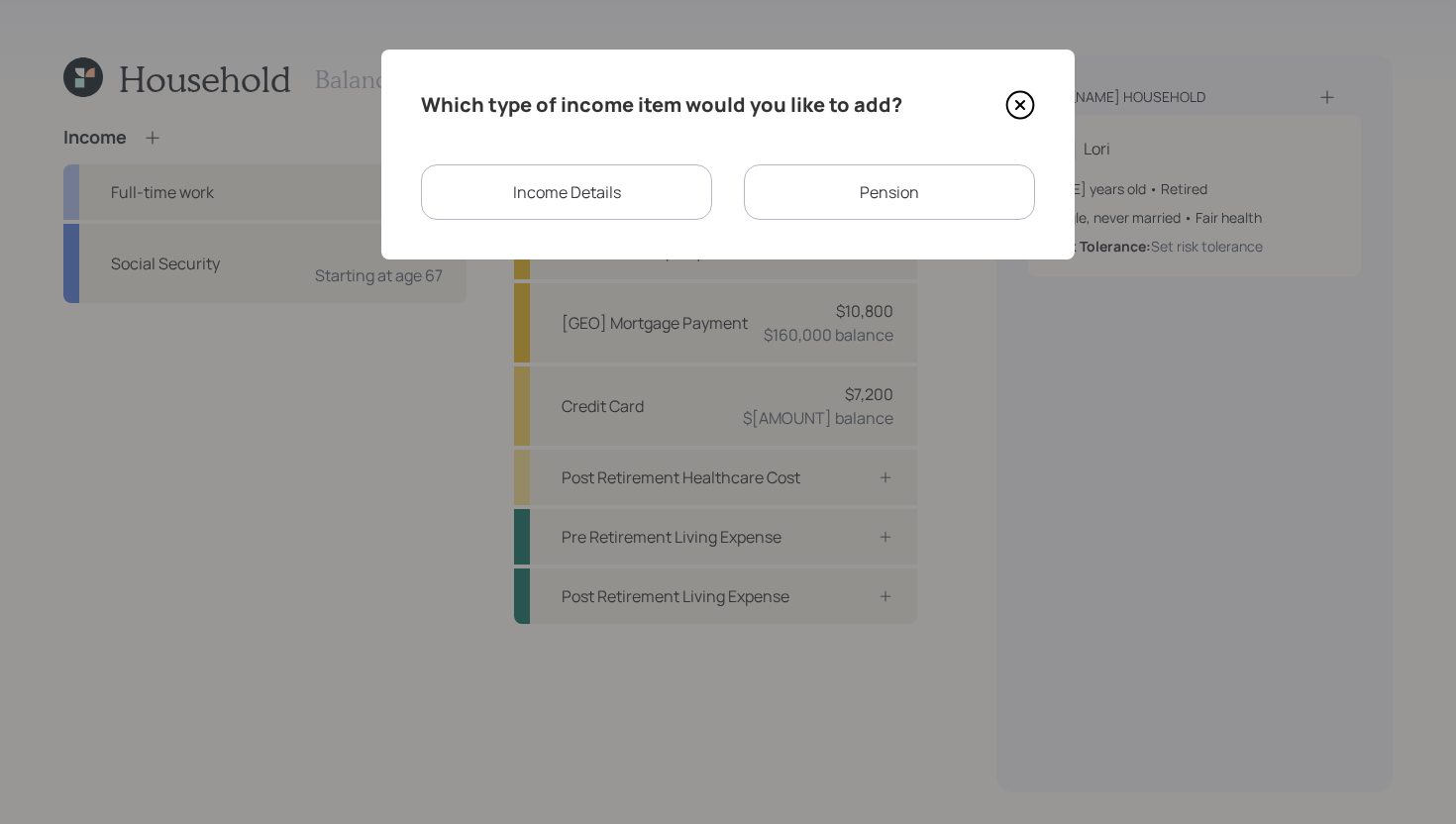 click on "Income Details" at bounding box center [567, 192] 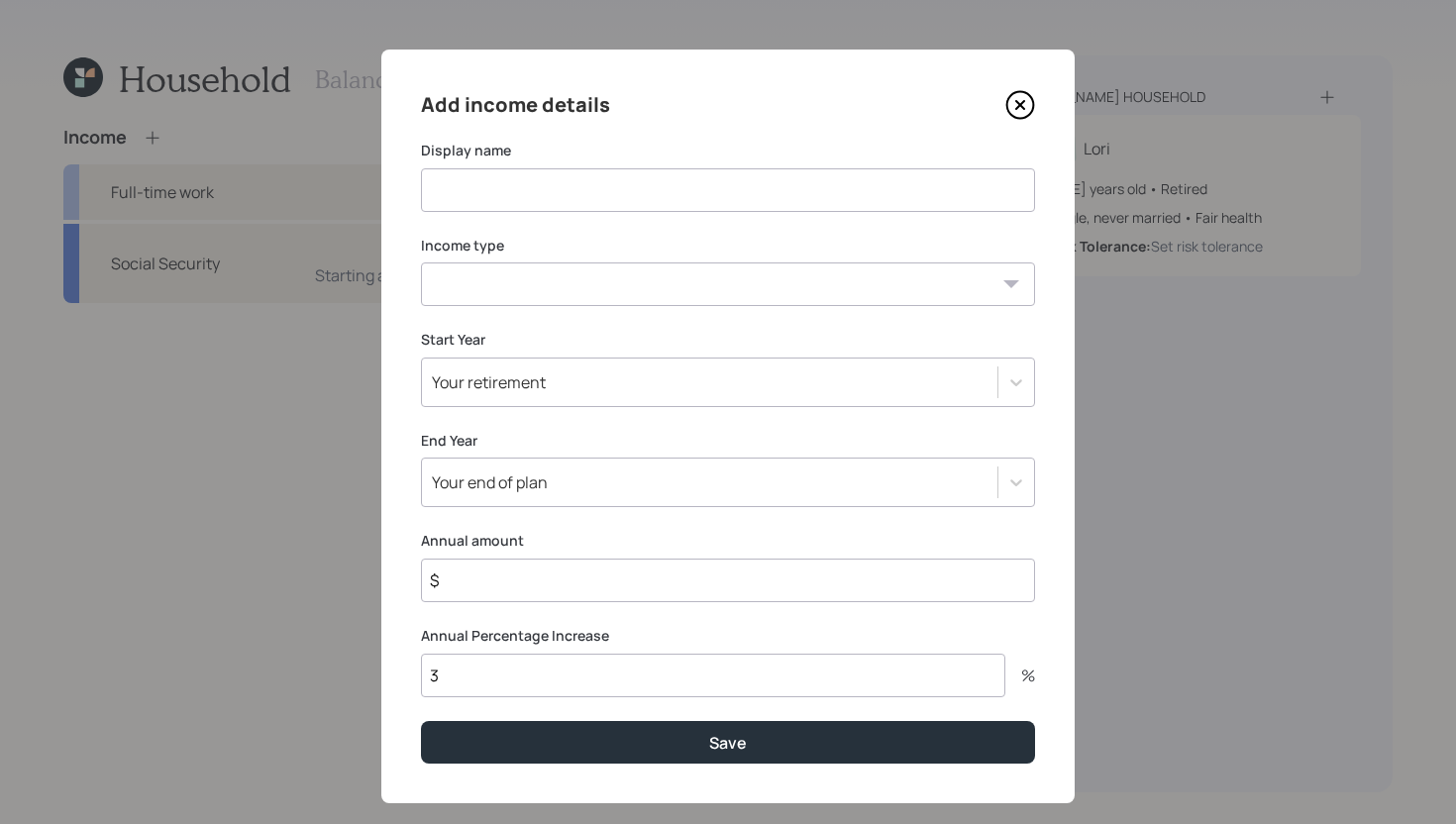 click at bounding box center (728, 190) 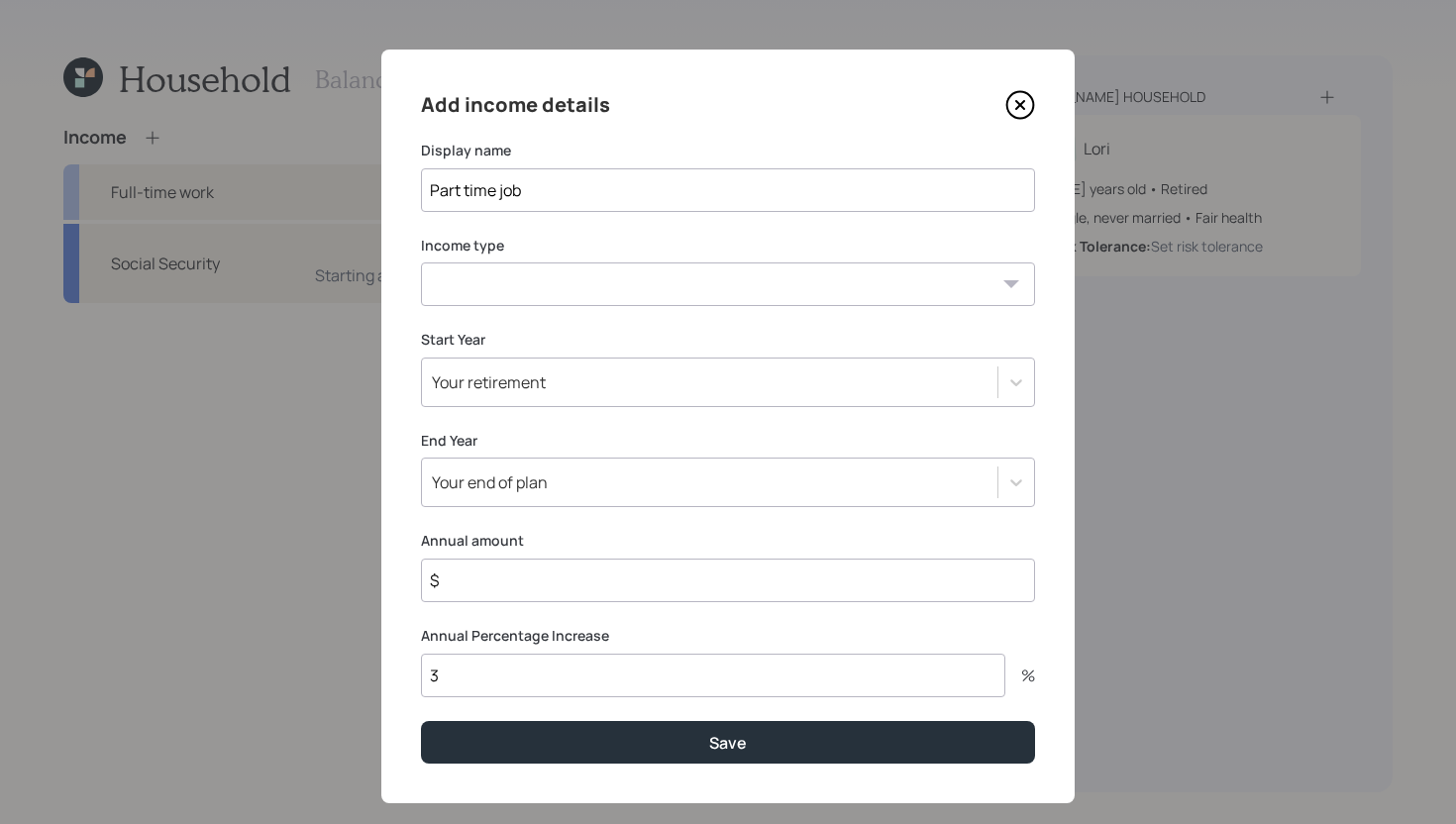 type on "Part time job" 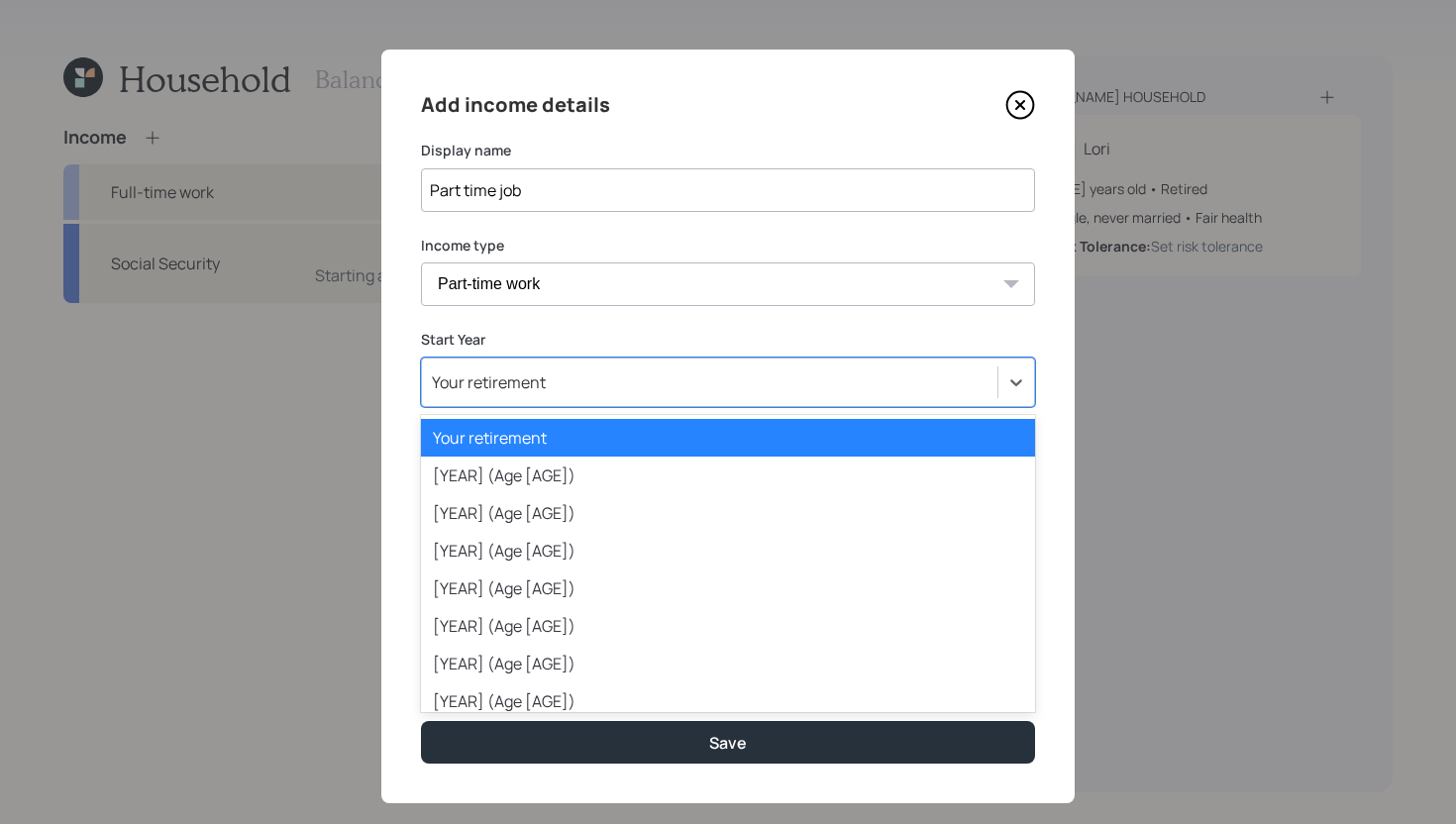 click on "Your retirement" at bounding box center [709, 382] 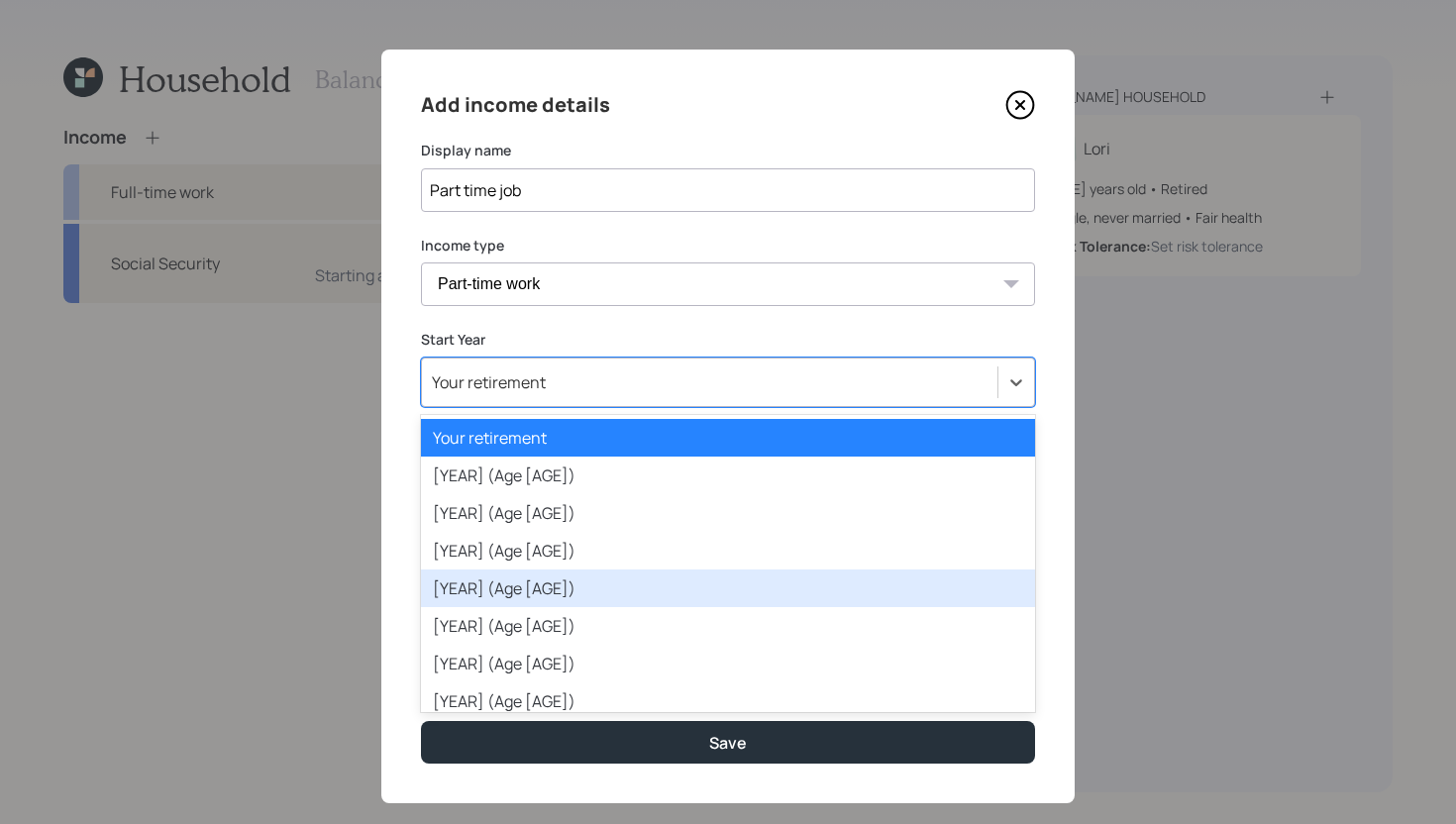 click on "[YEAR] (Age [AGE])" at bounding box center (728, 588) 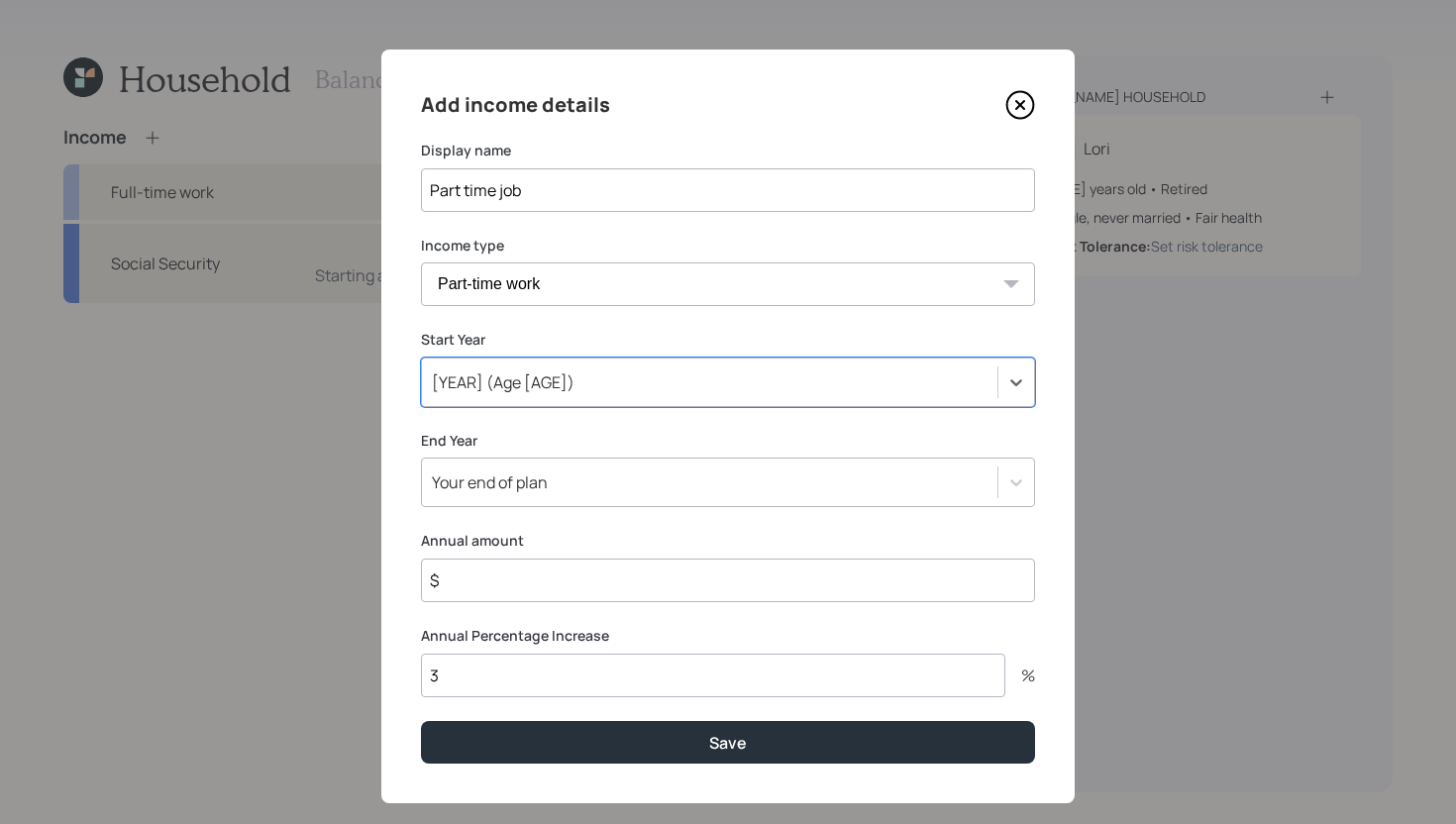 click on "Your end of plan" at bounding box center (709, 482) 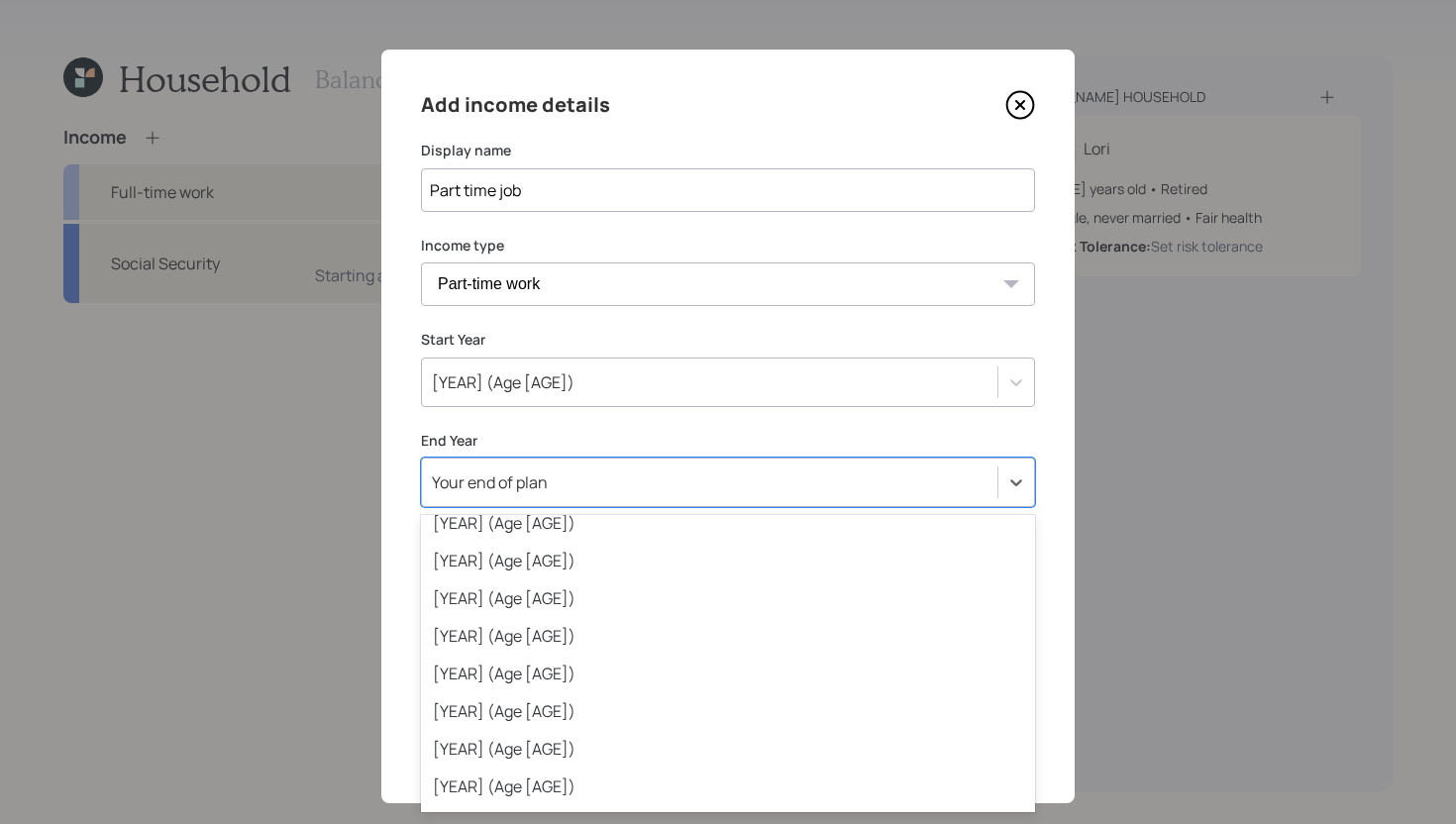 scroll, scrollTop: 143, scrollLeft: 0, axis: vertical 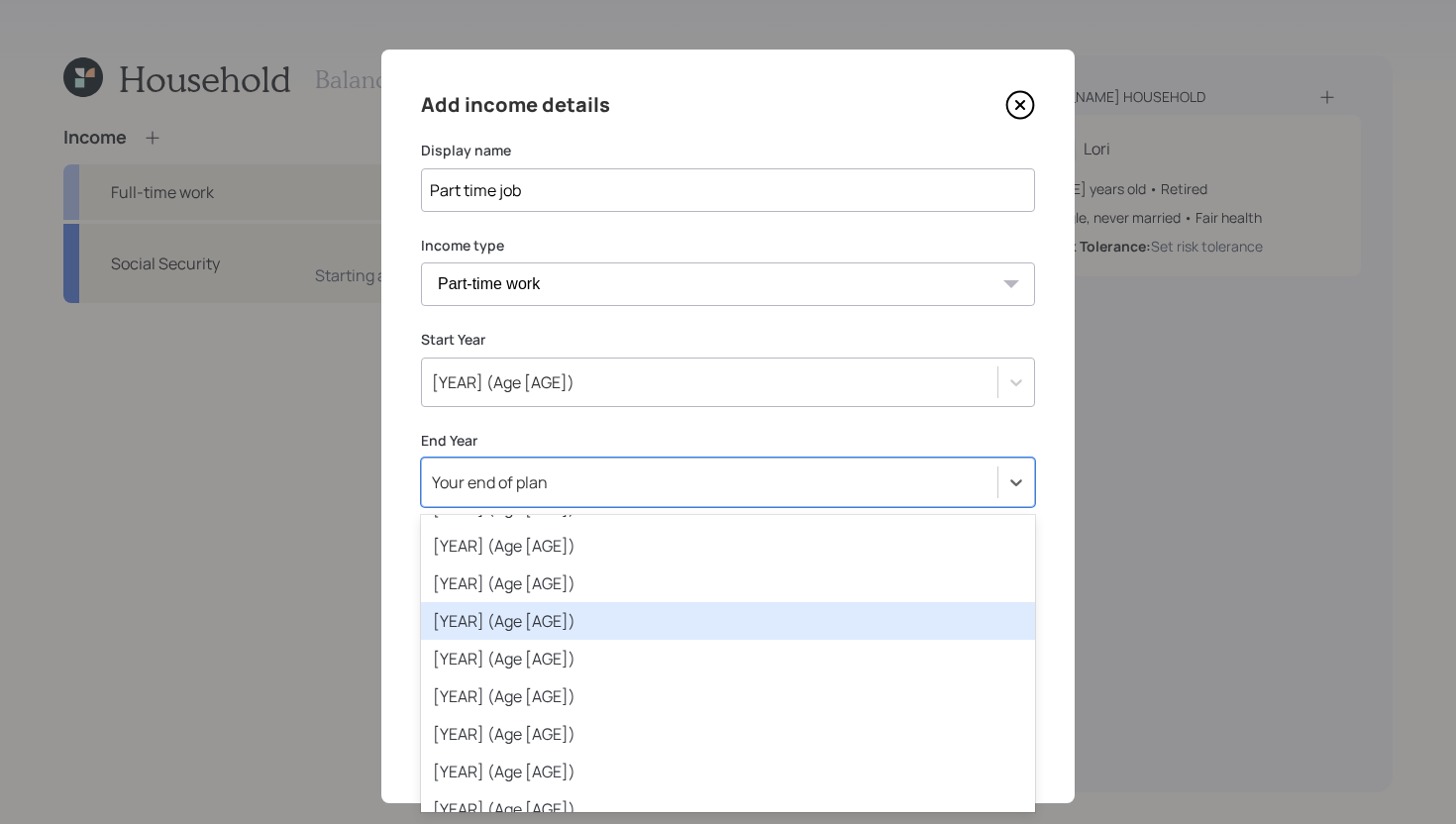 click on "[YEAR] (Age [AGE])" at bounding box center (728, 621) 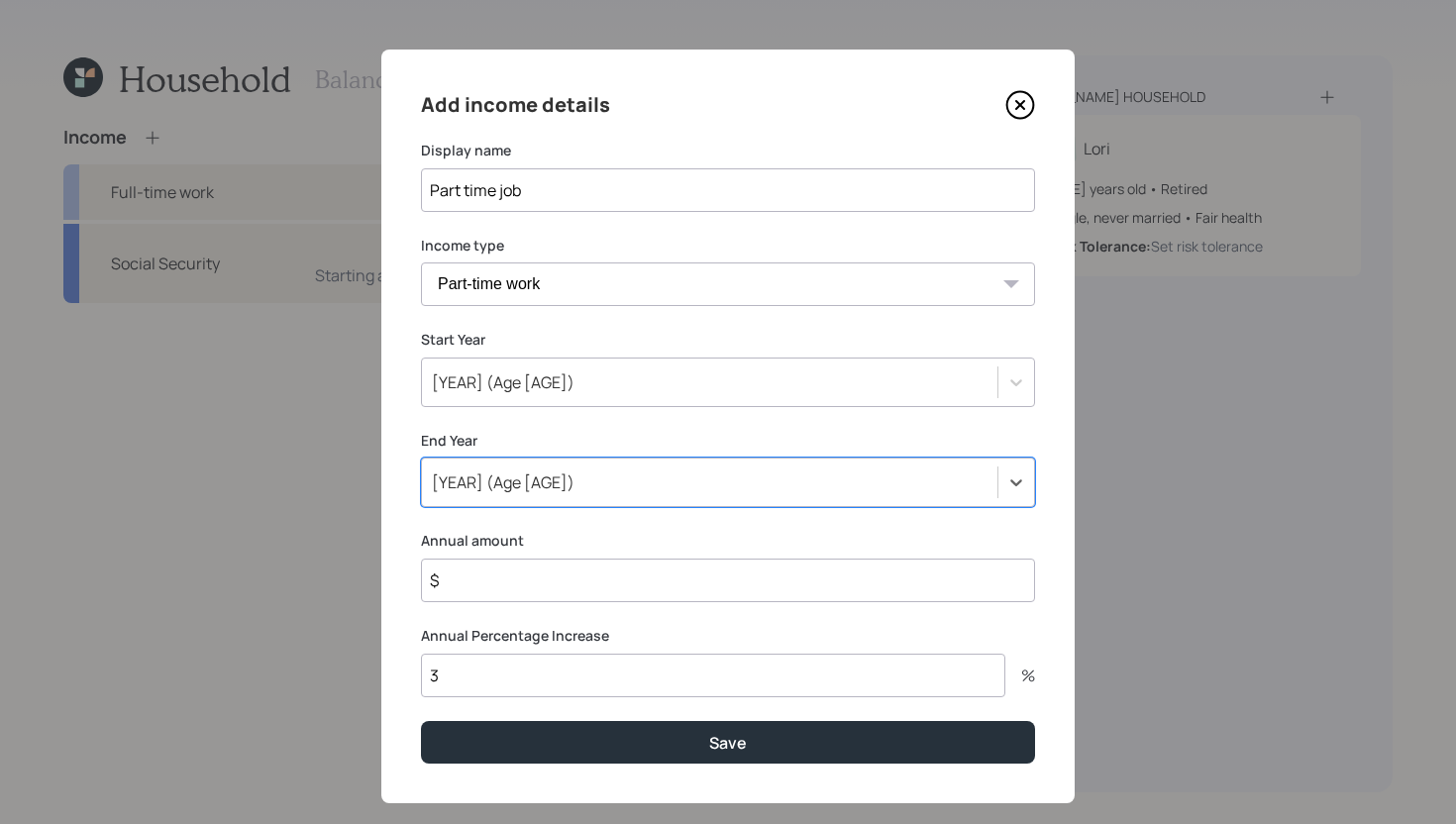 click on "3" at bounding box center (713, 675) 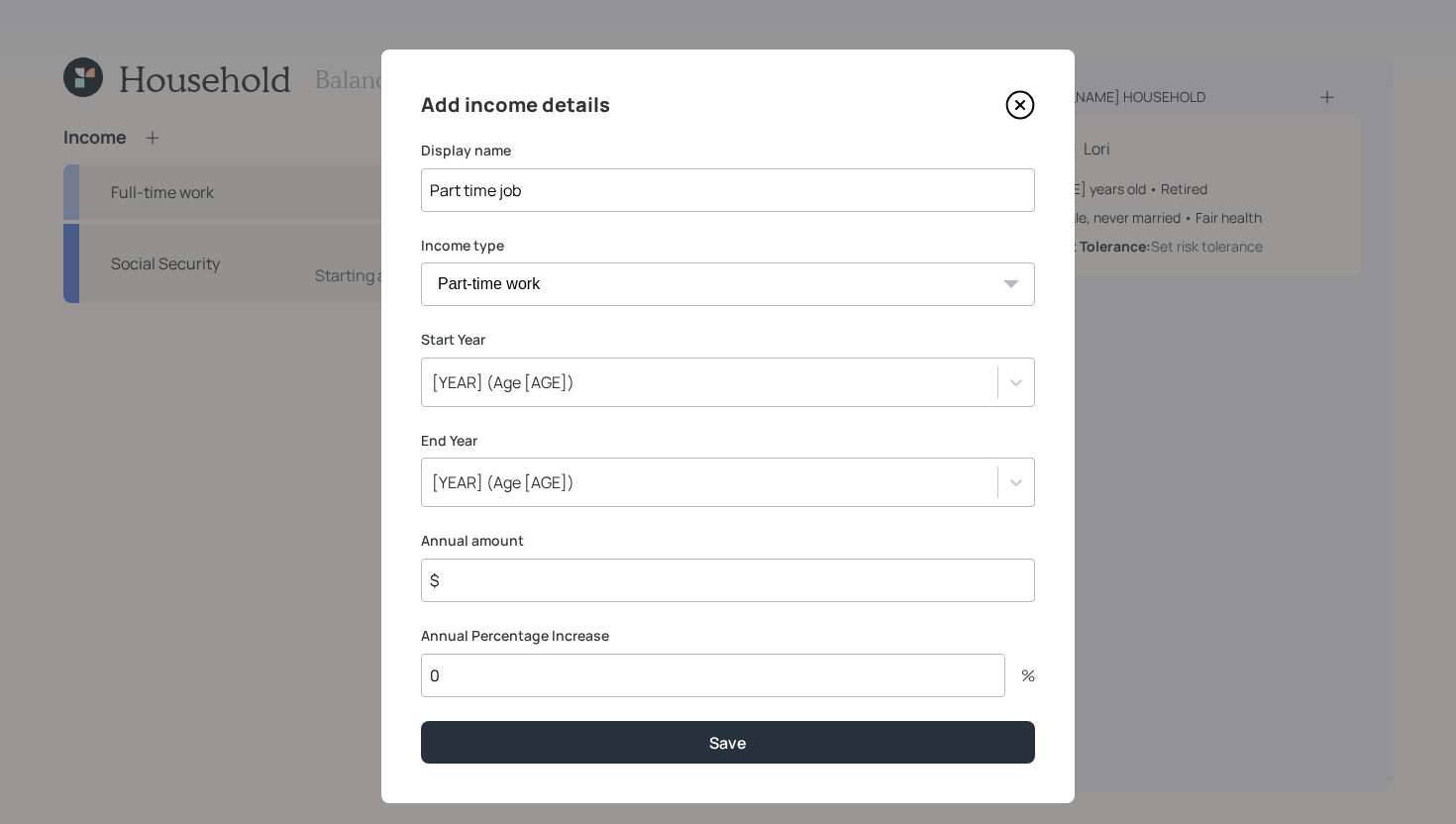 type on "0" 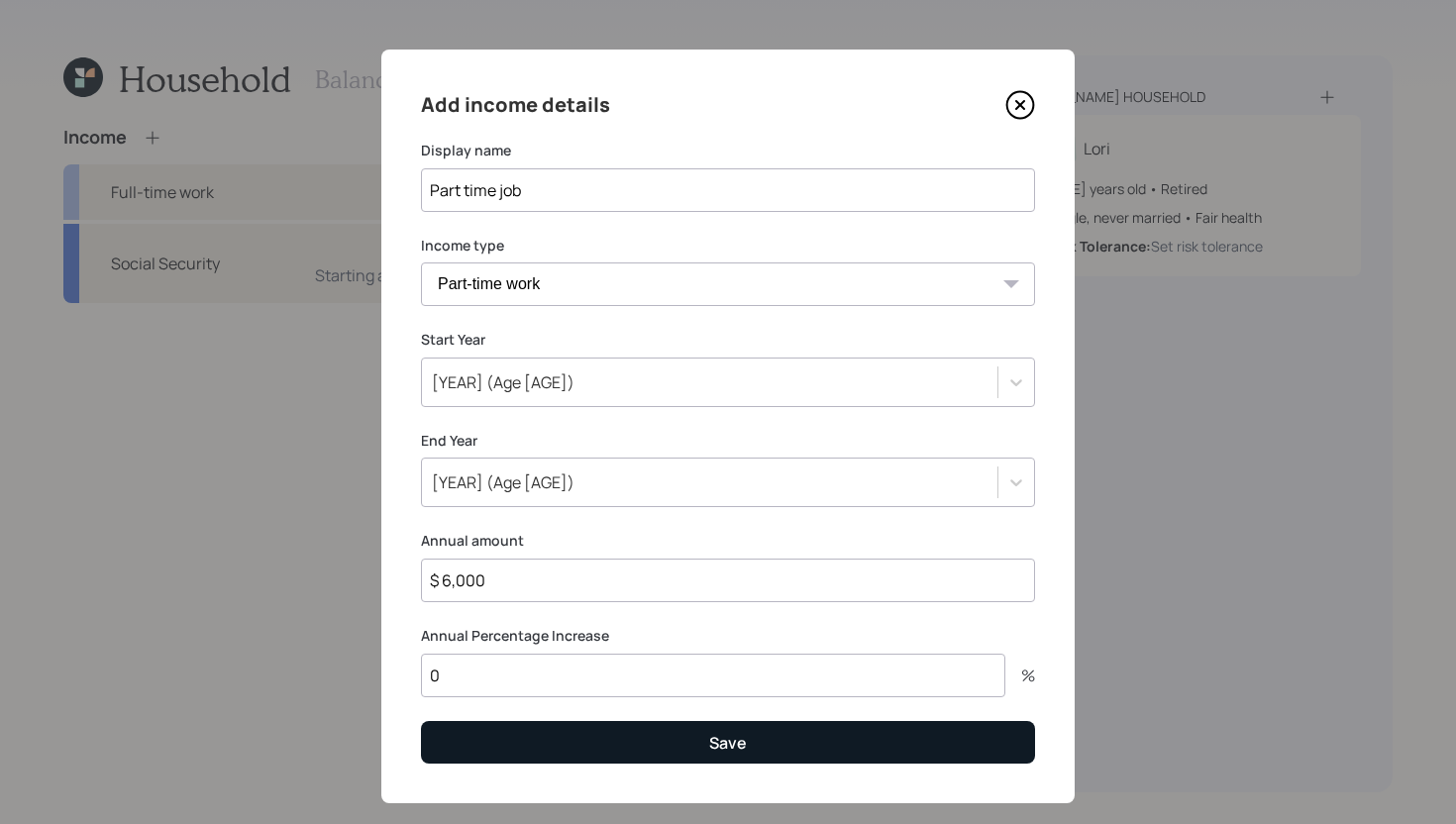 type on "$ 6,000" 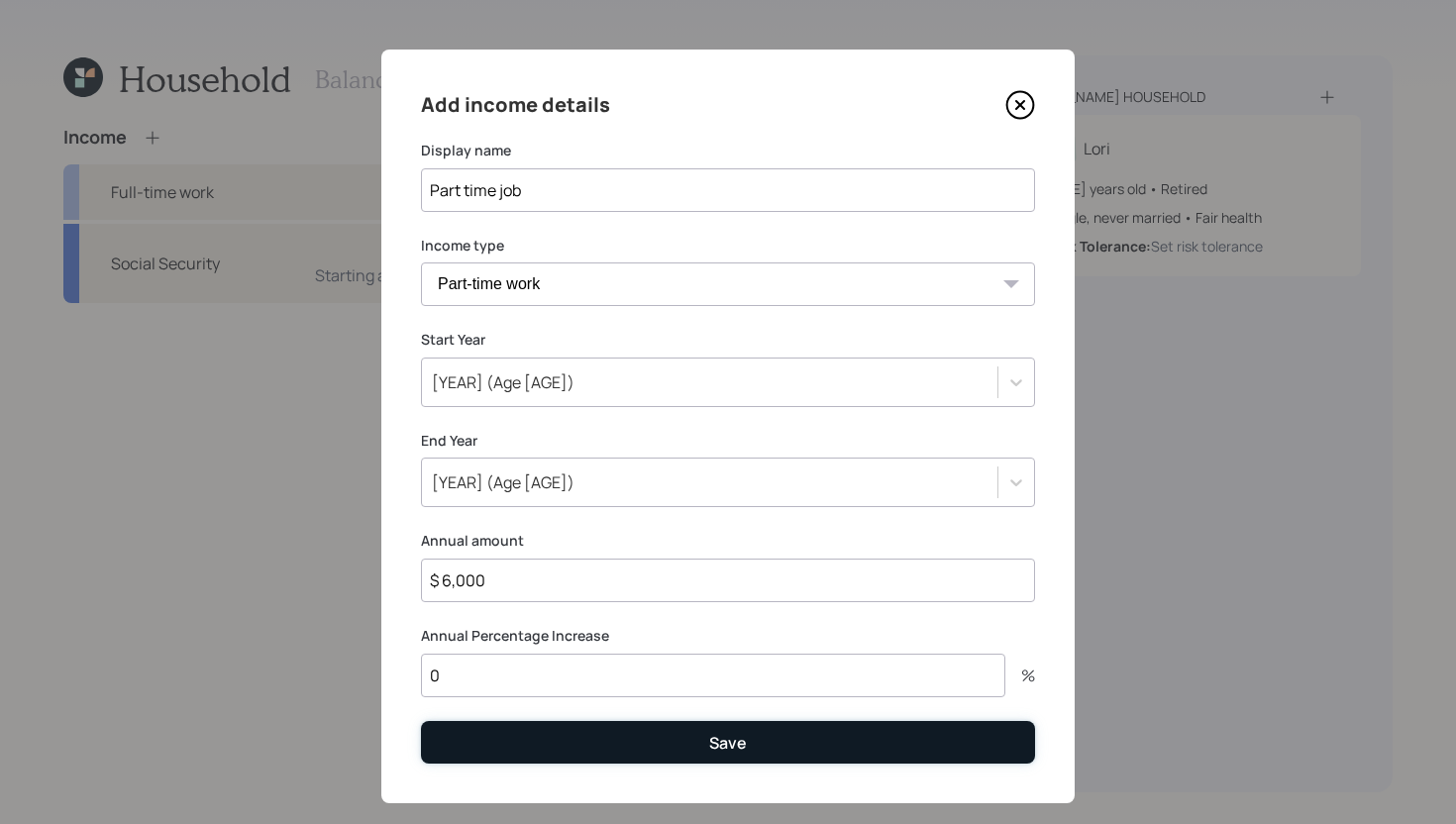 click on "Save" at bounding box center (728, 742) 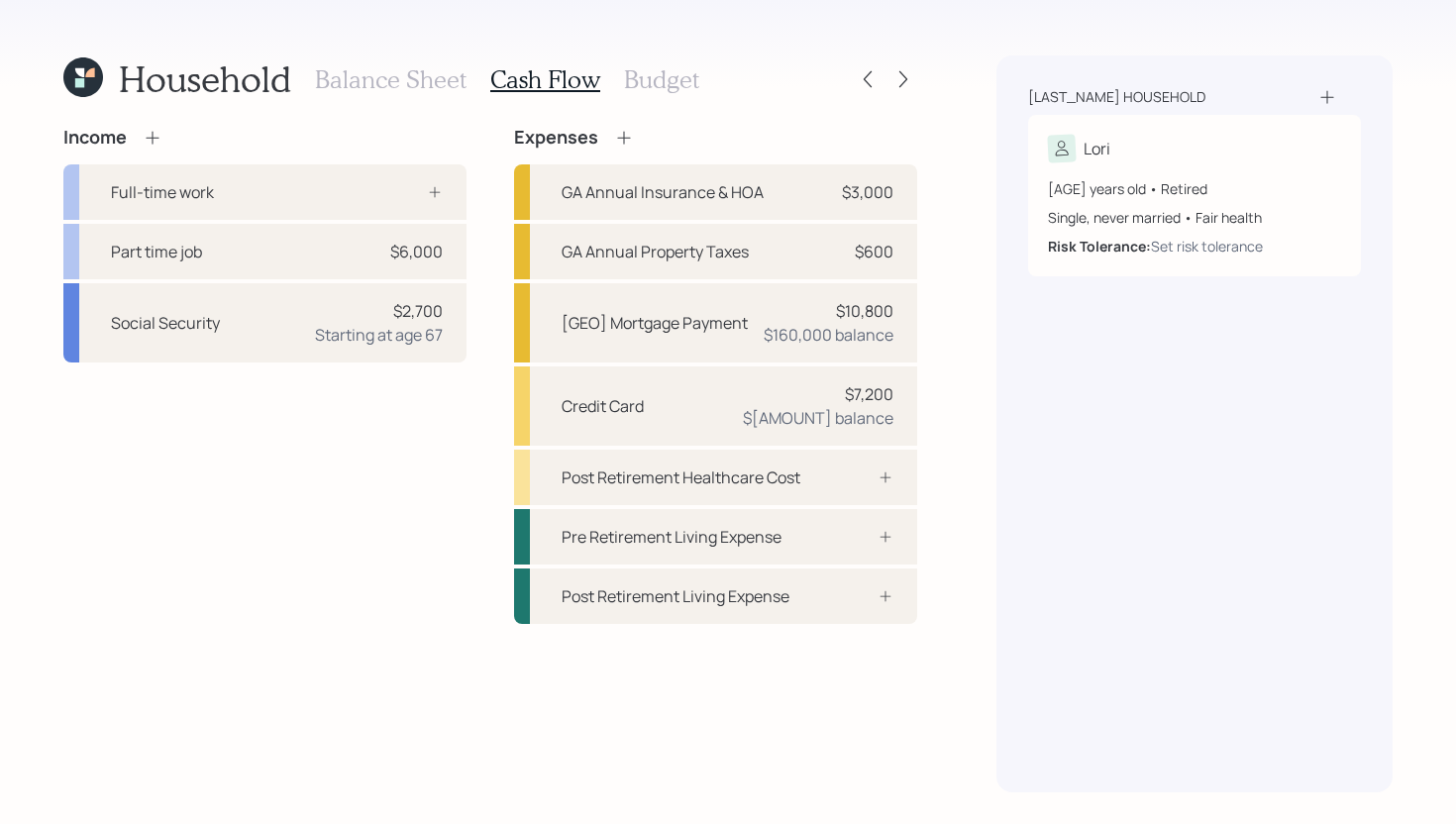 click 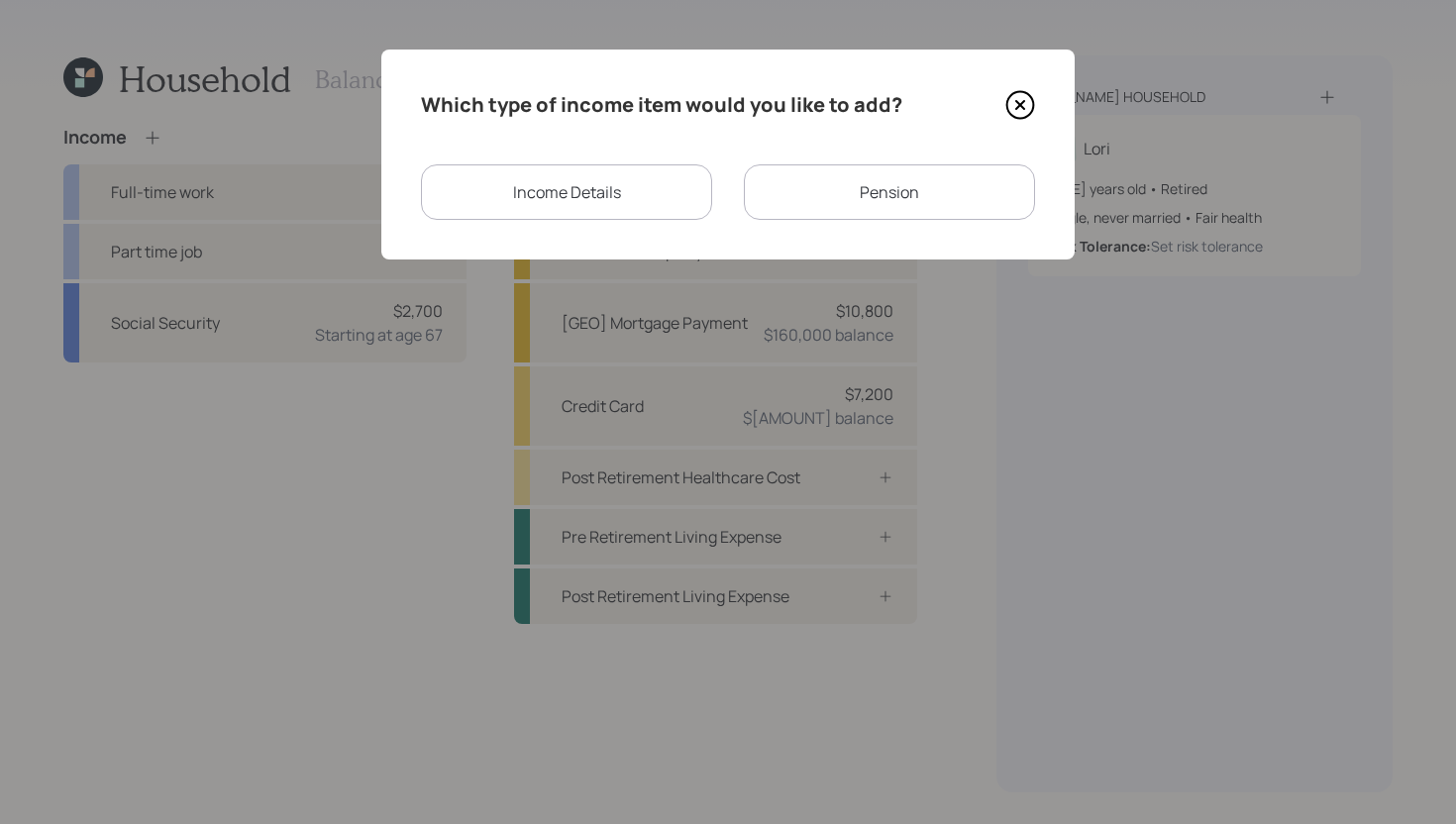 click on "Pension" at bounding box center [889, 192] 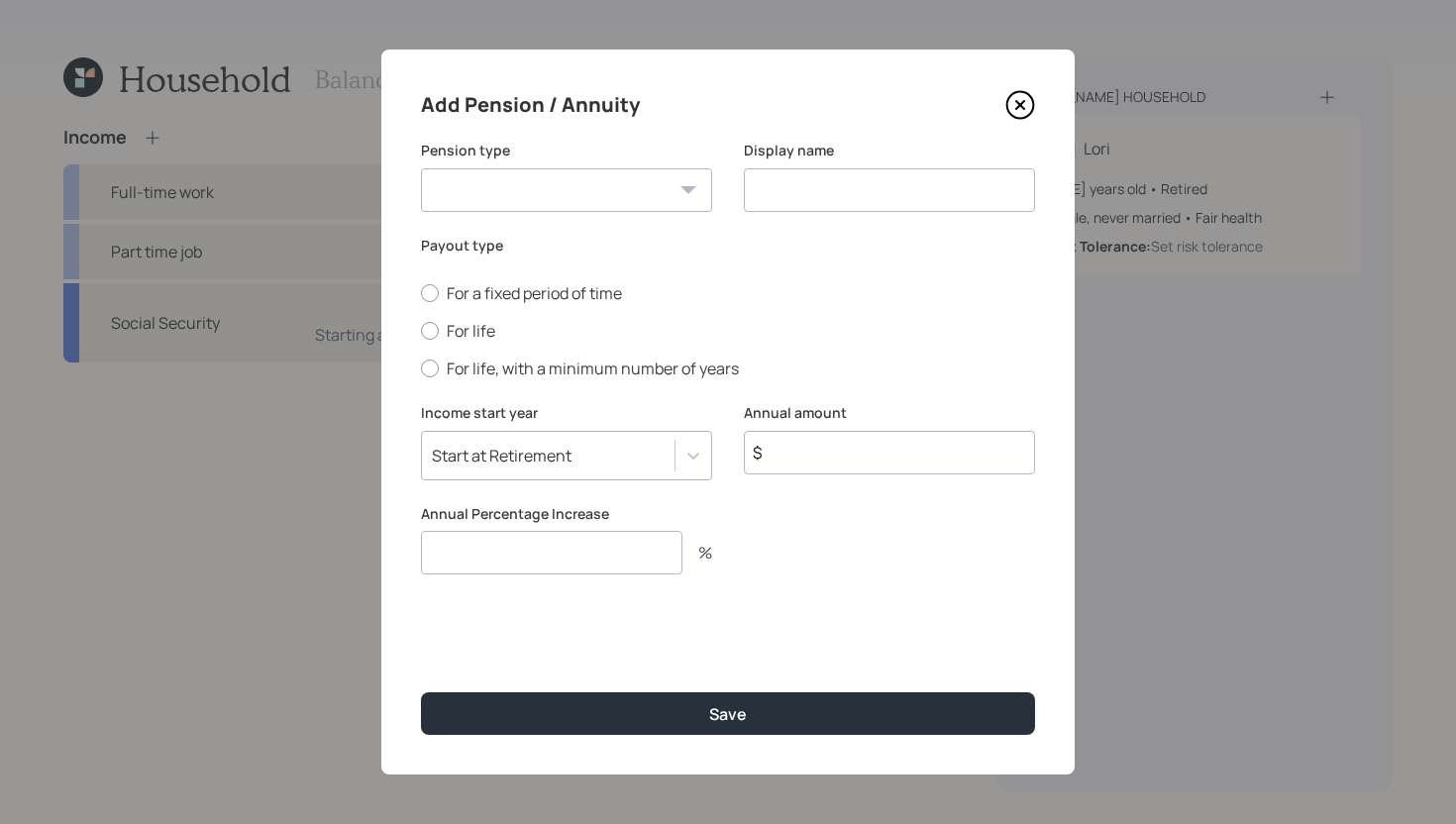 click on "Pension Annuity" at bounding box center [567, 190] 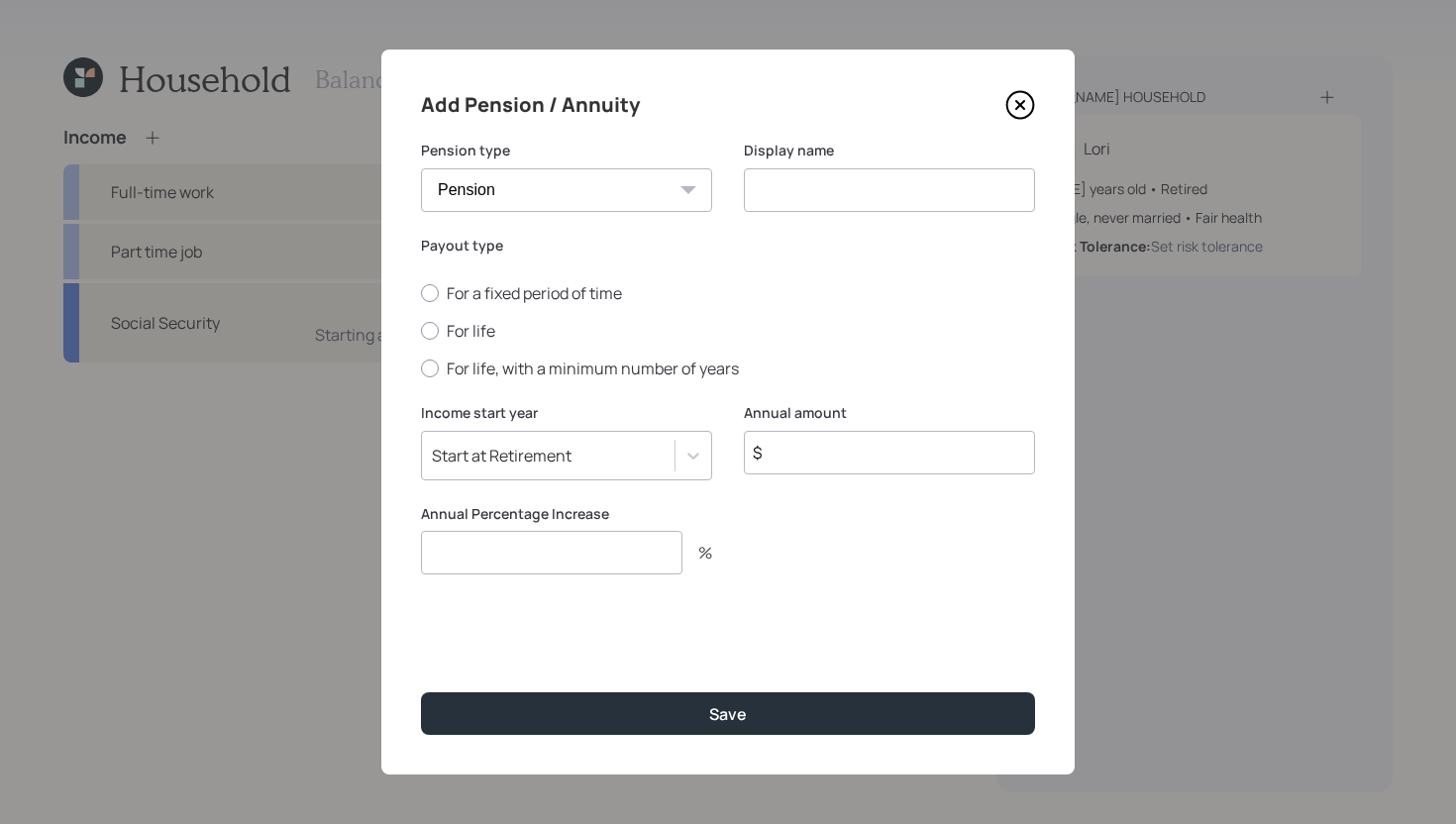 click at bounding box center (889, 190) 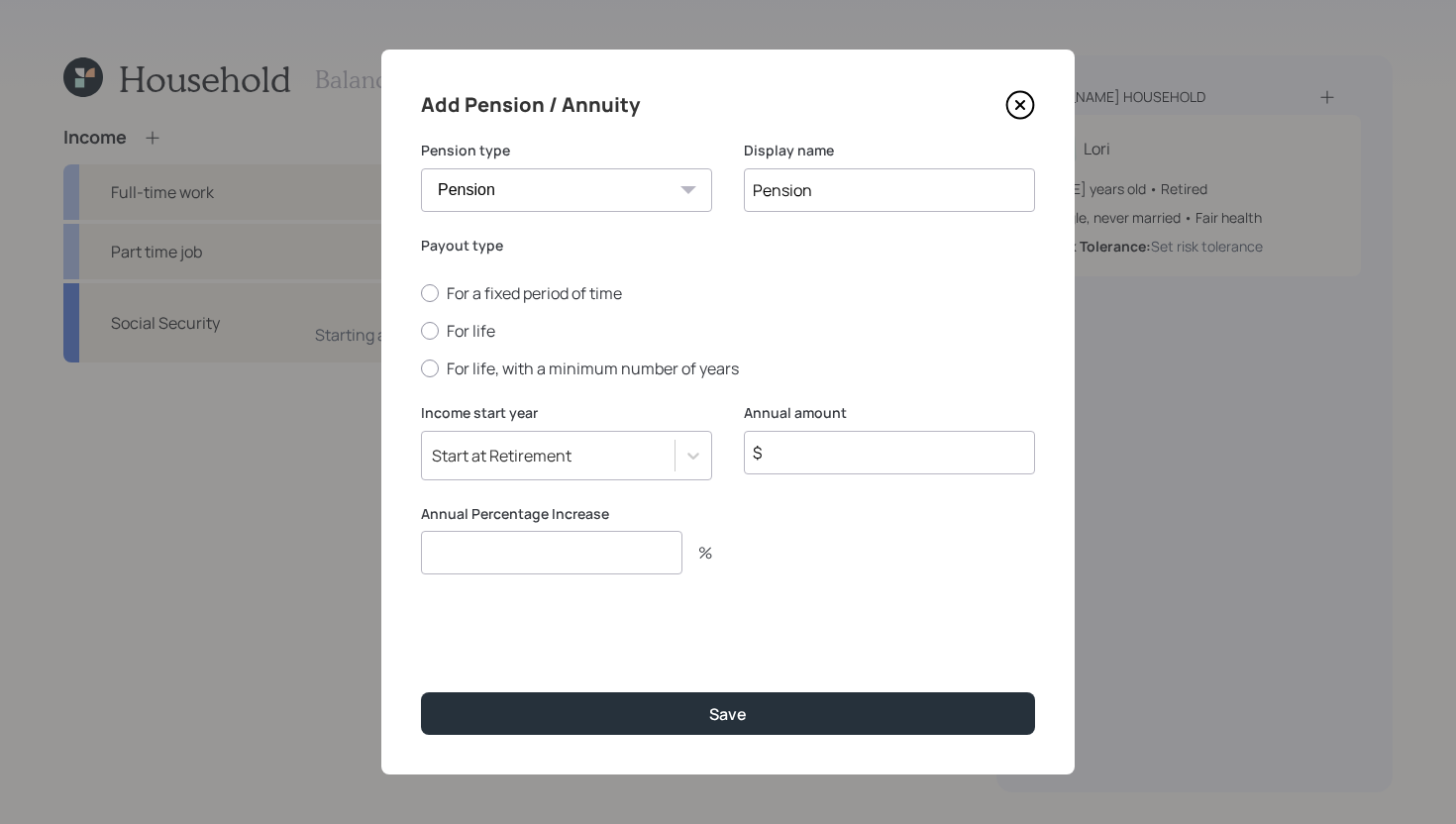 type on "Pension" 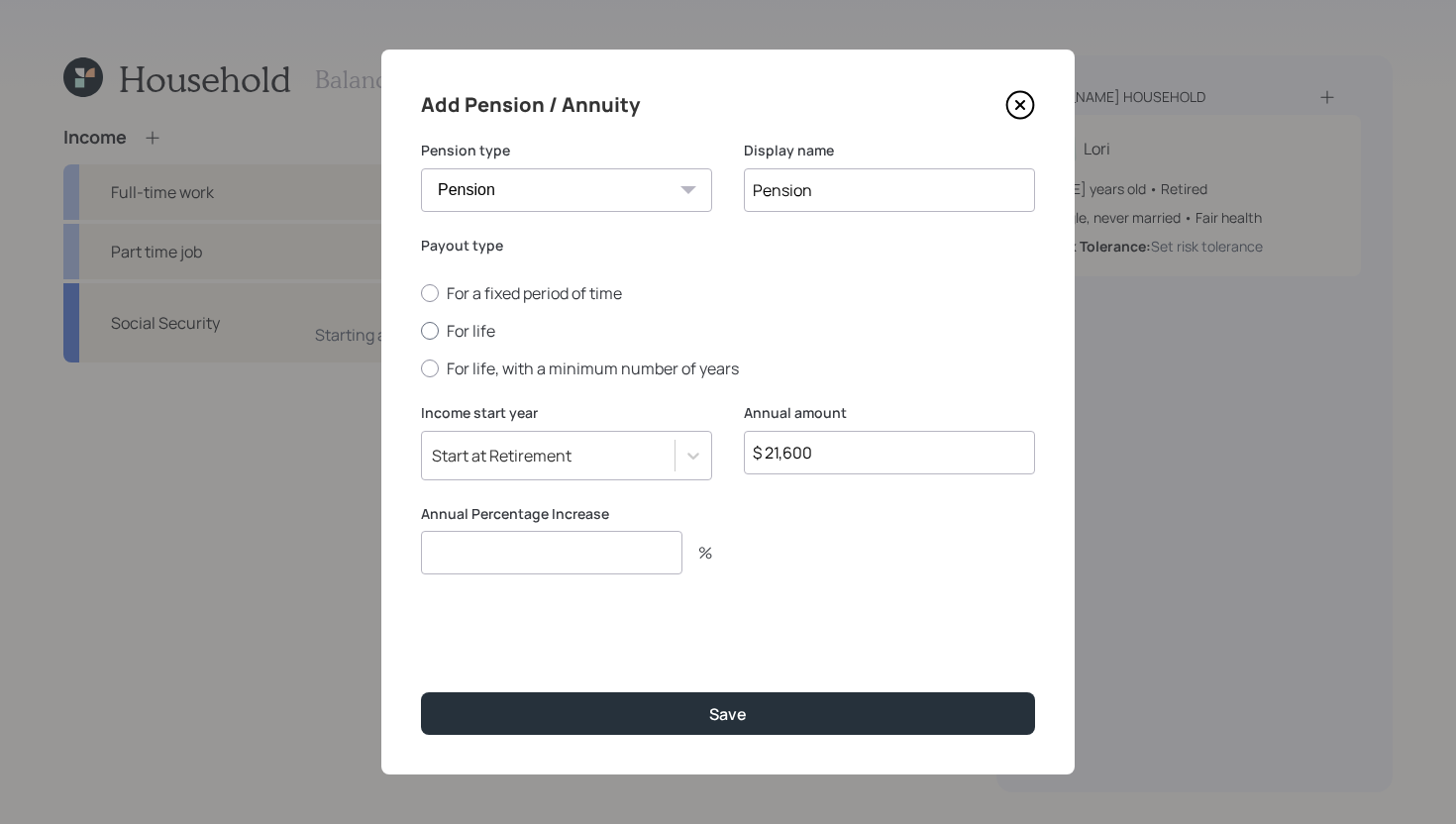 type on "$ 21,600" 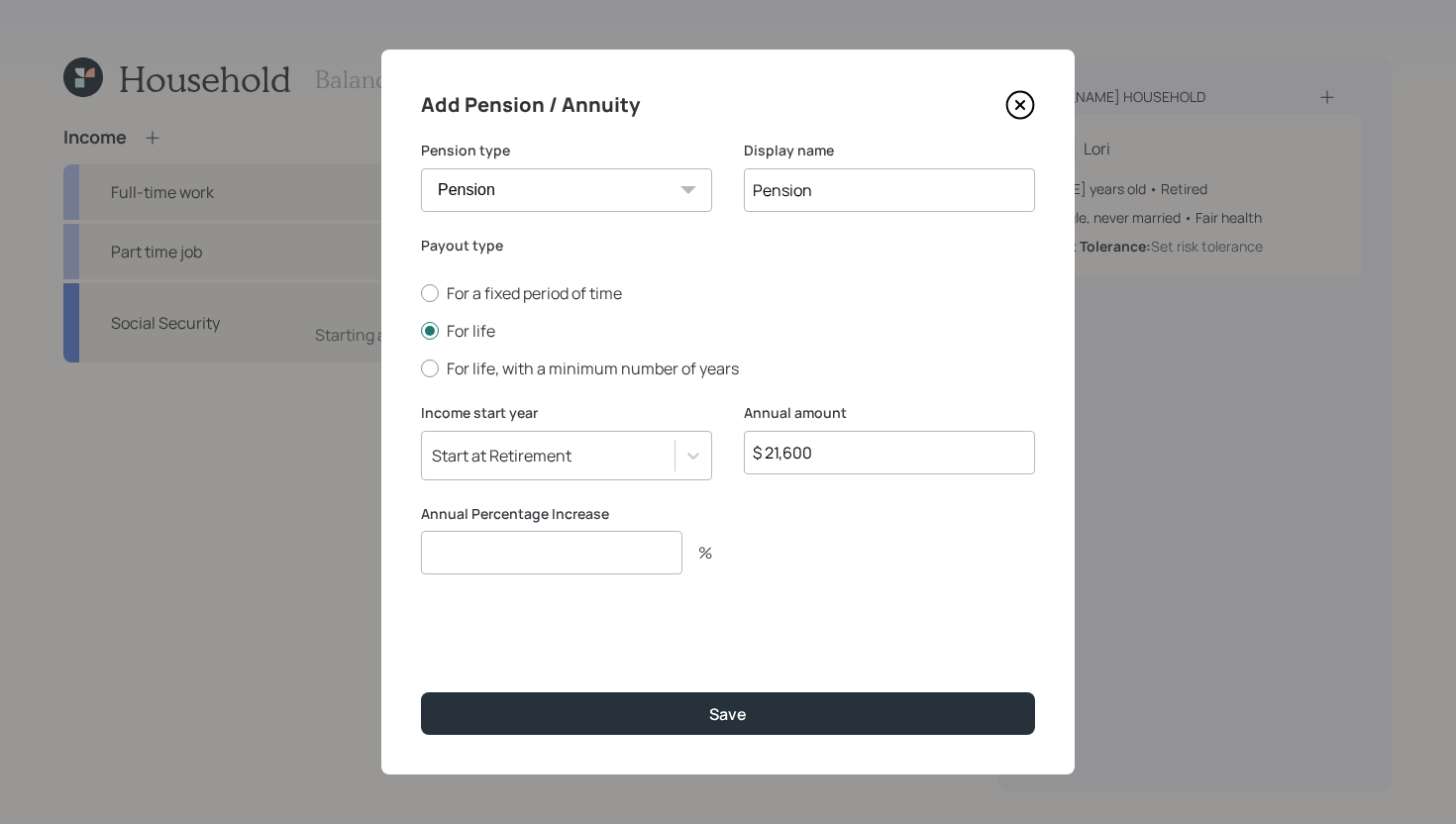 click at bounding box center (552, 553) 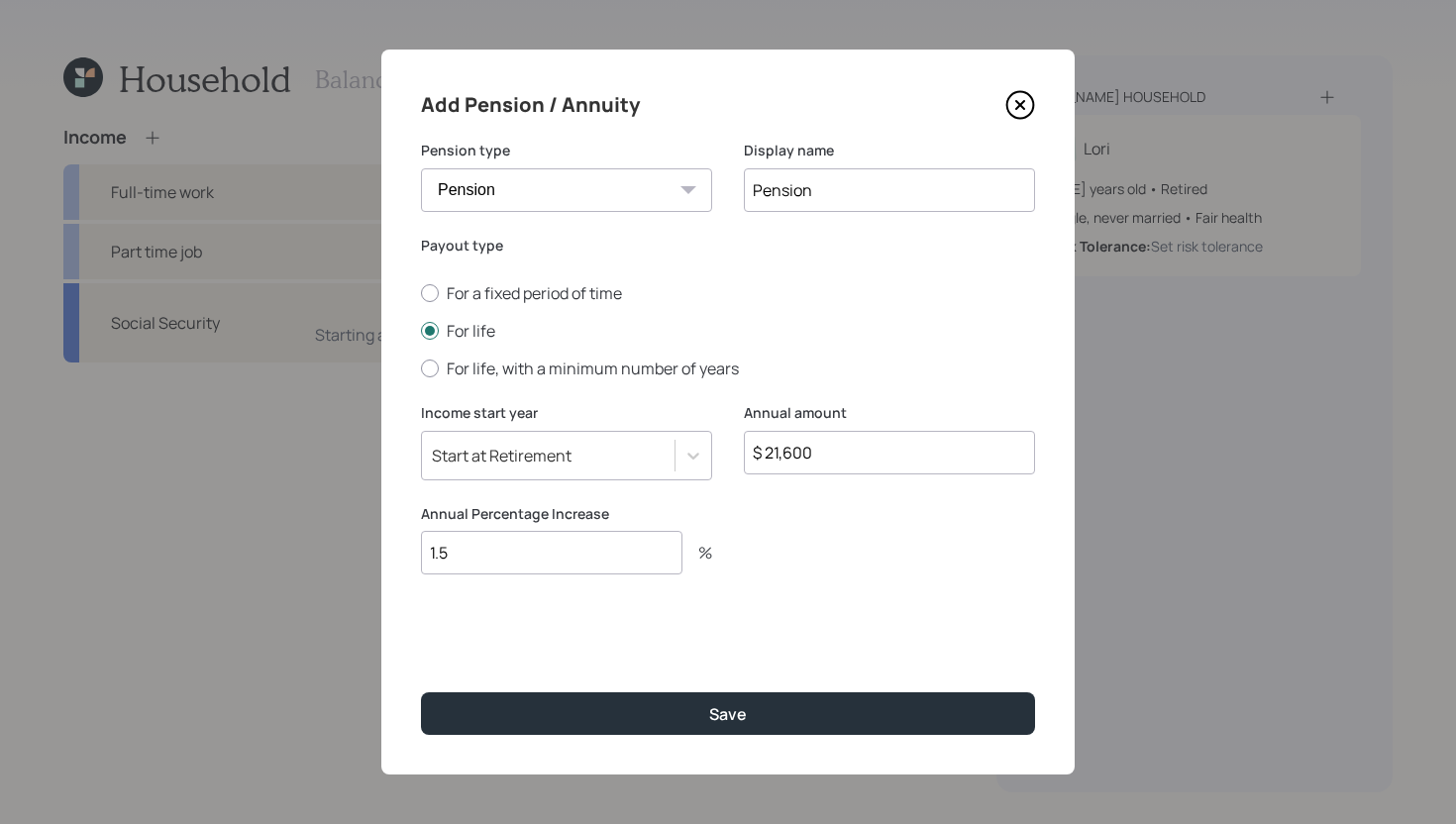 type on "1.5" 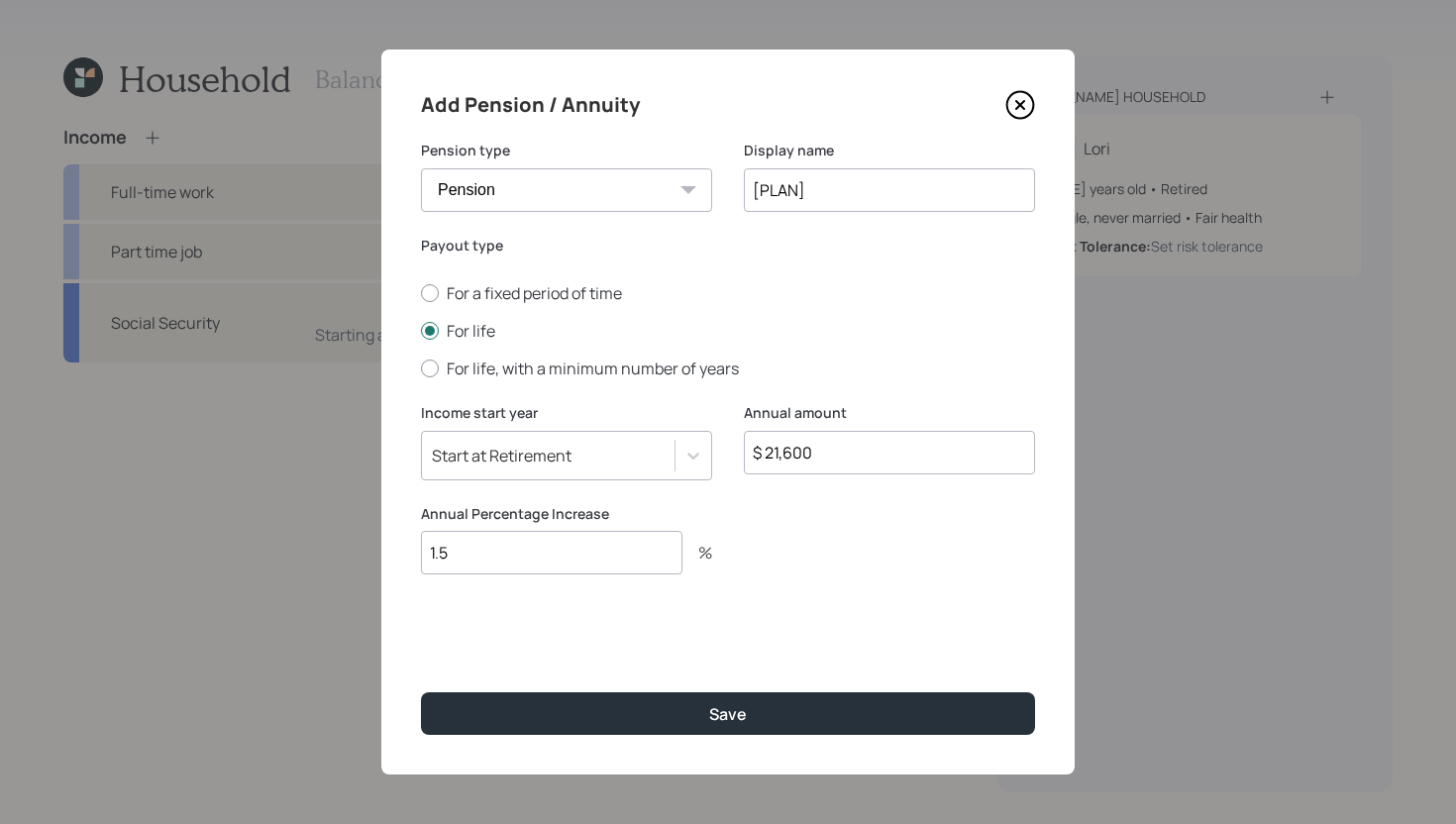click on "[PLAN]" at bounding box center (889, 190) 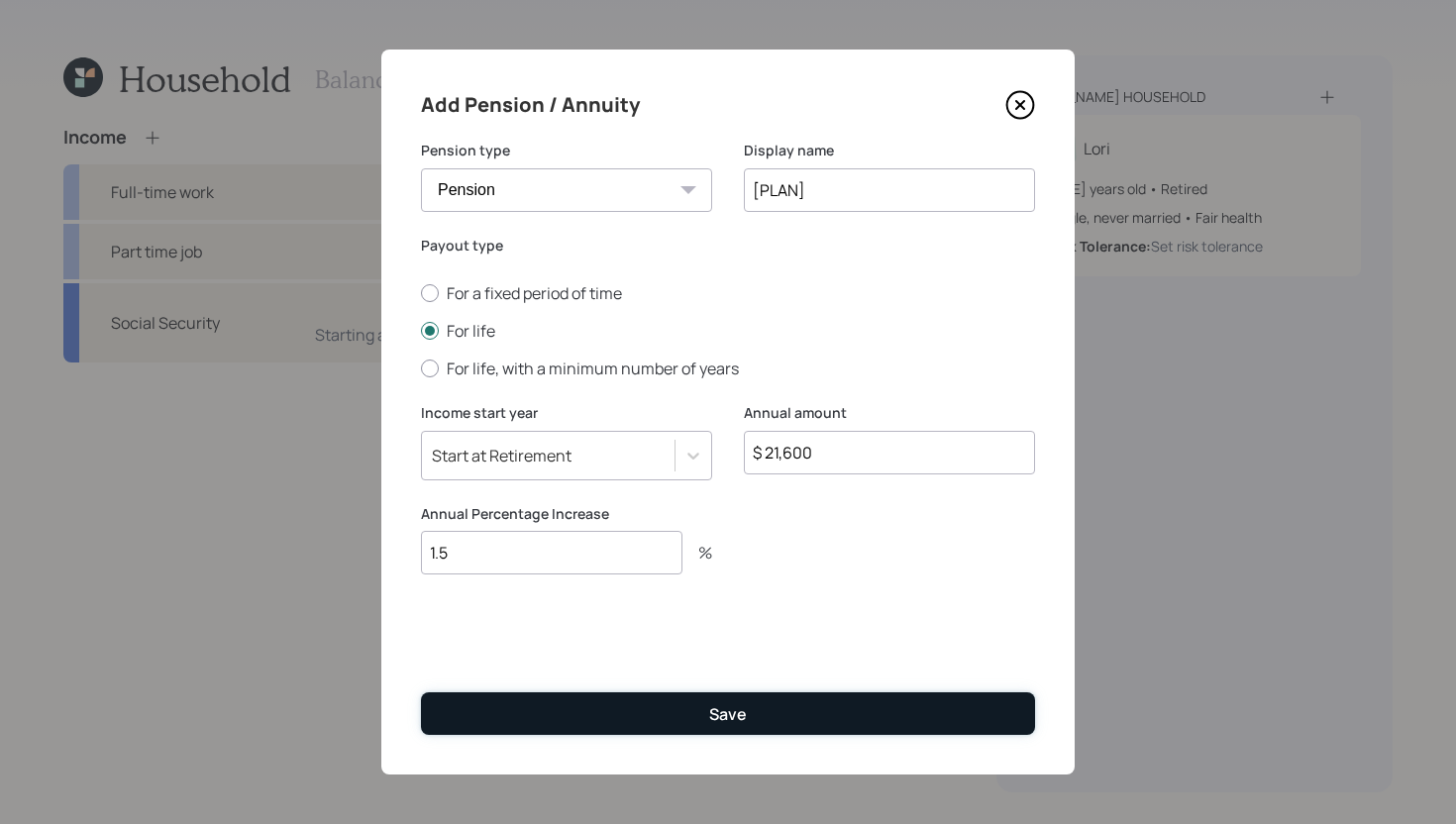 click on "Save" at bounding box center (728, 713) 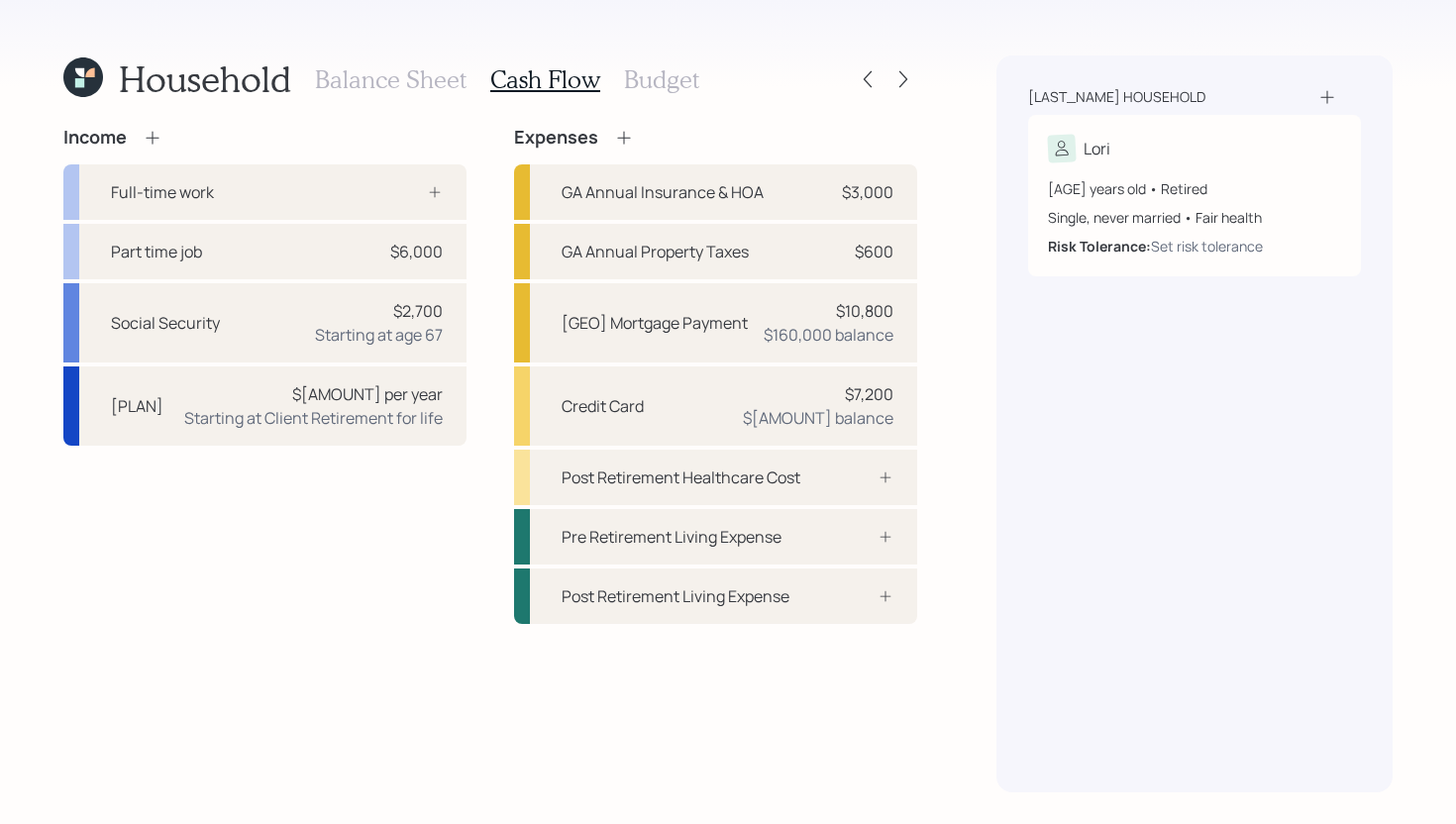 click 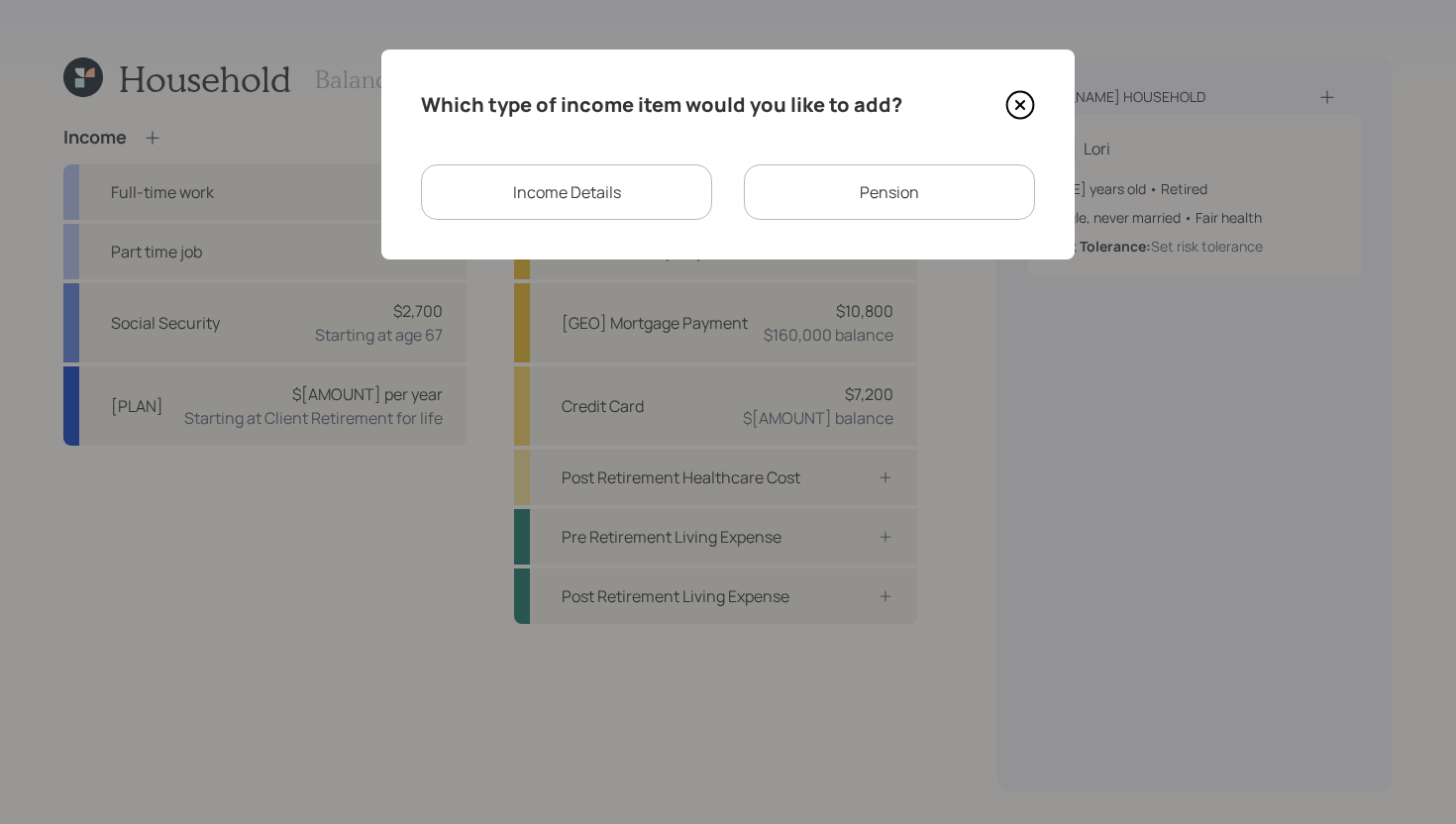 click on "Pension" at bounding box center (889, 192) 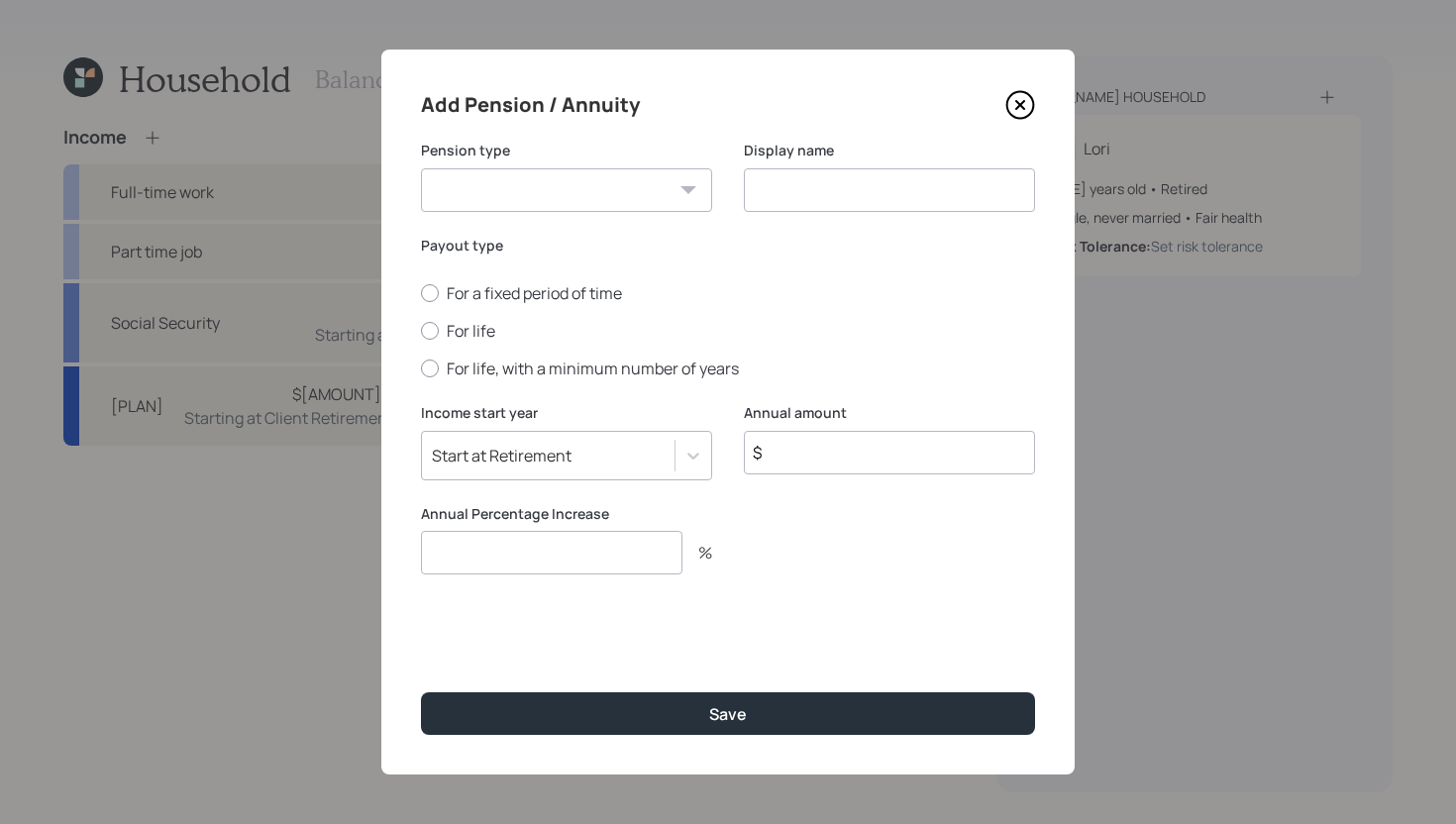 click on "Pension Annuity" at bounding box center (567, 190) 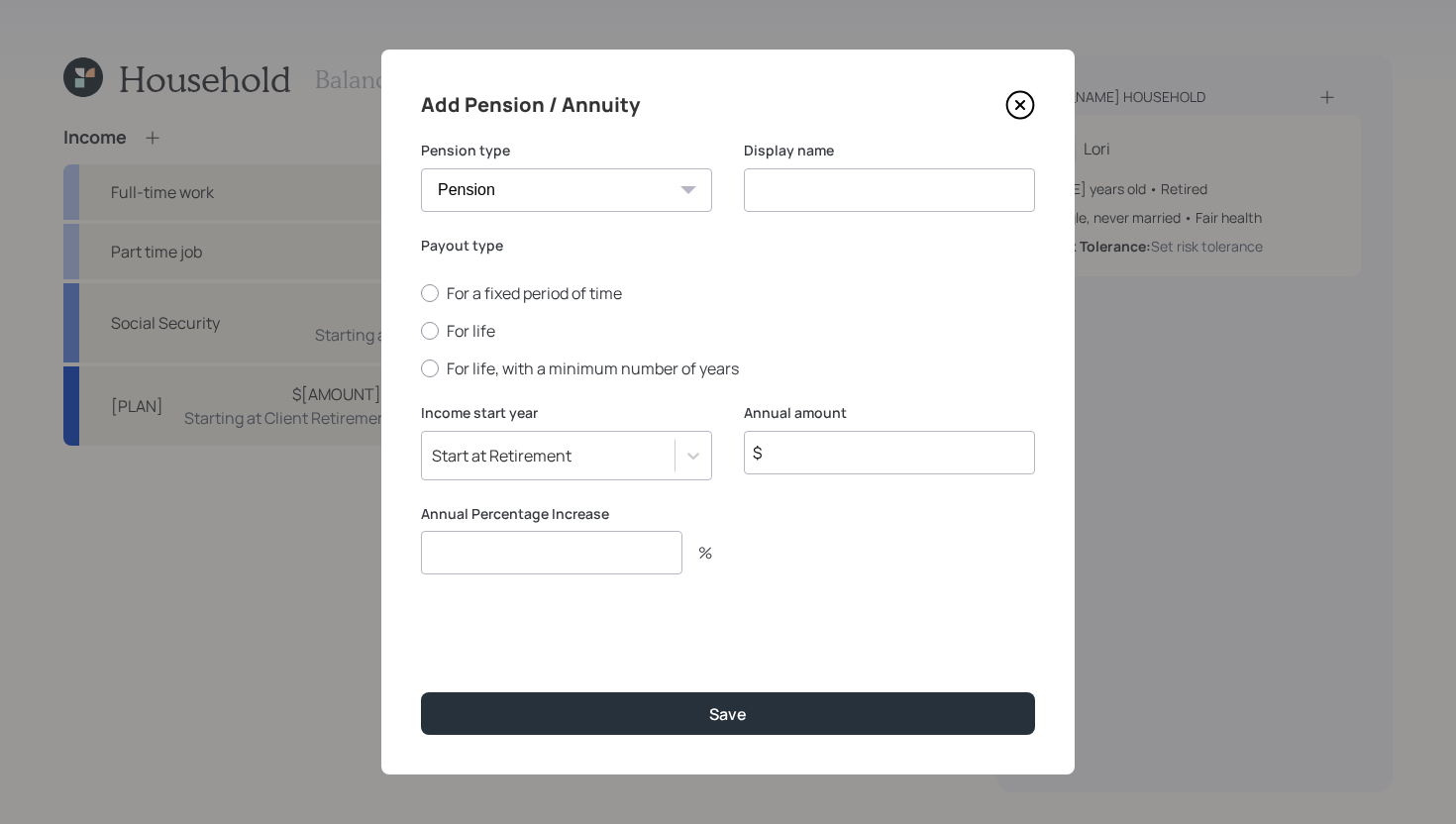 click at bounding box center [889, 190] 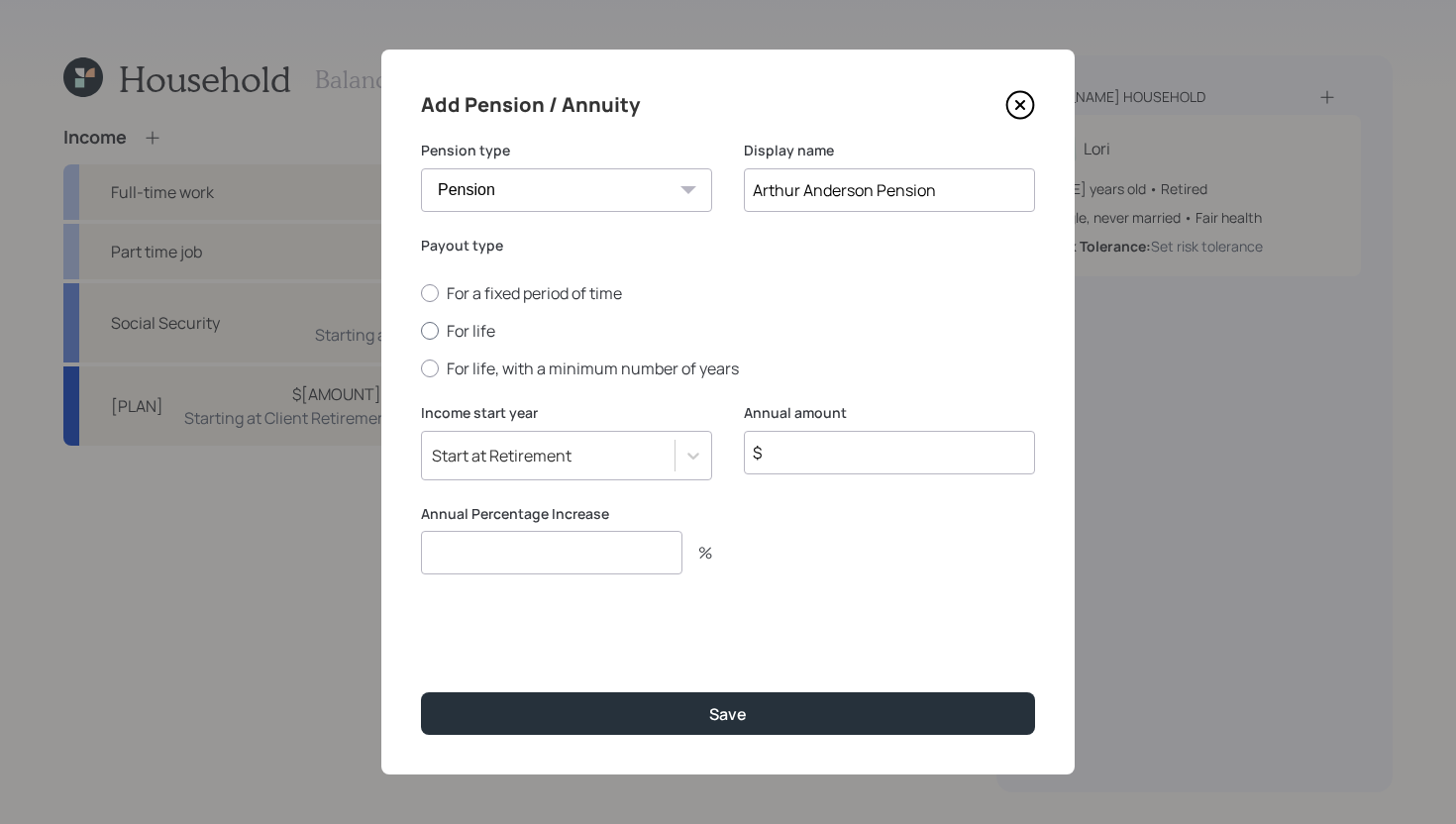 type on "Arthur Anderson Pension" 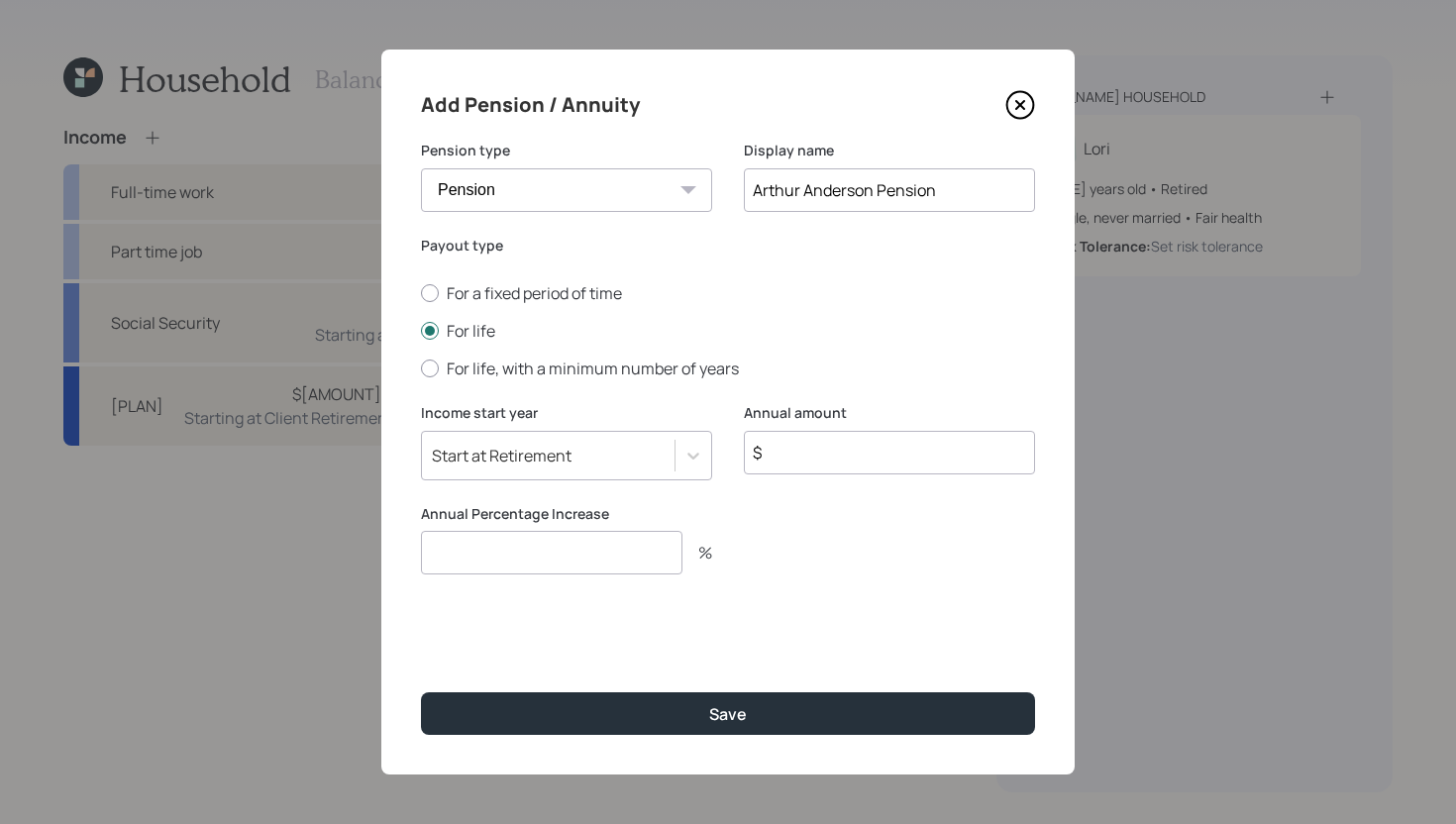 click on "$" at bounding box center (889, 453) 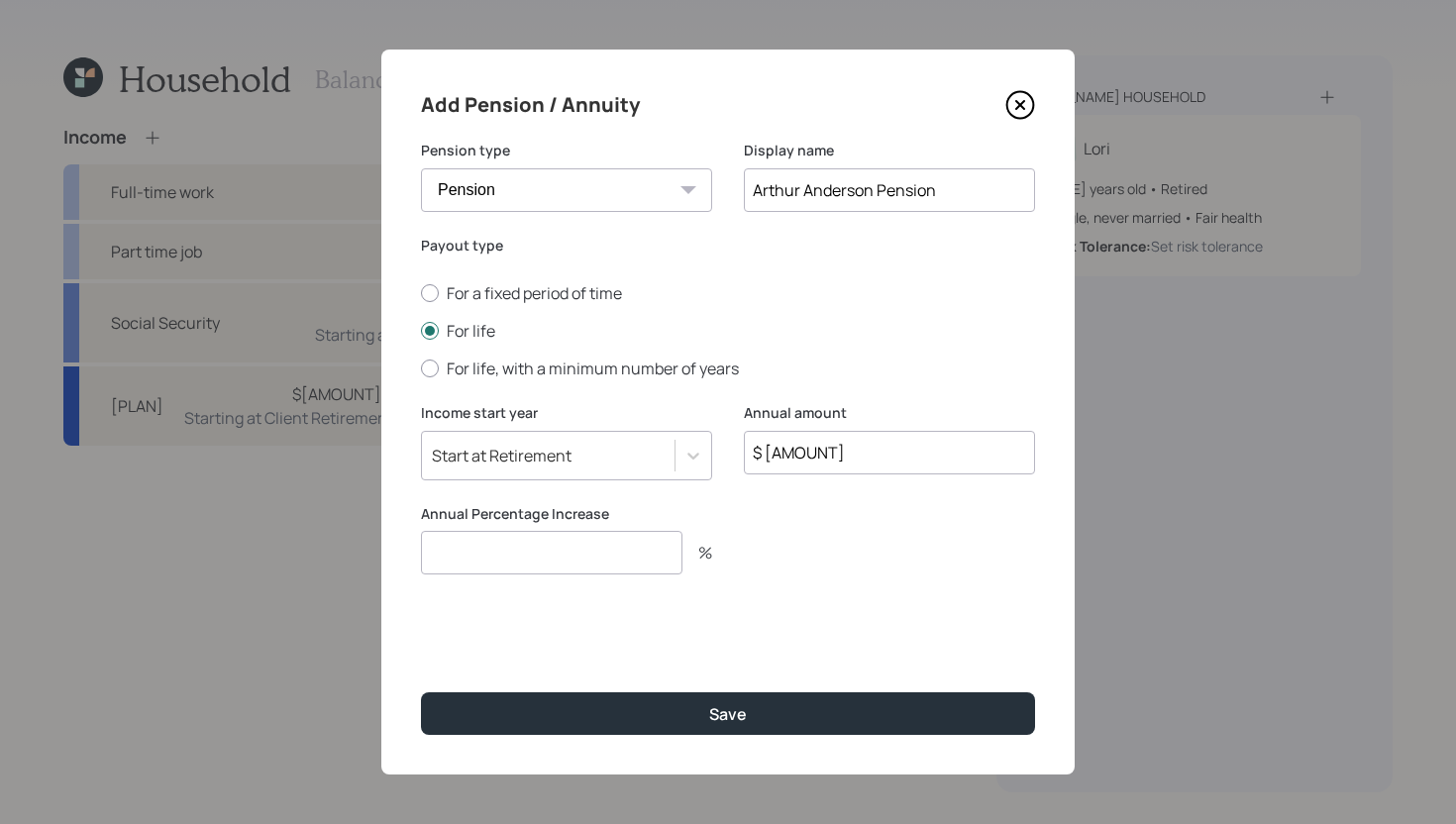type on "$ [AMOUNT]" 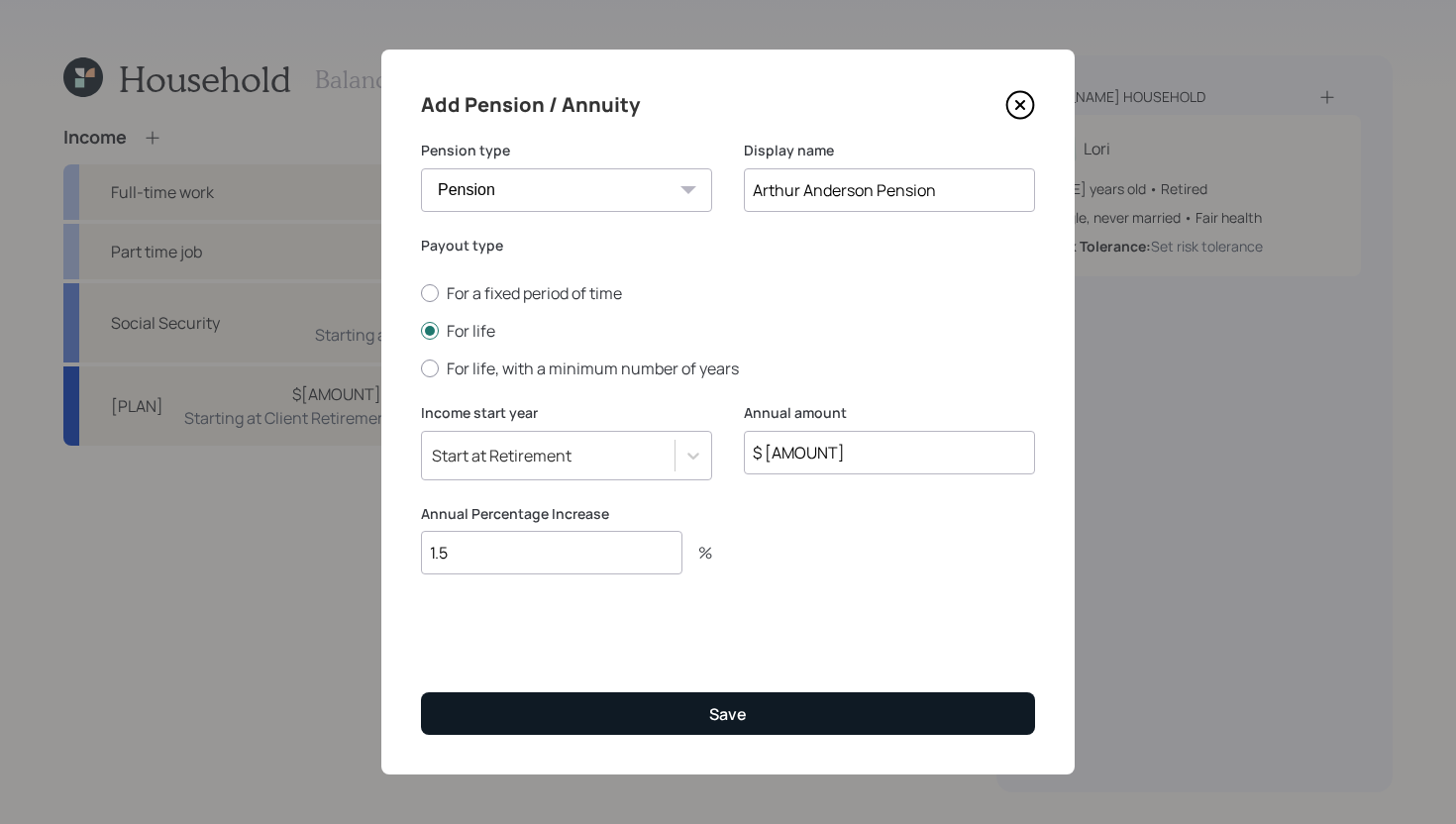 type on "1.5" 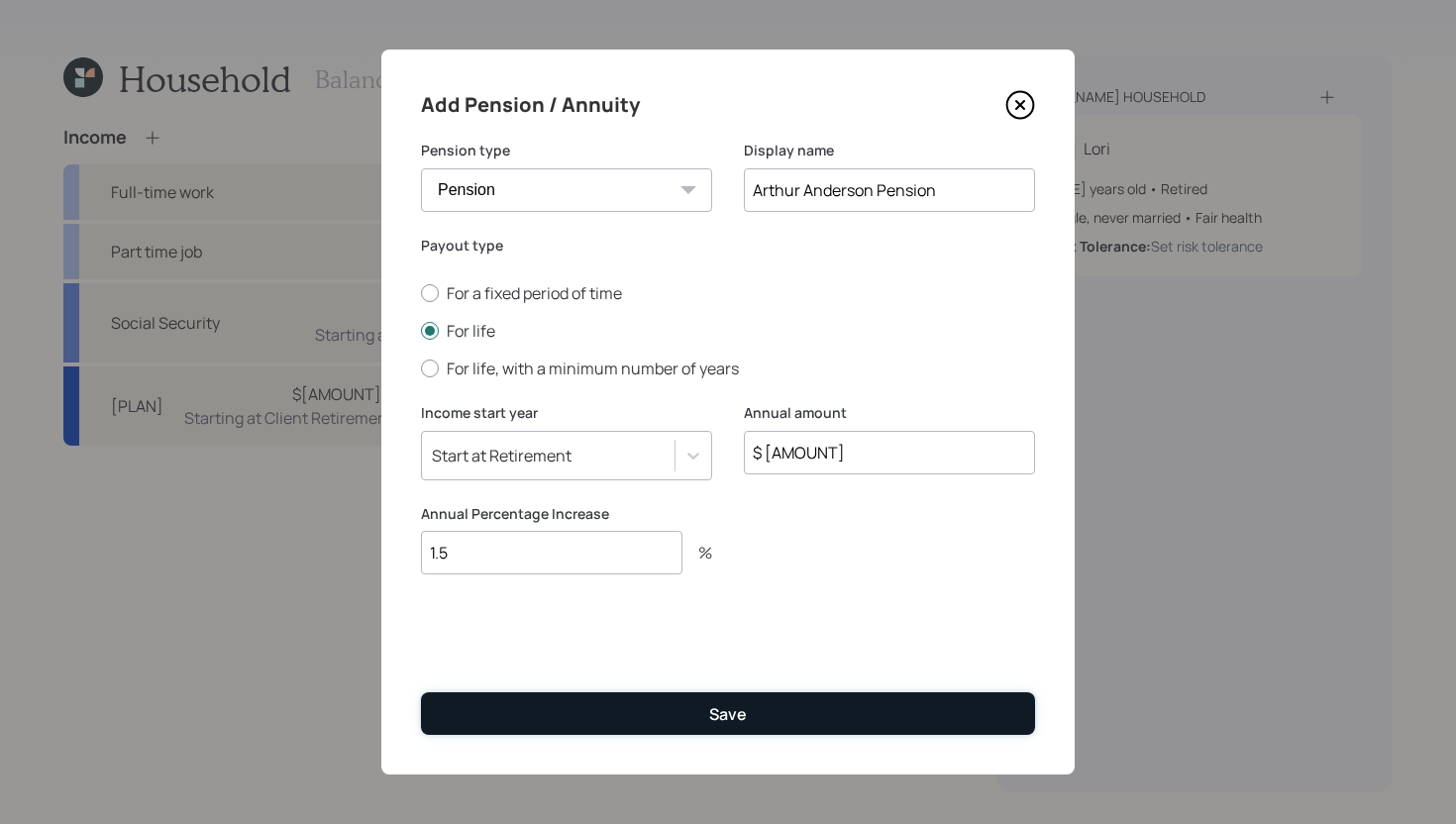 click on "Save" at bounding box center (728, 713) 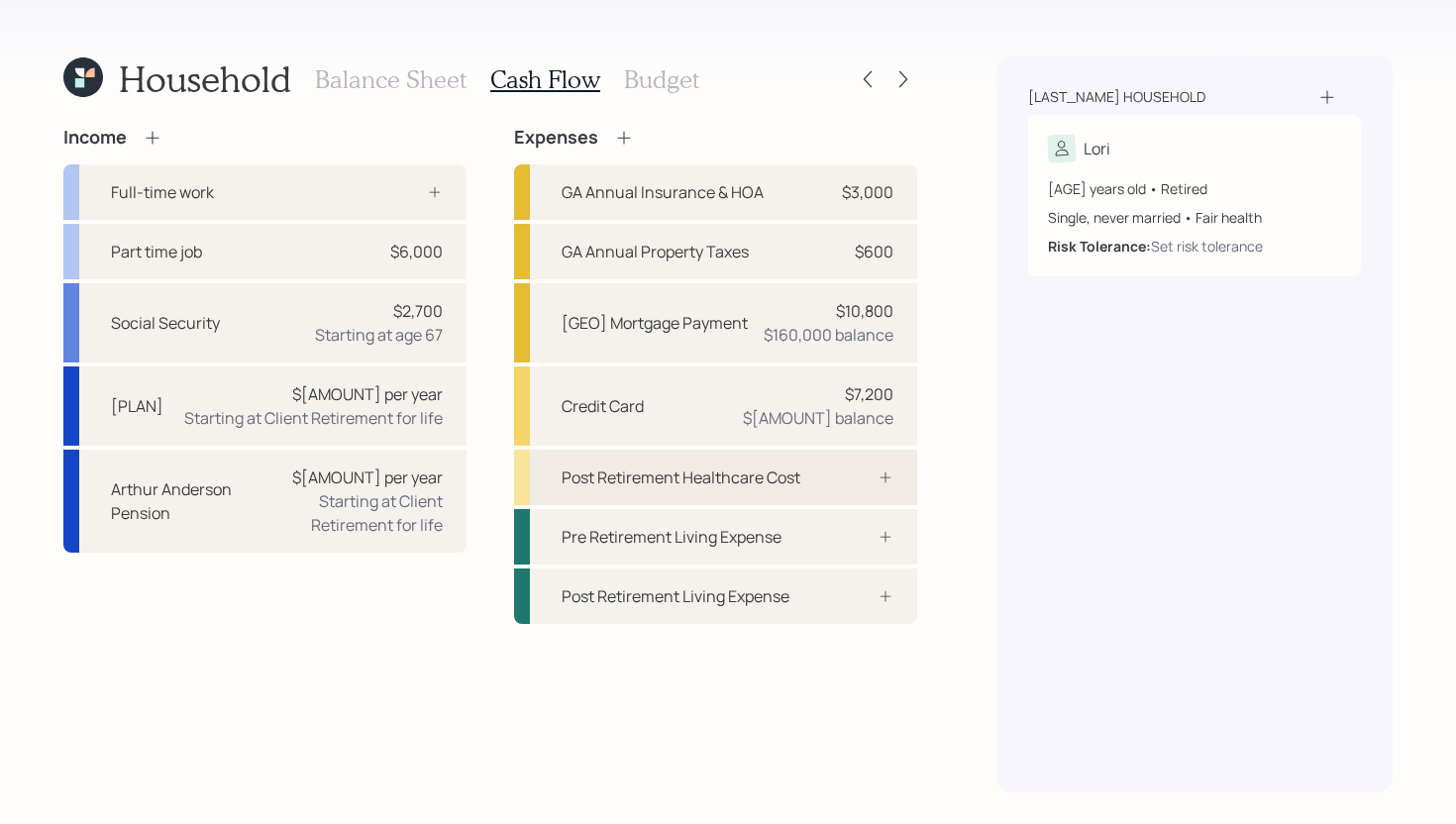click on "Post Retirement Healthcare Cost" at bounding box center [680, 477] 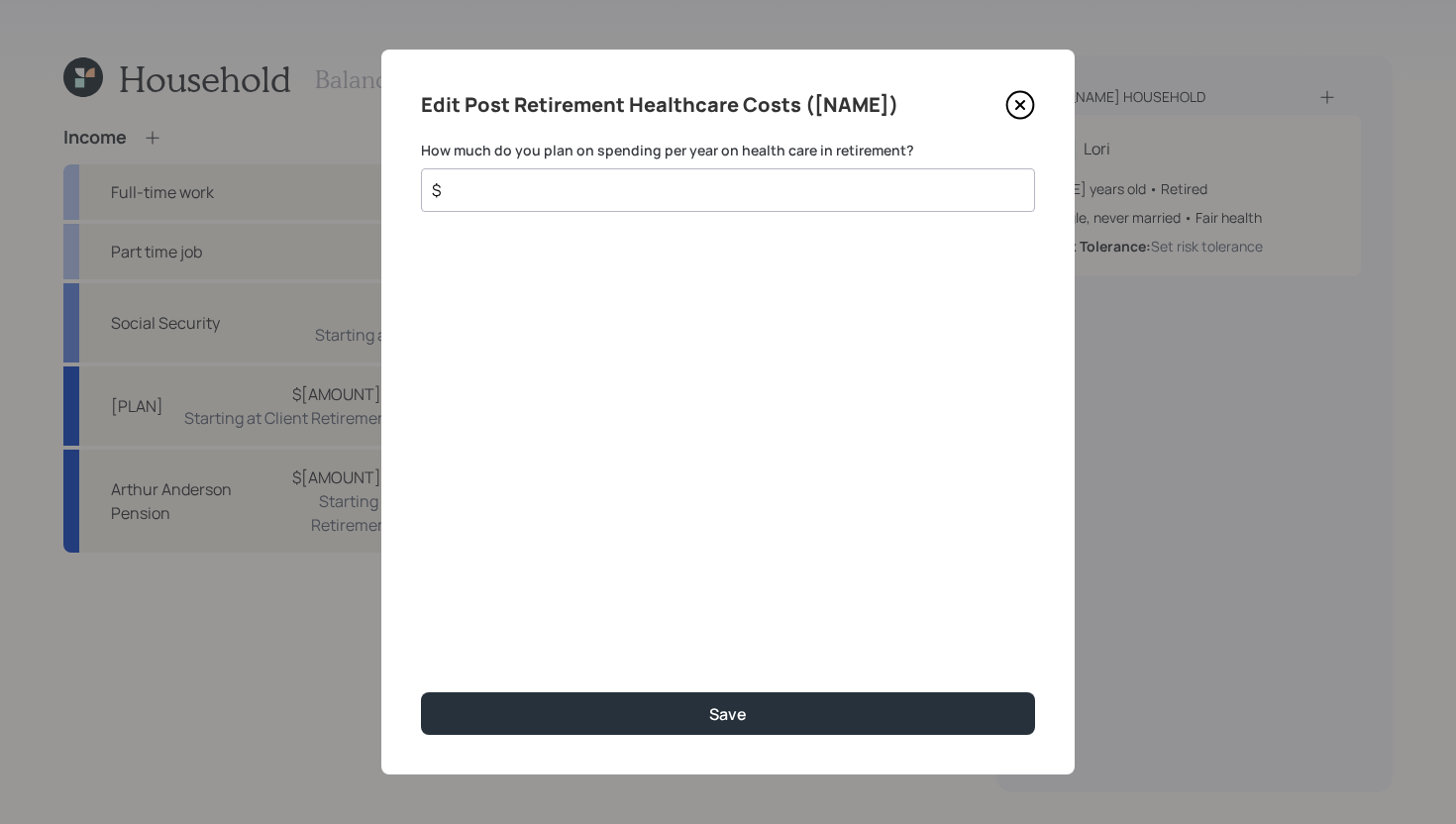 click on "$" at bounding box center [720, 190] 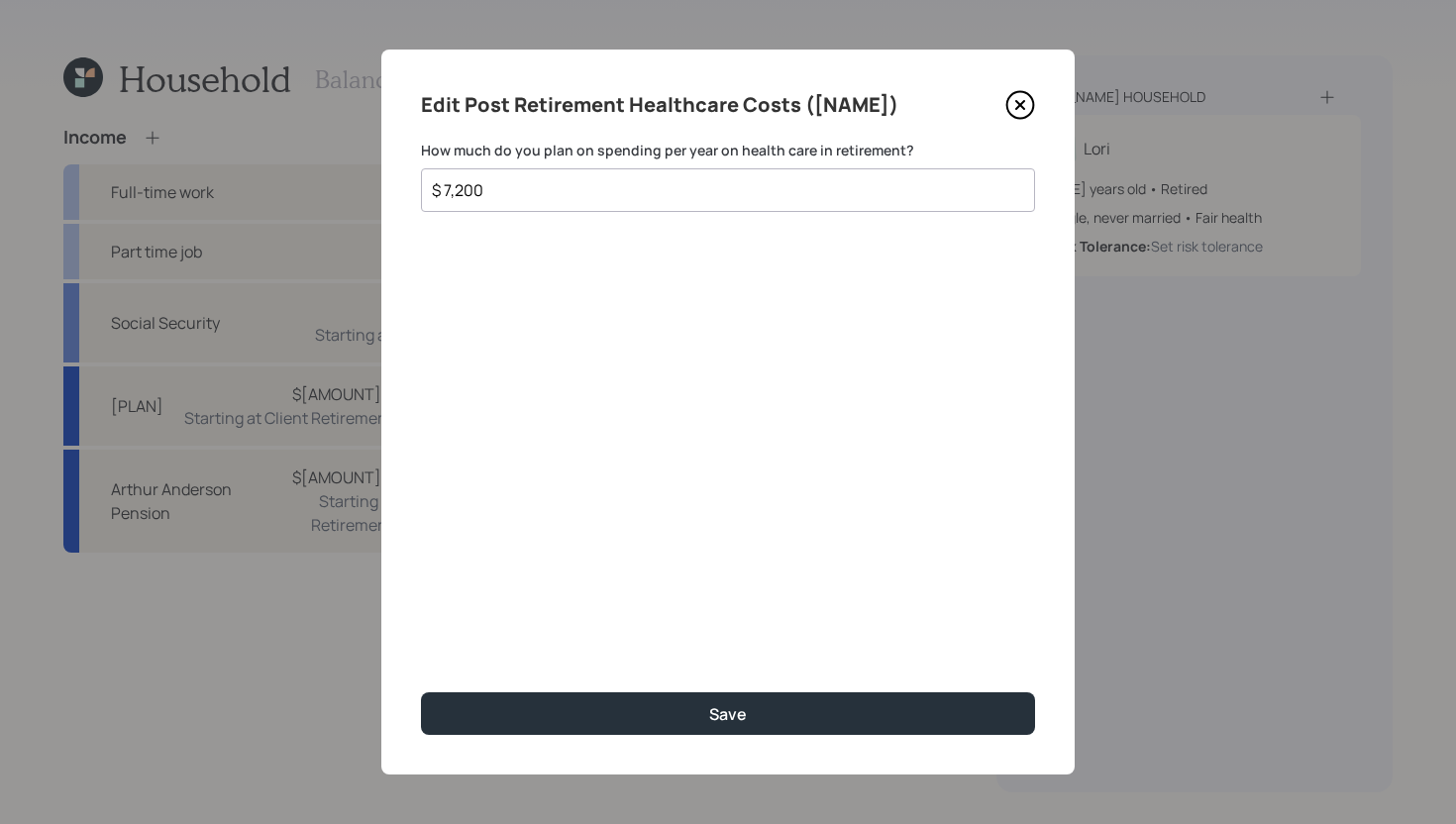click on "$ 7,200" at bounding box center [728, 190] 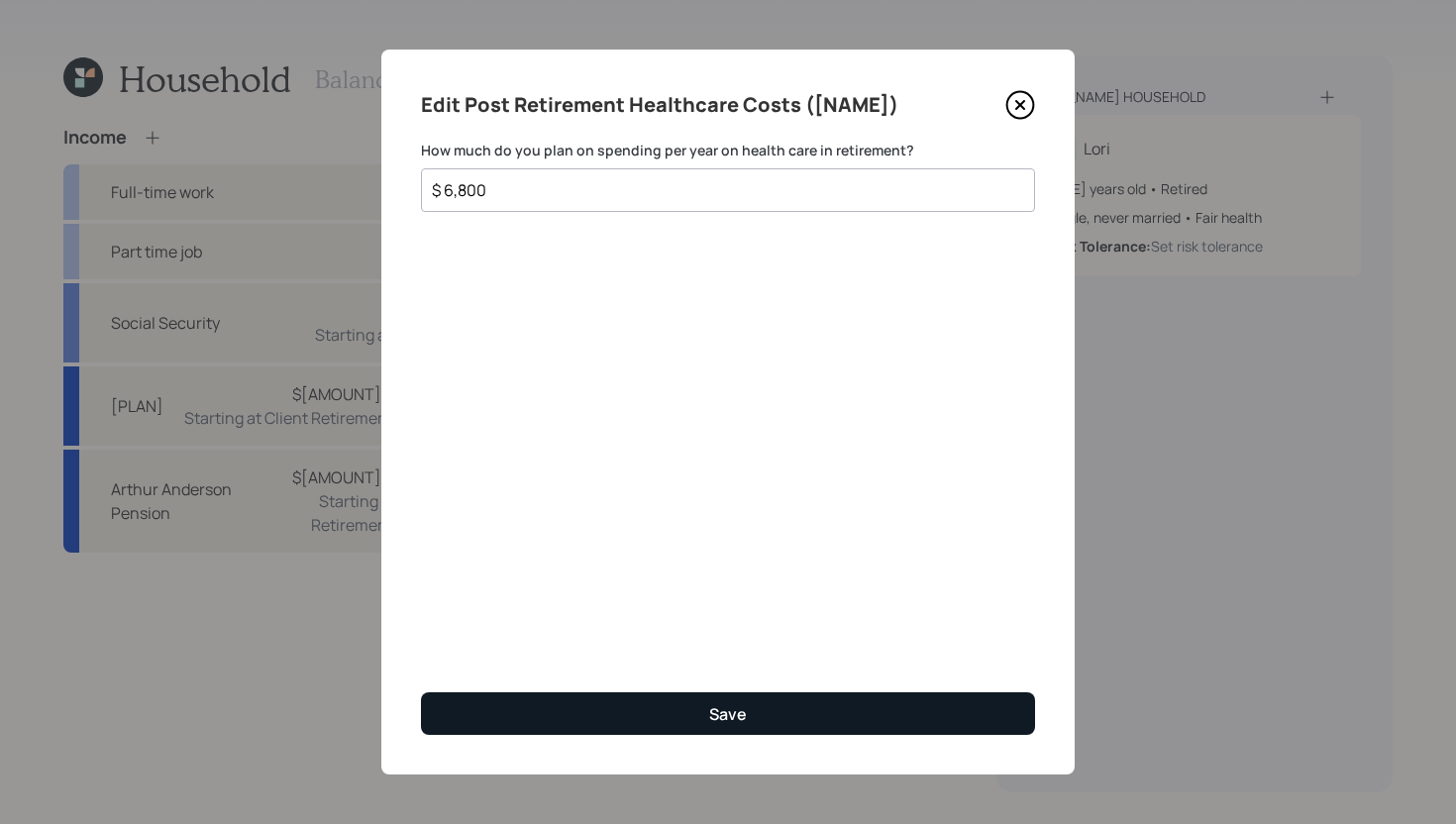 type on "$ 6,800" 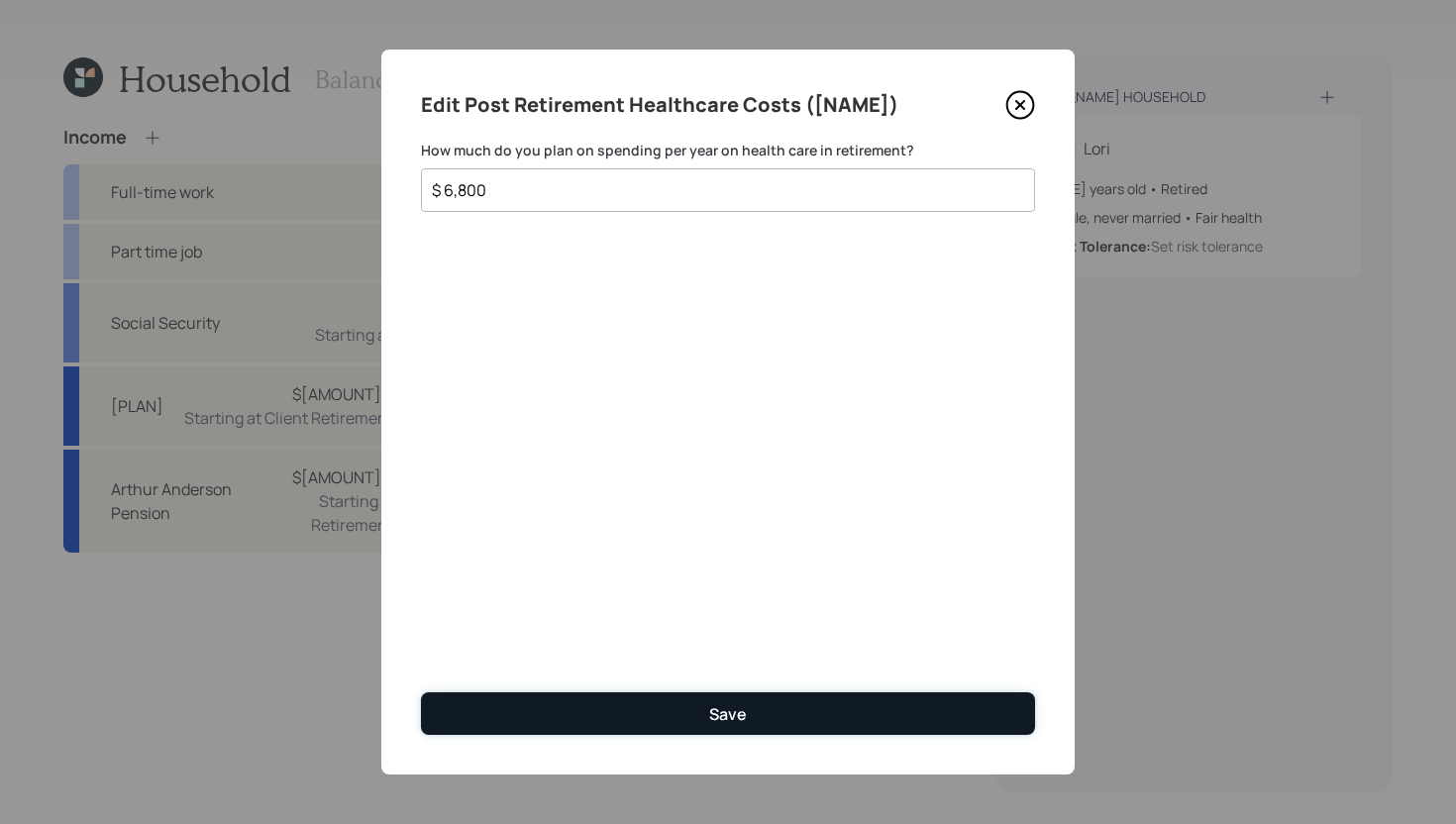 click on "Save" at bounding box center (728, 713) 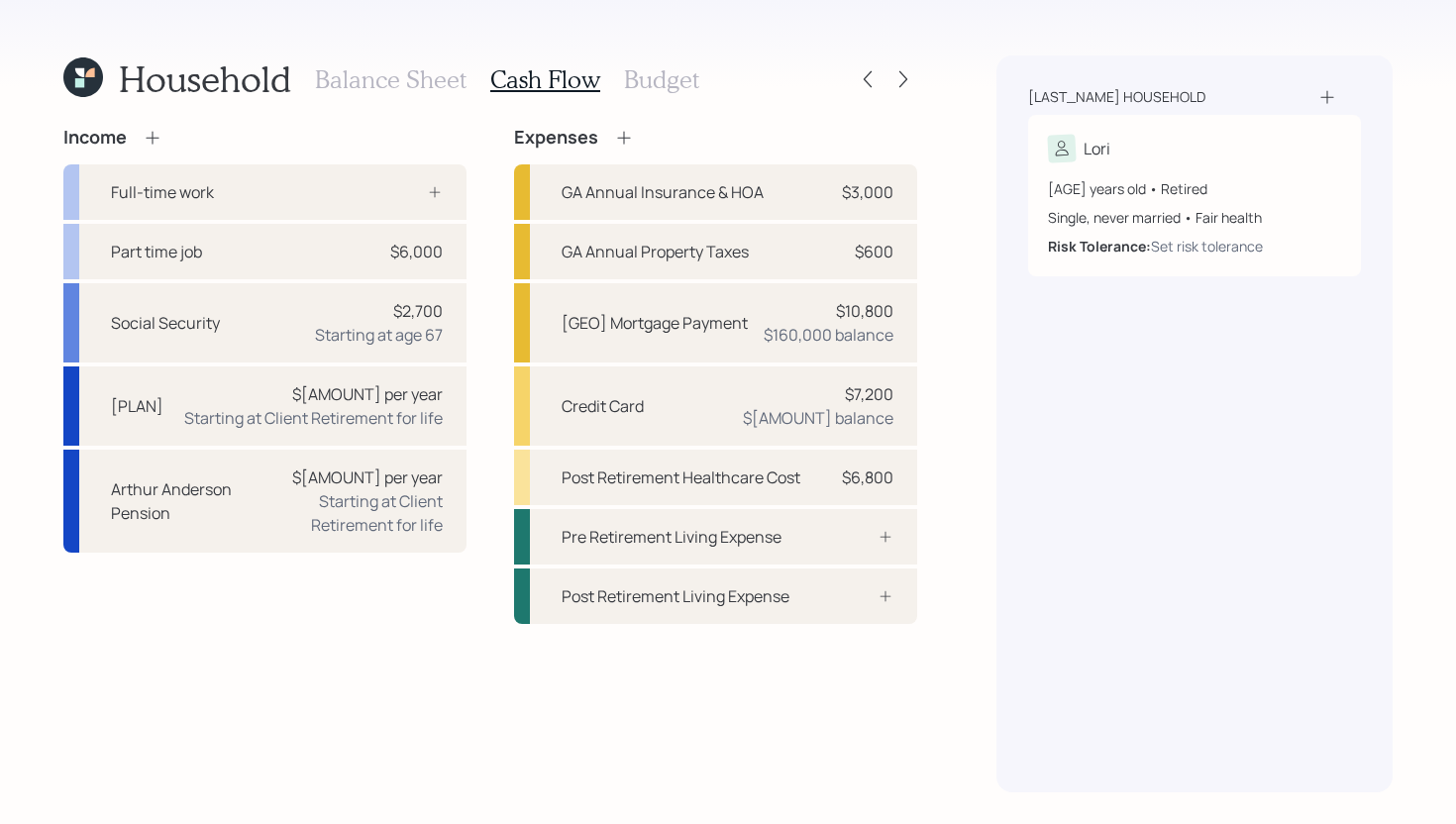 click on "Budget" at bounding box center (662, 79) 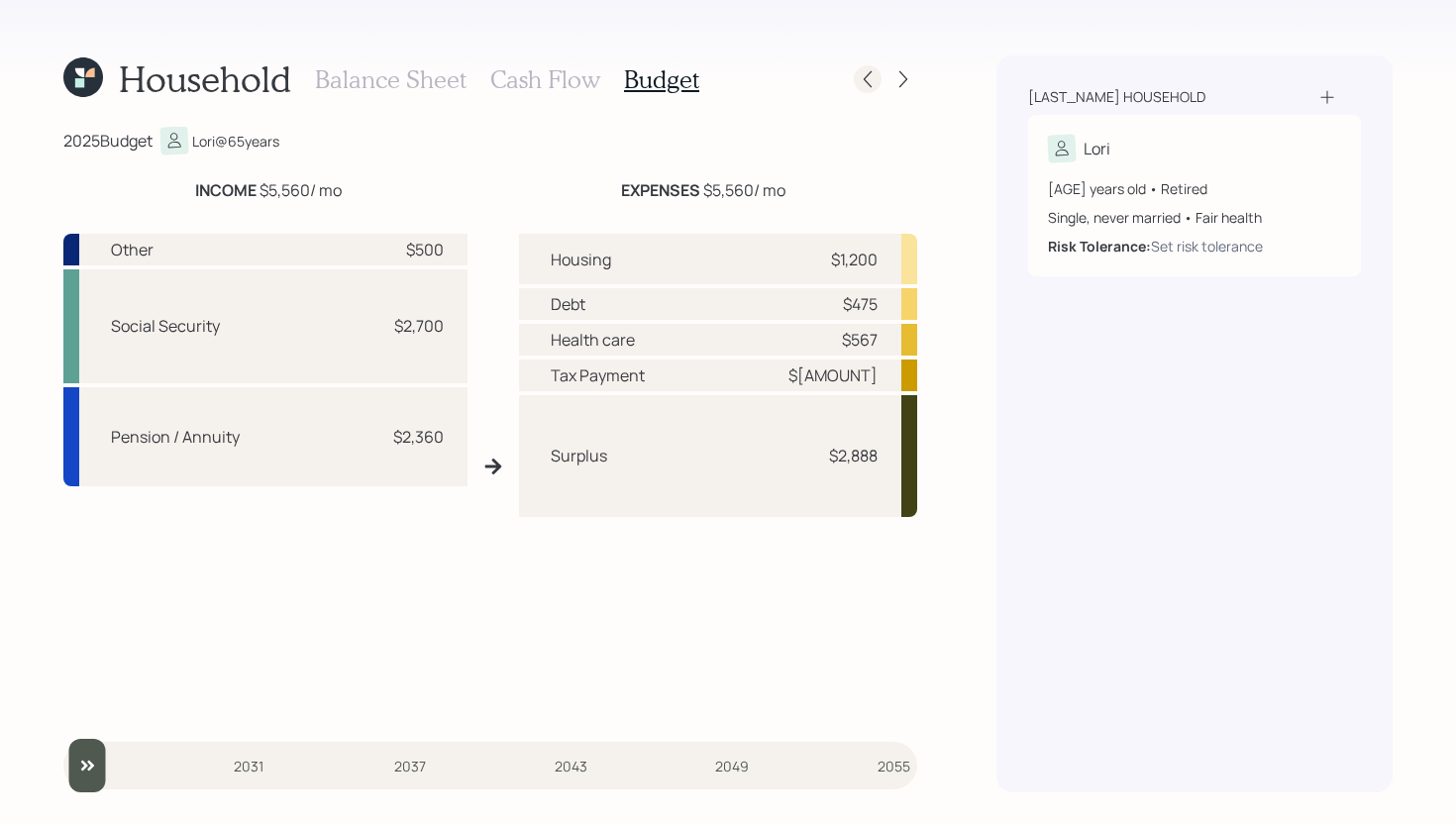 click 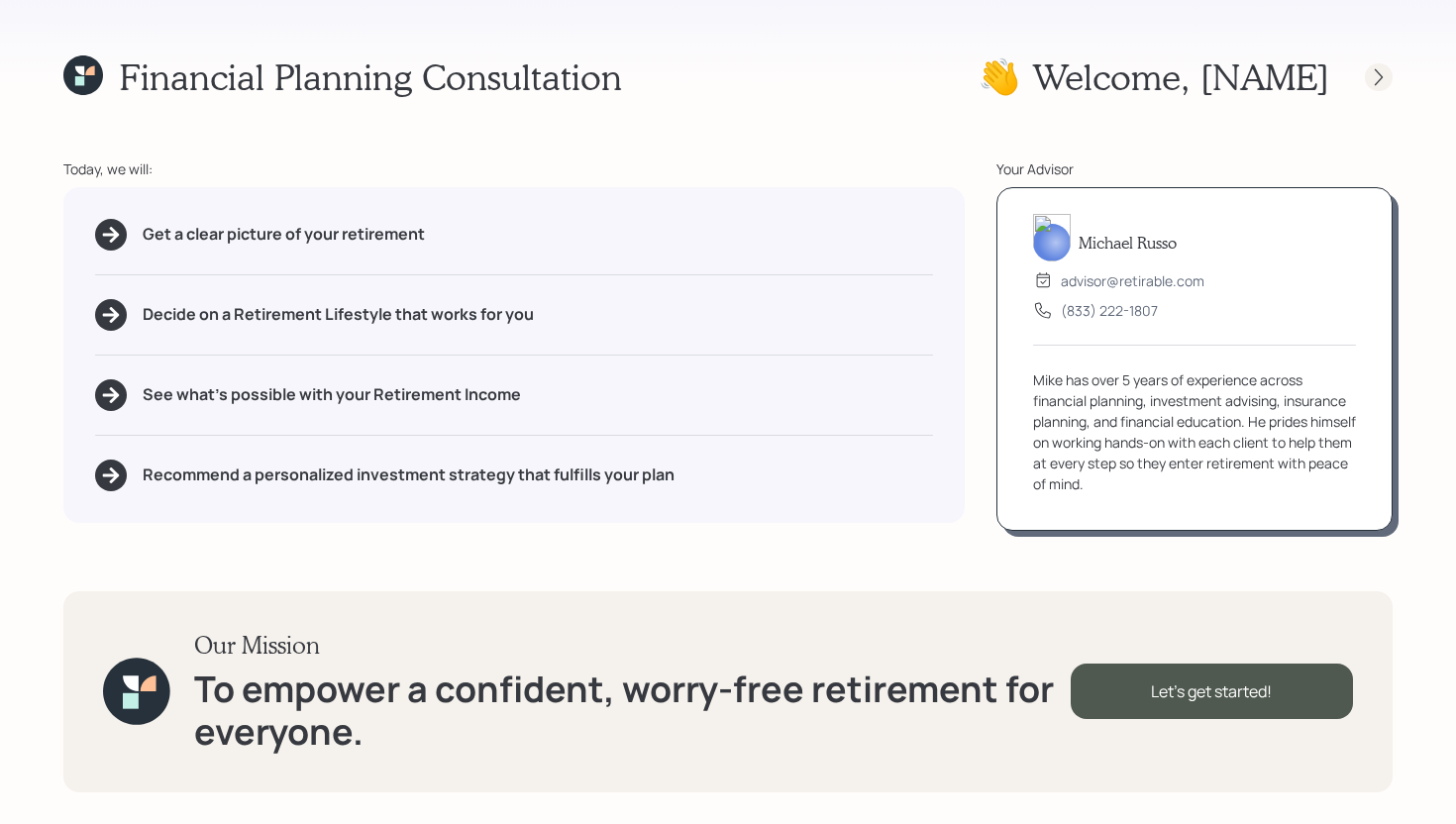 click at bounding box center [1379, 77] 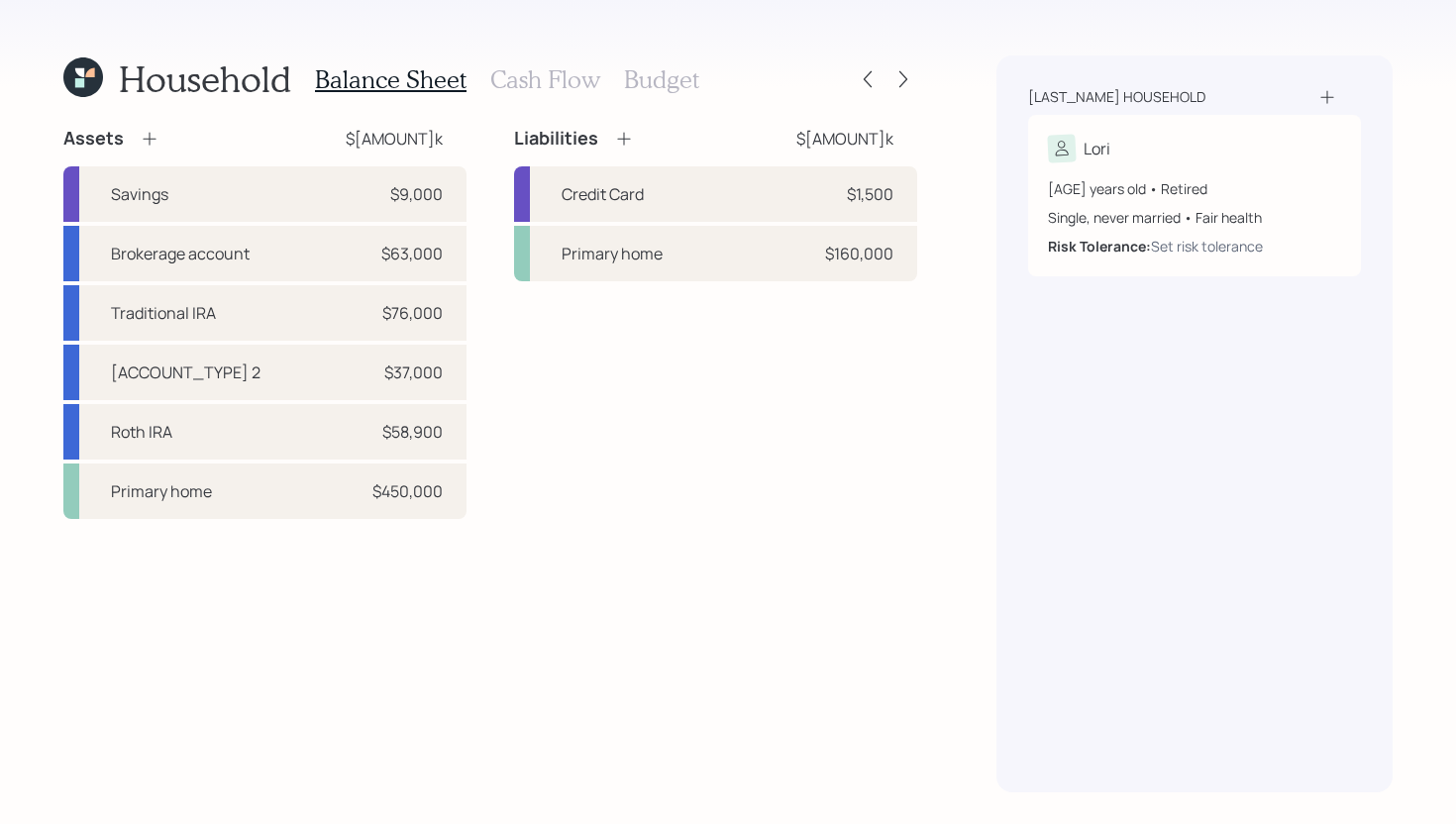 click on "Cash Flow" at bounding box center [545, 79] 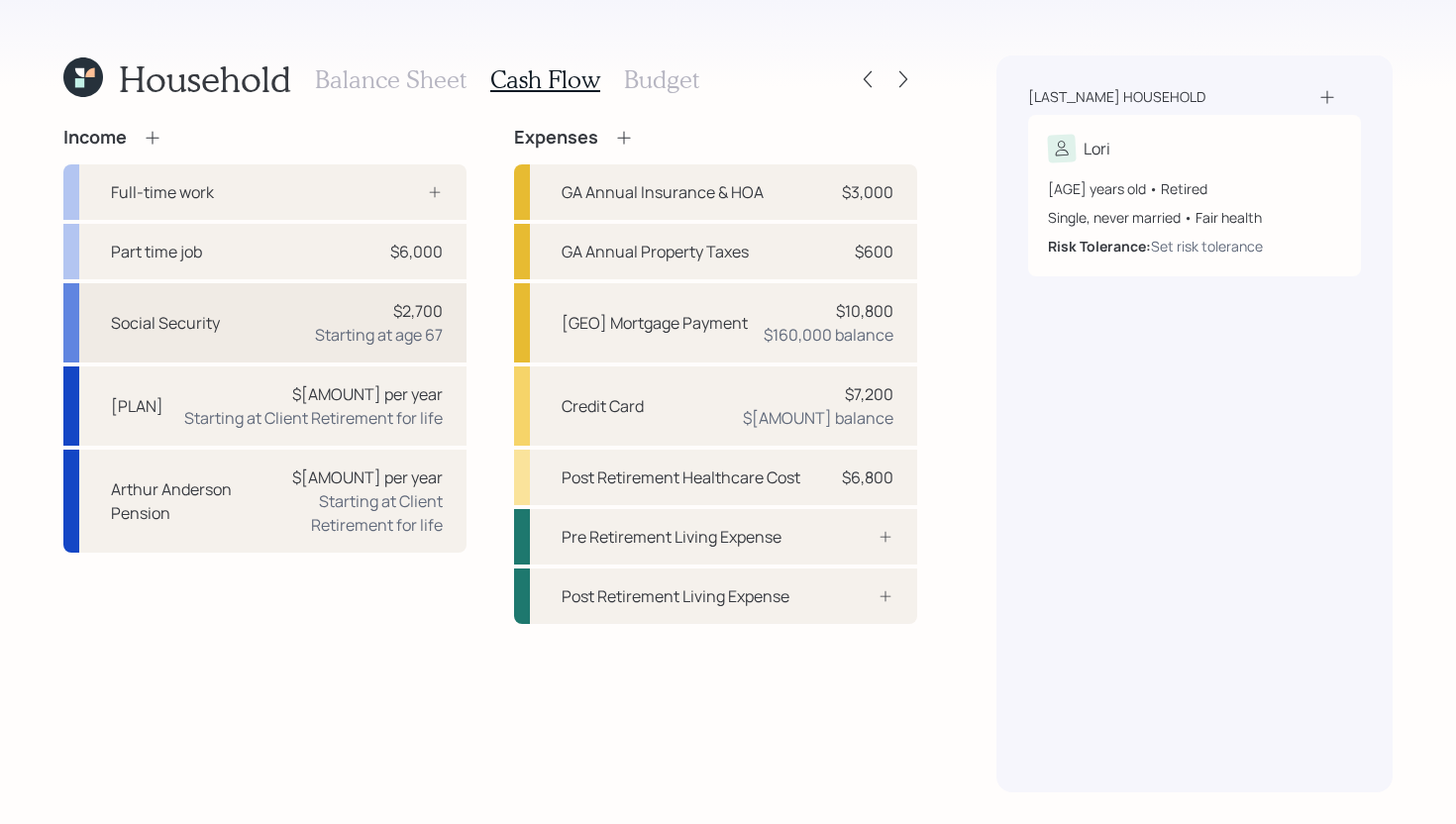 click on "Social Security $[AMOUNT] Starting at age [AGE]" at bounding box center [264, 323] 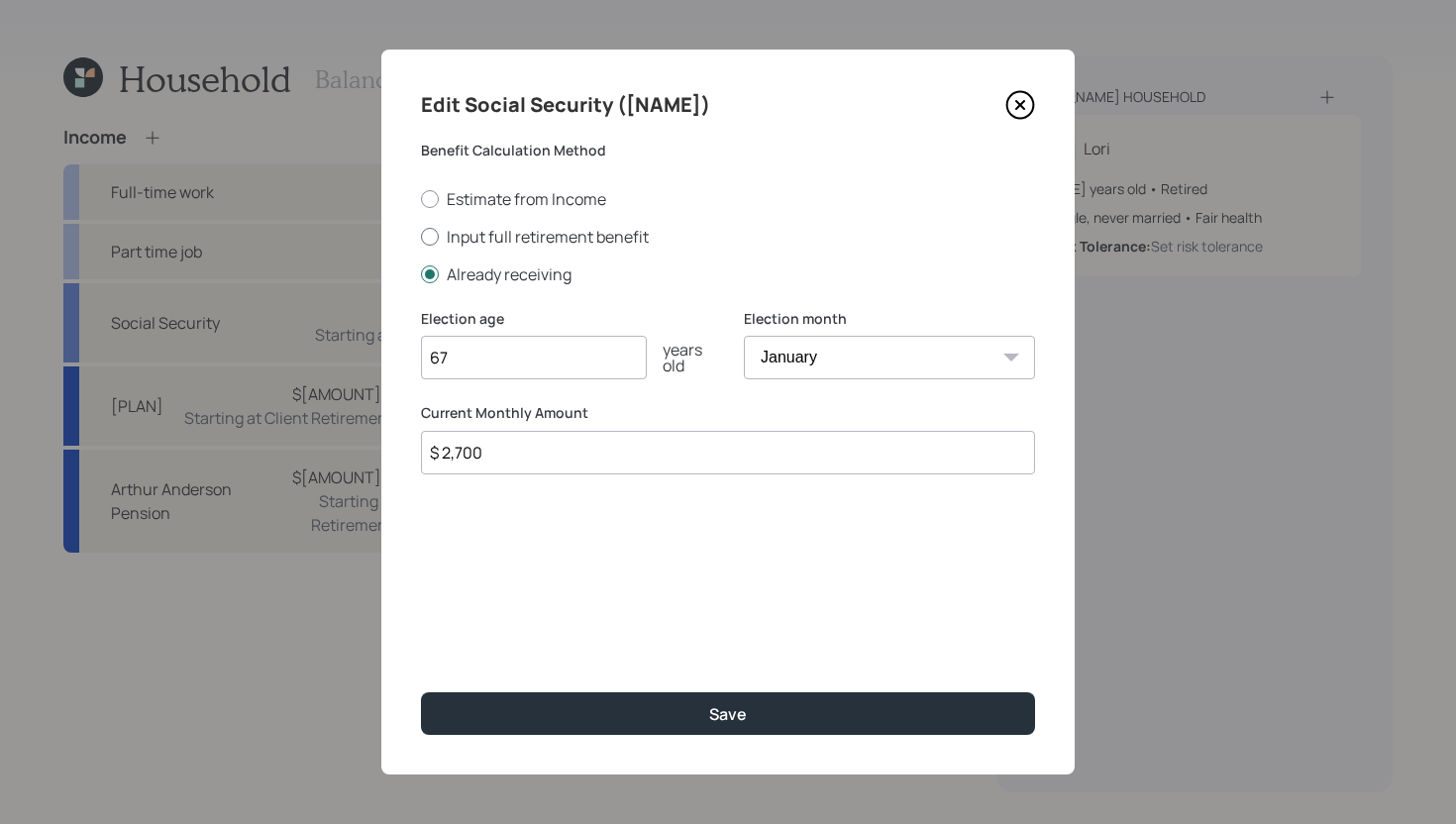 click on "Input full retirement benefit" at bounding box center (728, 237) 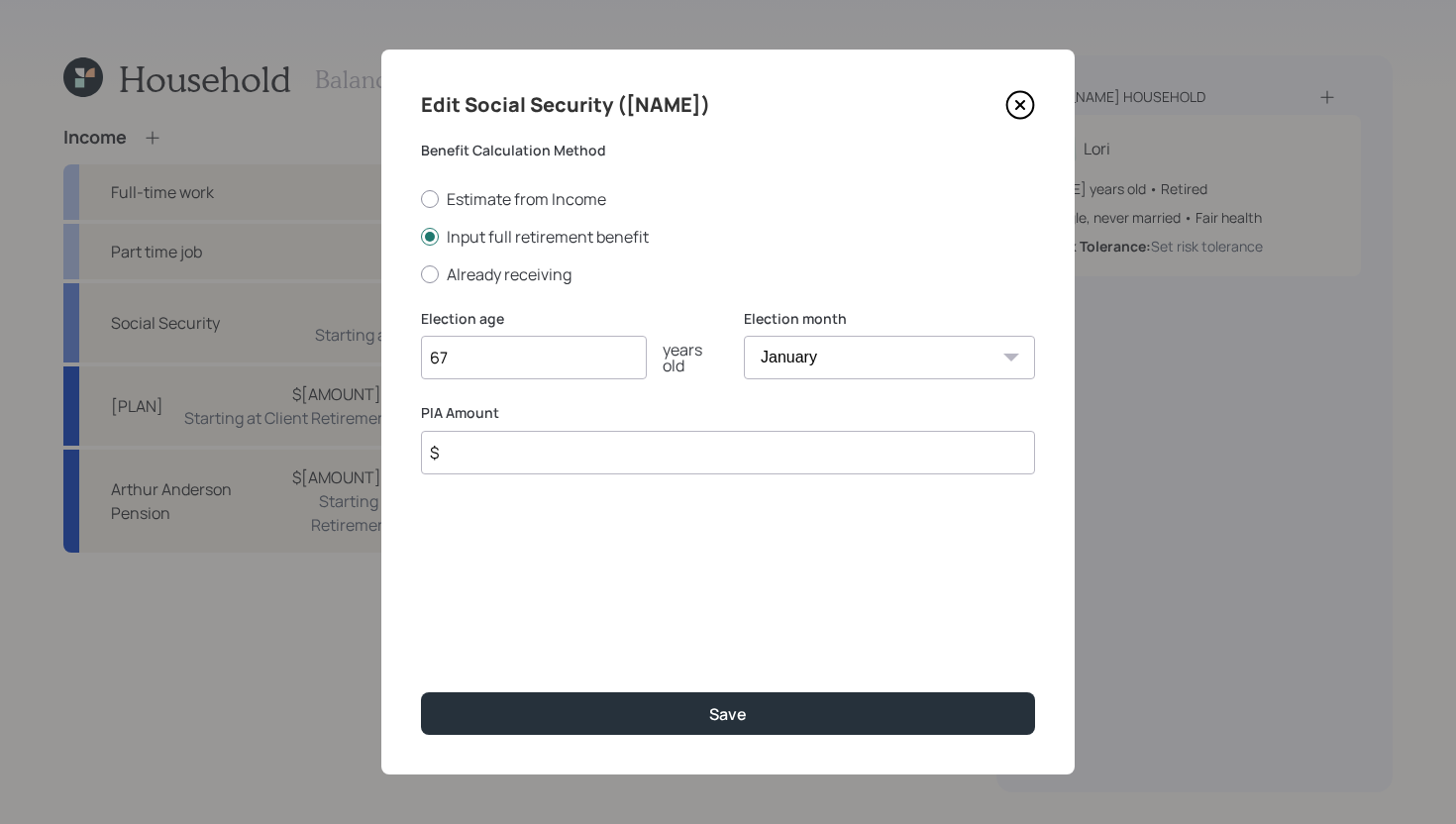 click on "$" at bounding box center (728, 453) 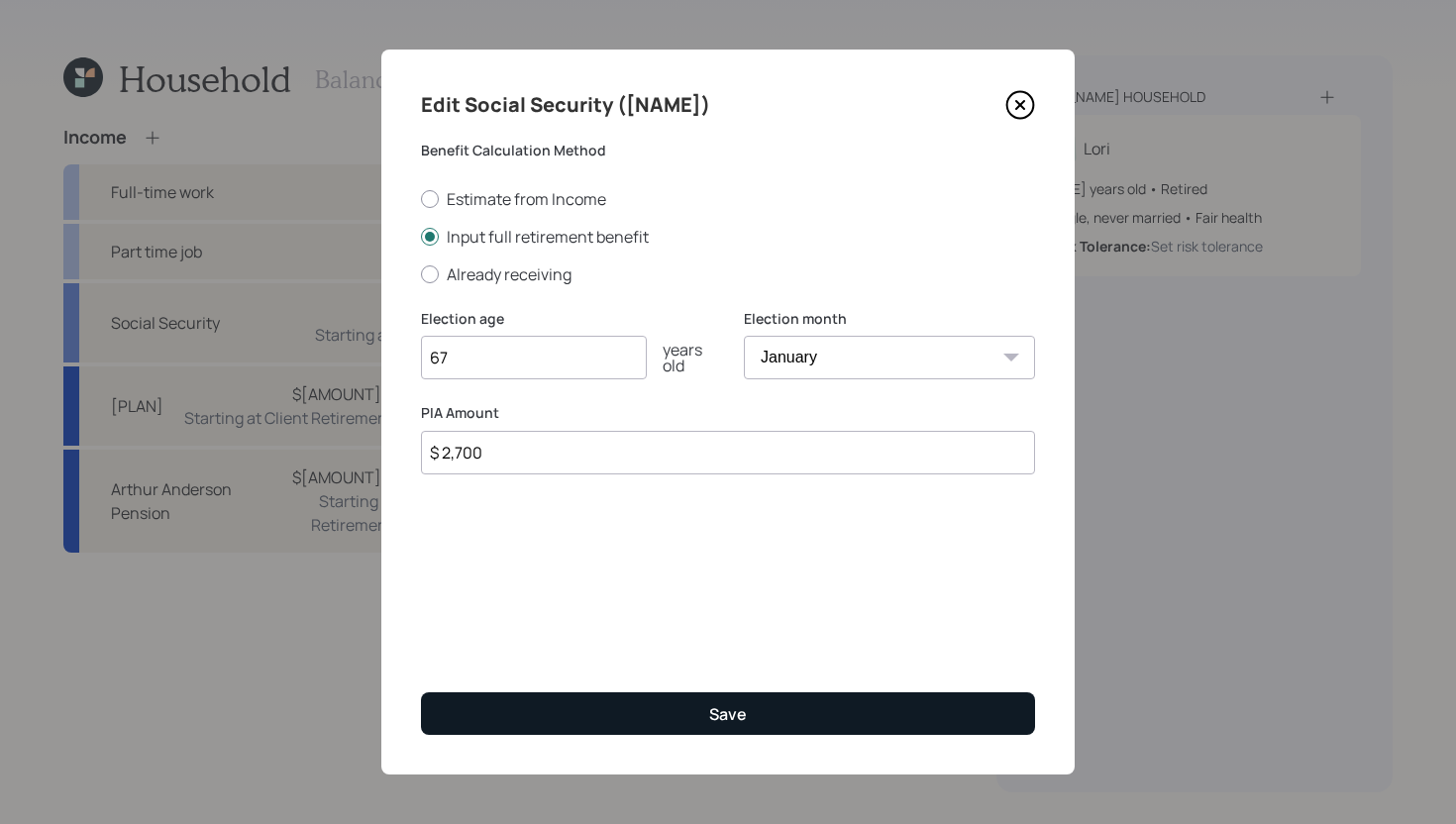type on "$ 2,700" 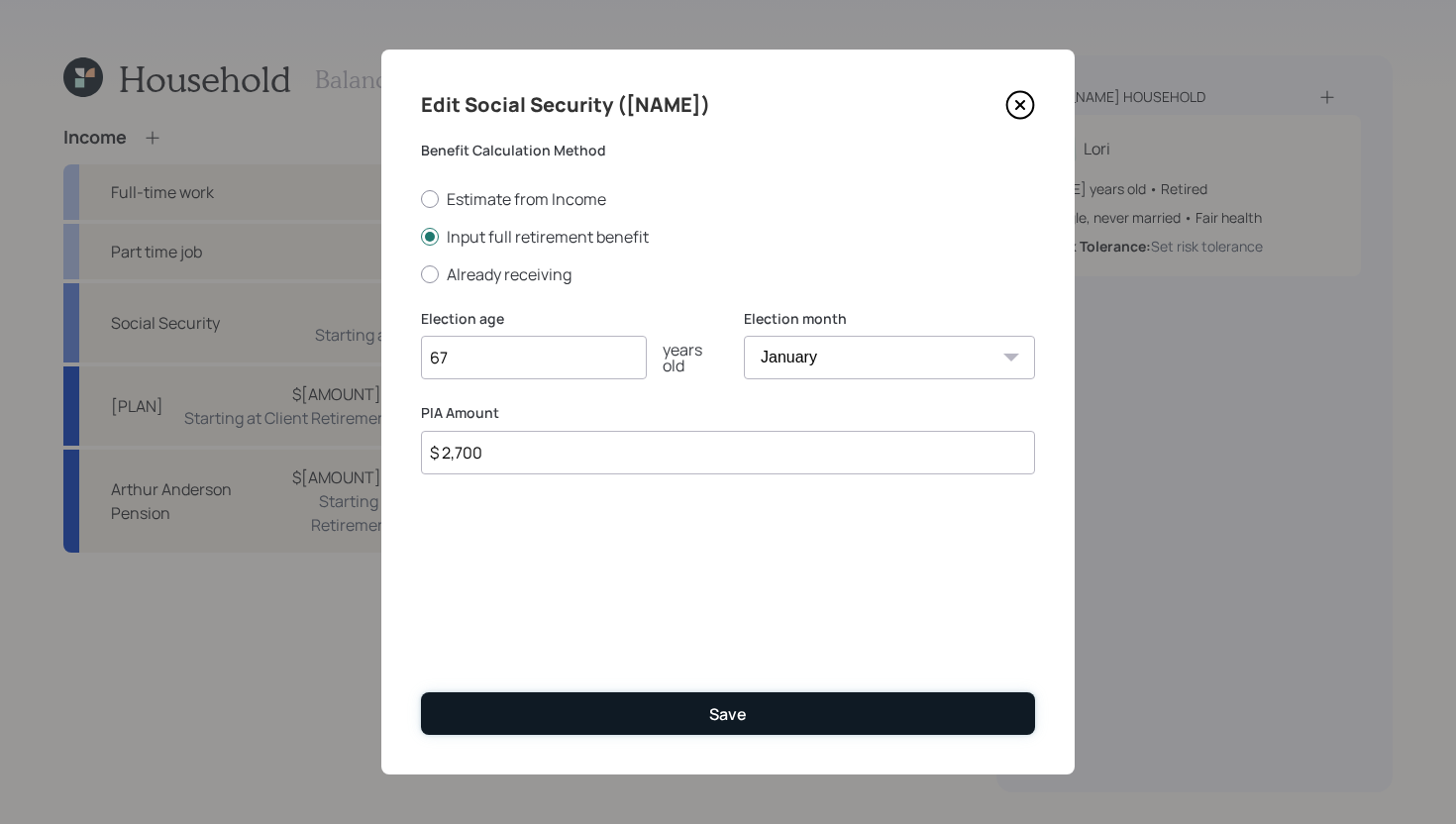 click on "Save" at bounding box center [728, 713] 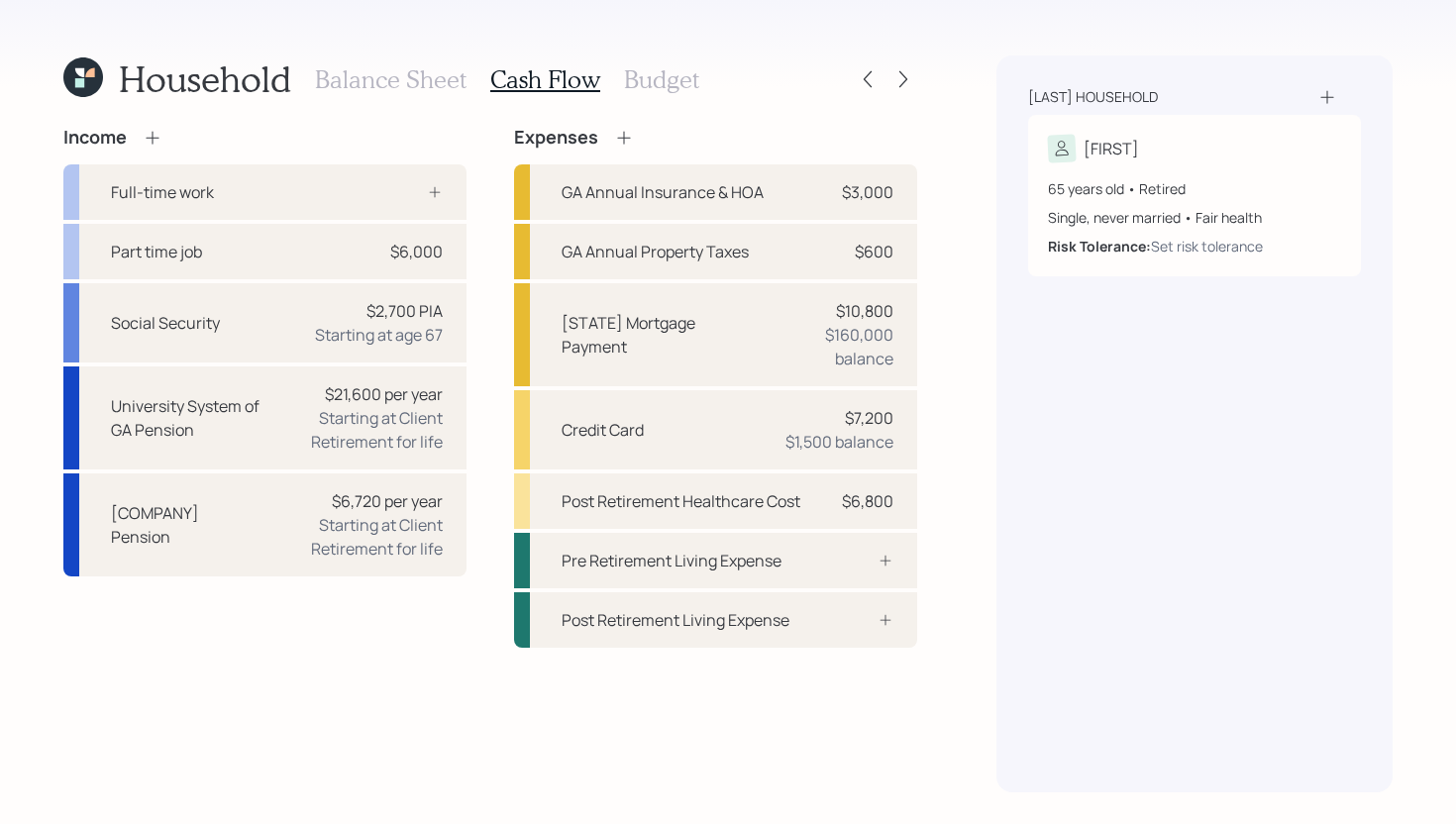 scroll, scrollTop: 0, scrollLeft: 0, axis: both 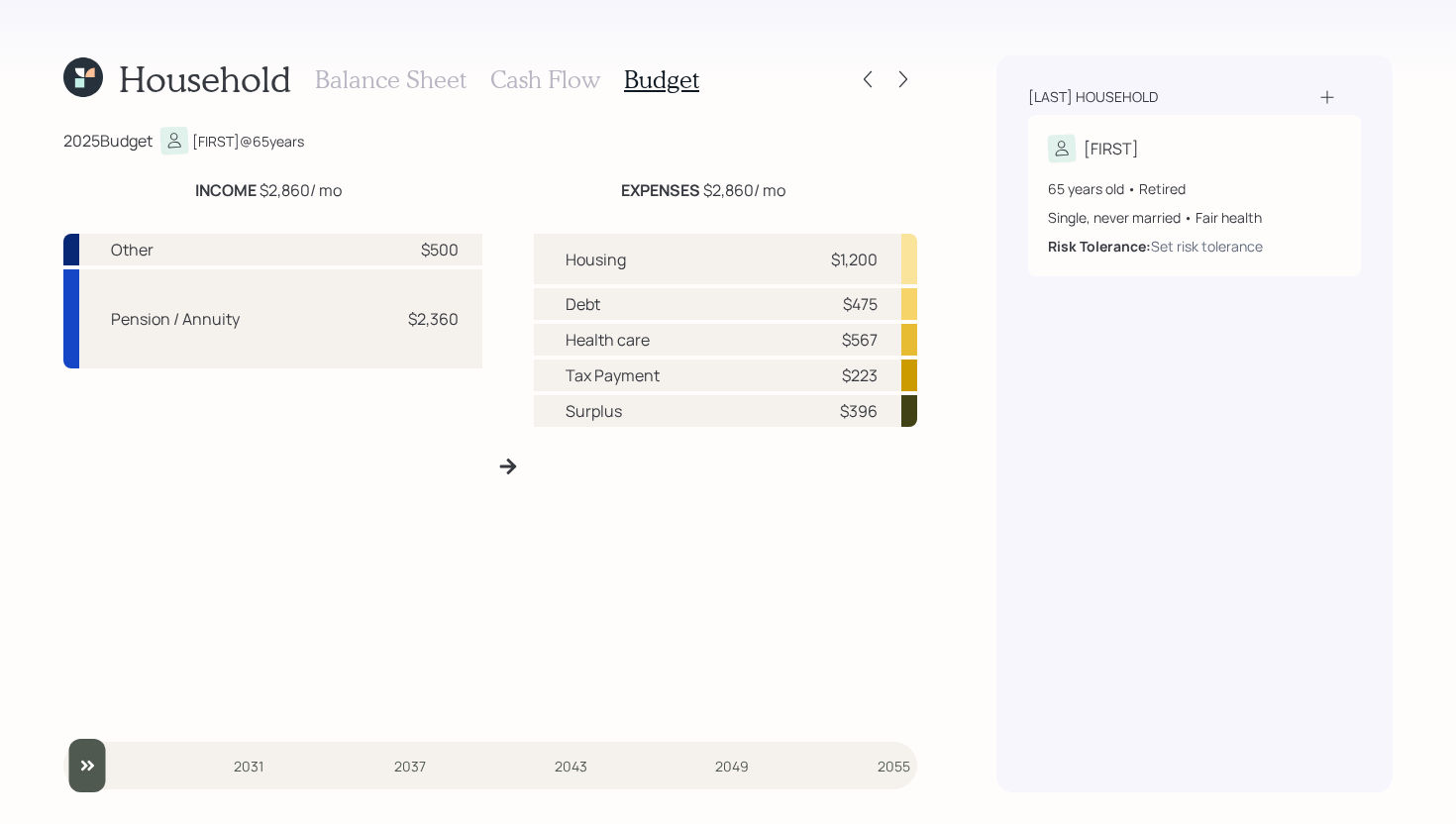 click on "Cash Flow" at bounding box center [545, 79] 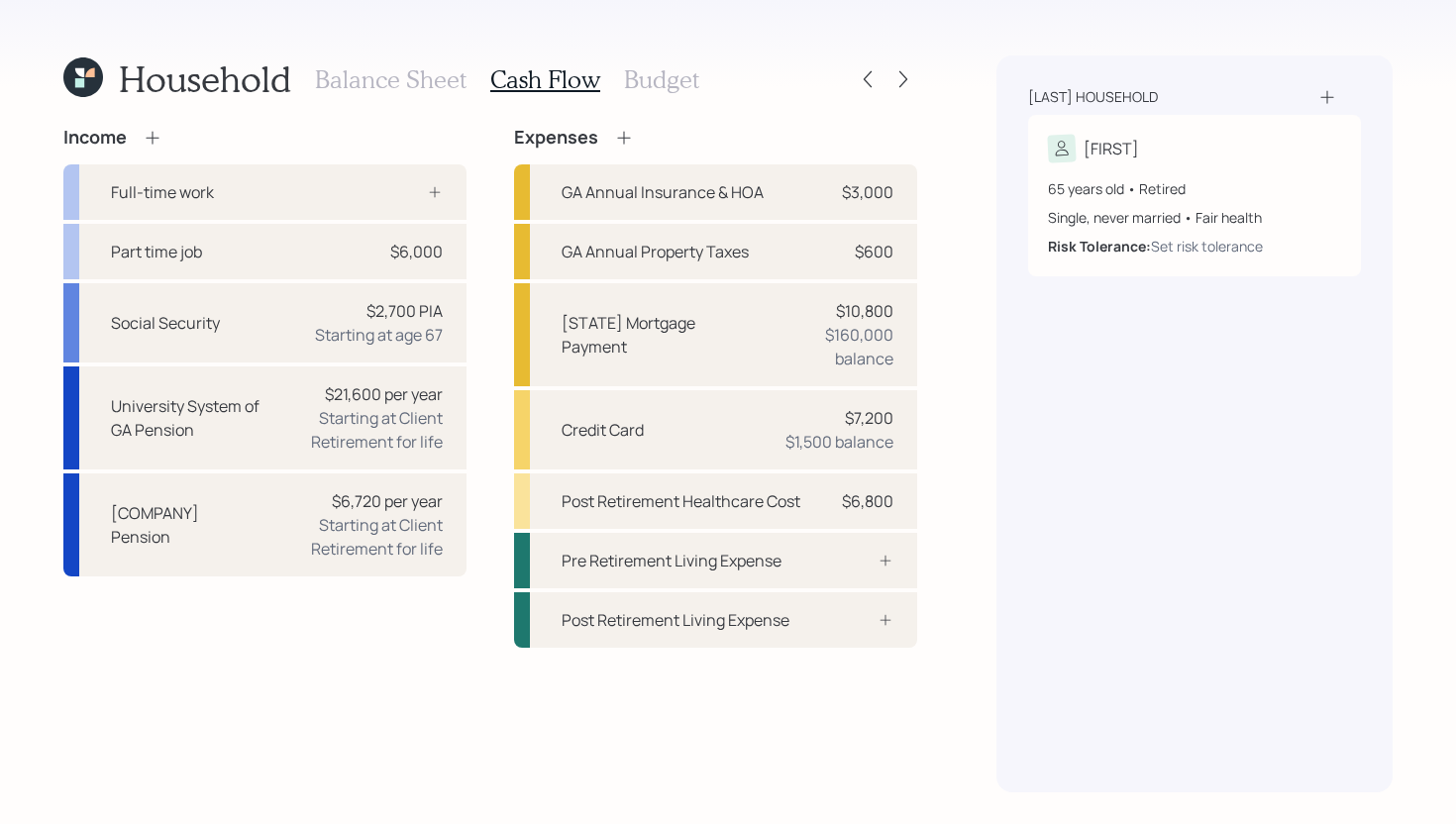 click on "Budget" at bounding box center [662, 79] 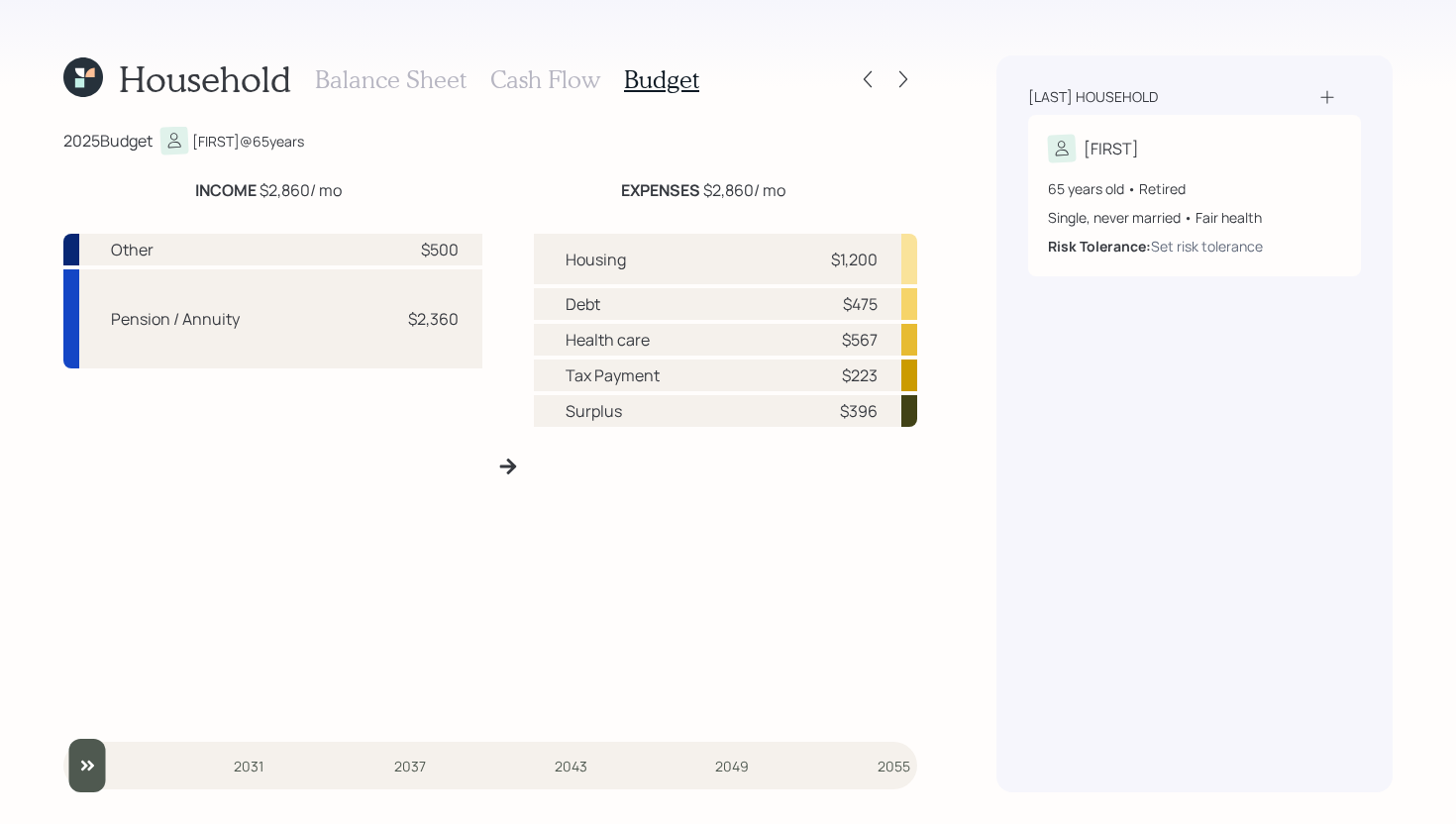 click on "Cash Flow" at bounding box center (545, 79) 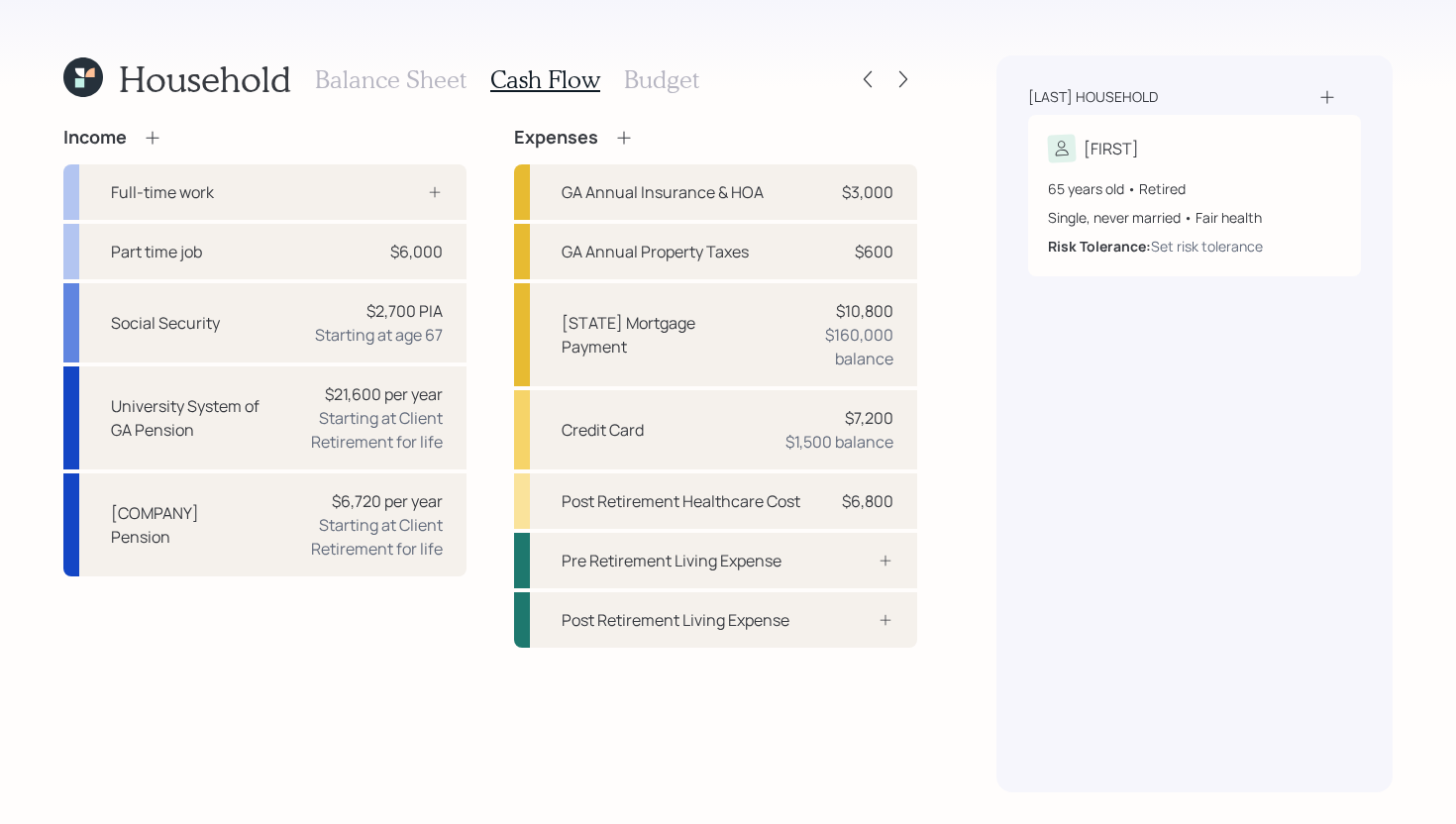 click 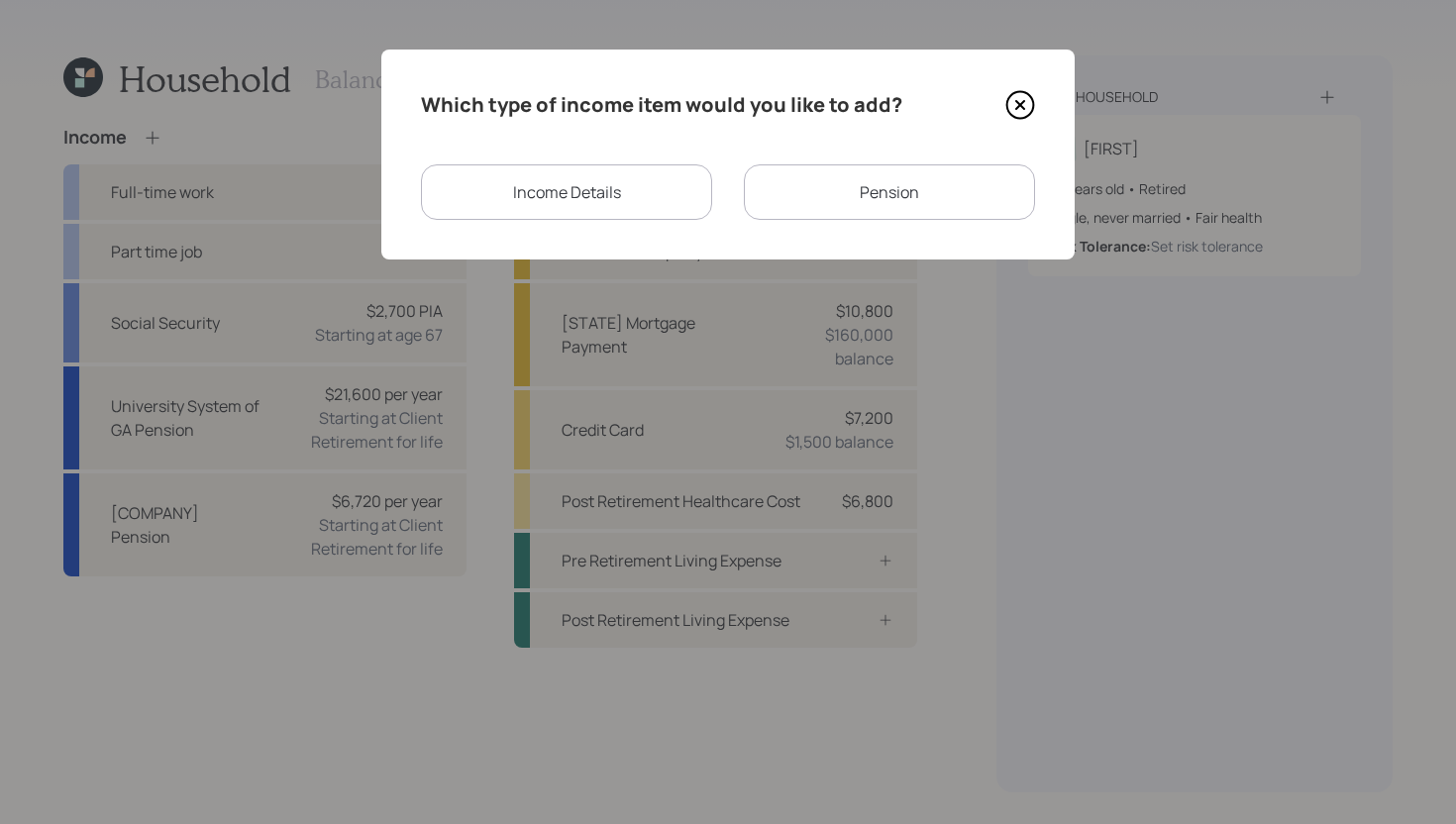 click 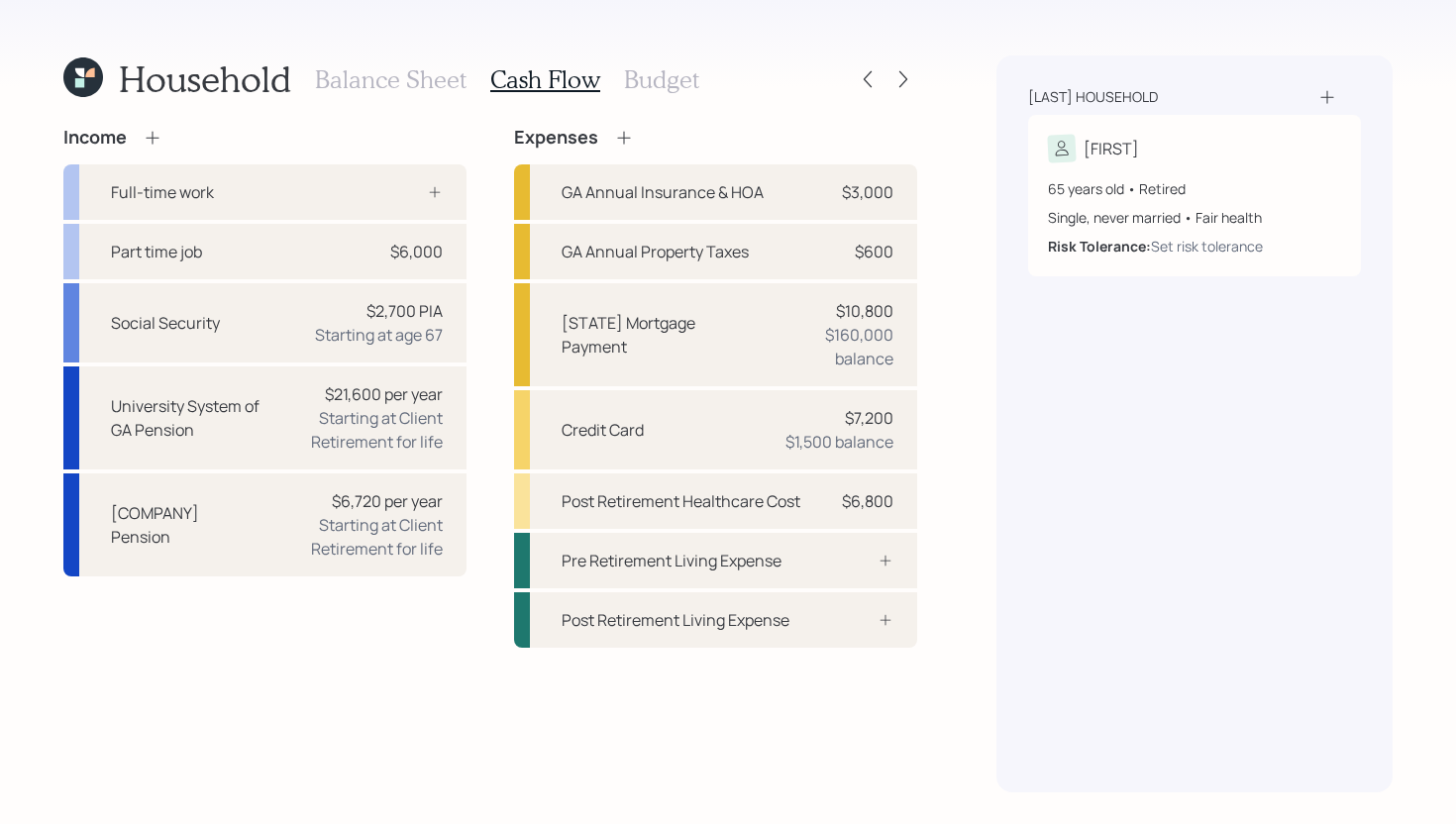 click on "Budget" at bounding box center (662, 79) 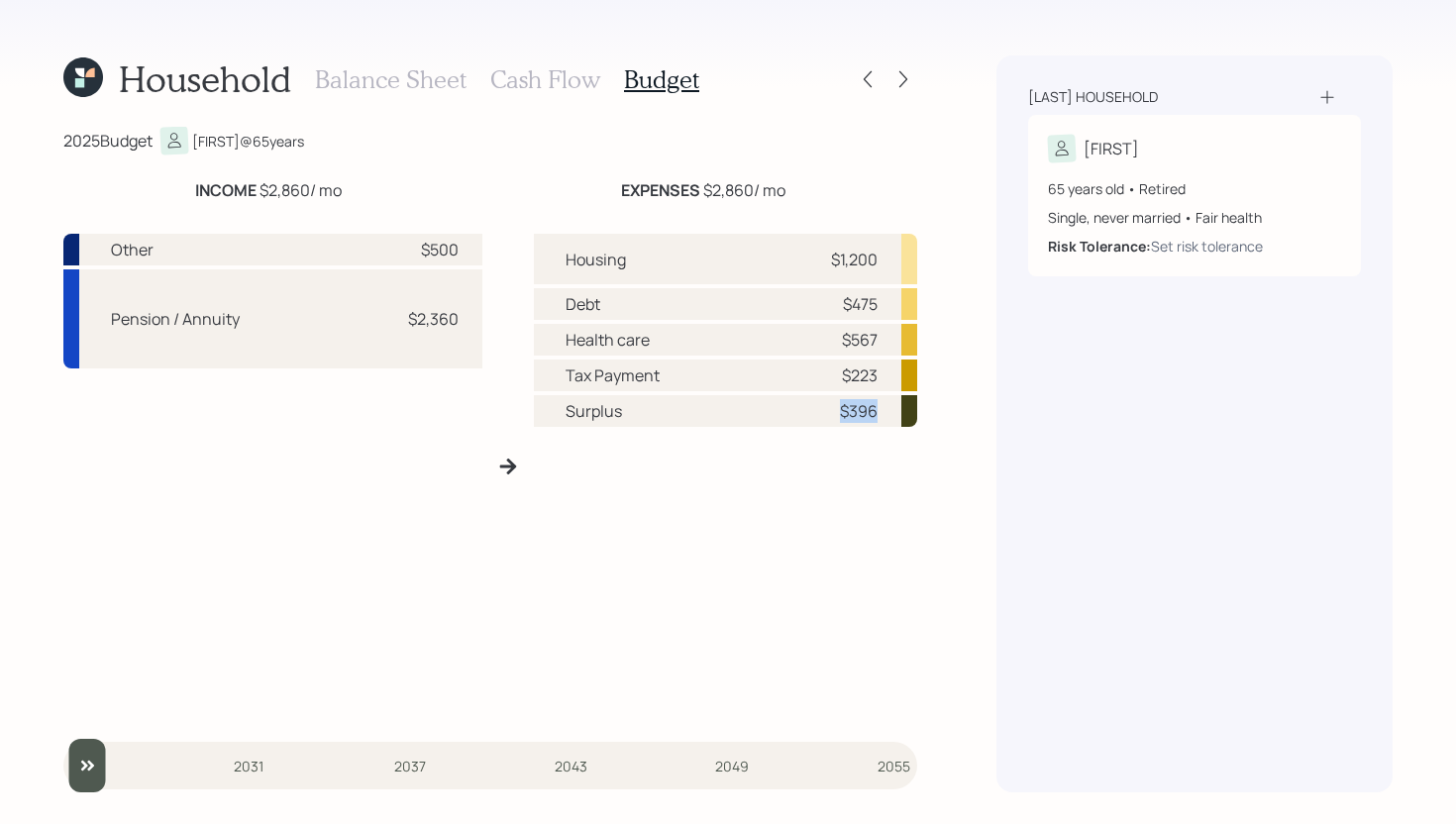 drag, startPoint x: 843, startPoint y: 416, endPoint x: 890, endPoint y: 413, distance: 47.09565 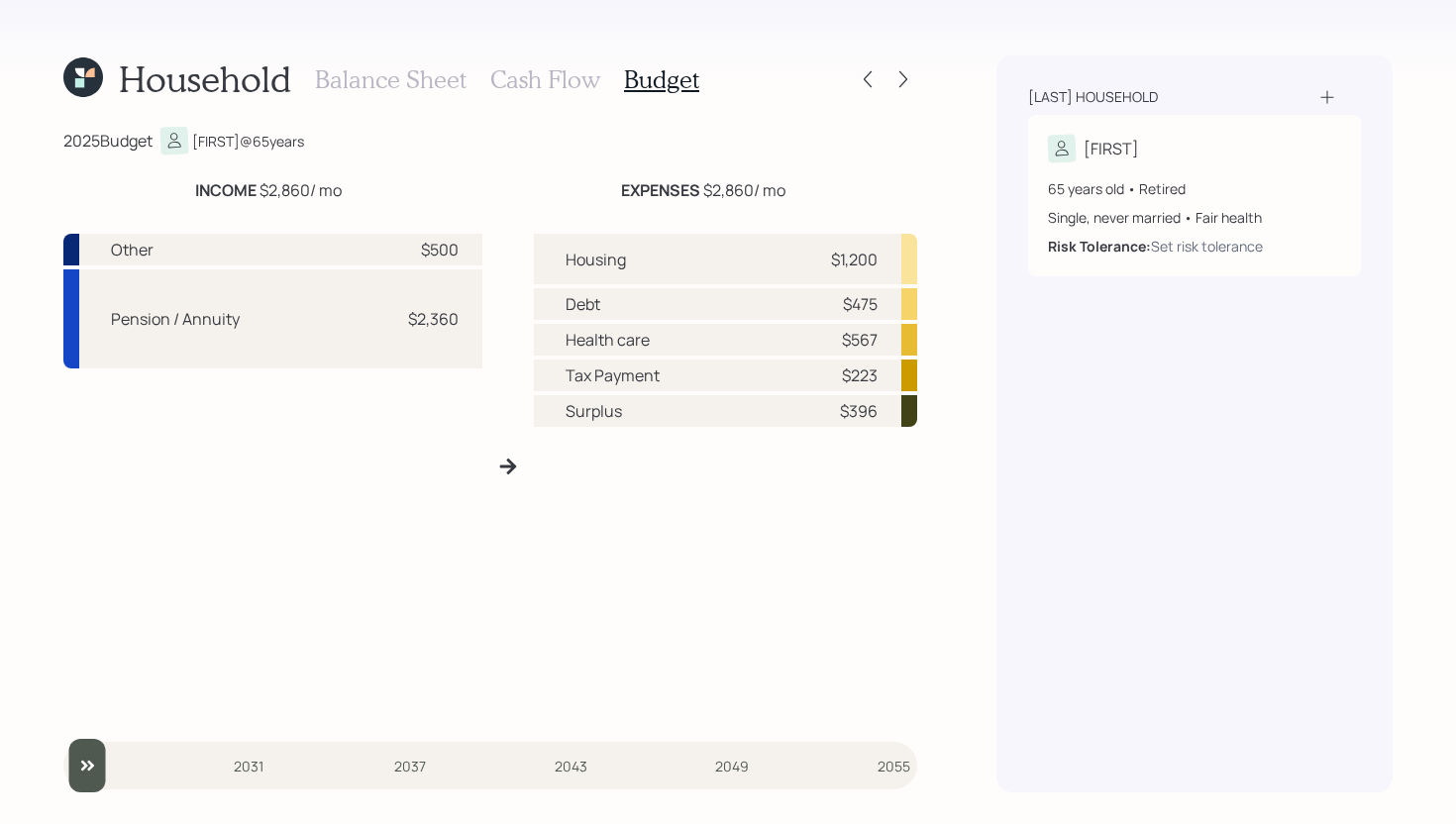 click on "Cash Flow" at bounding box center (545, 79) 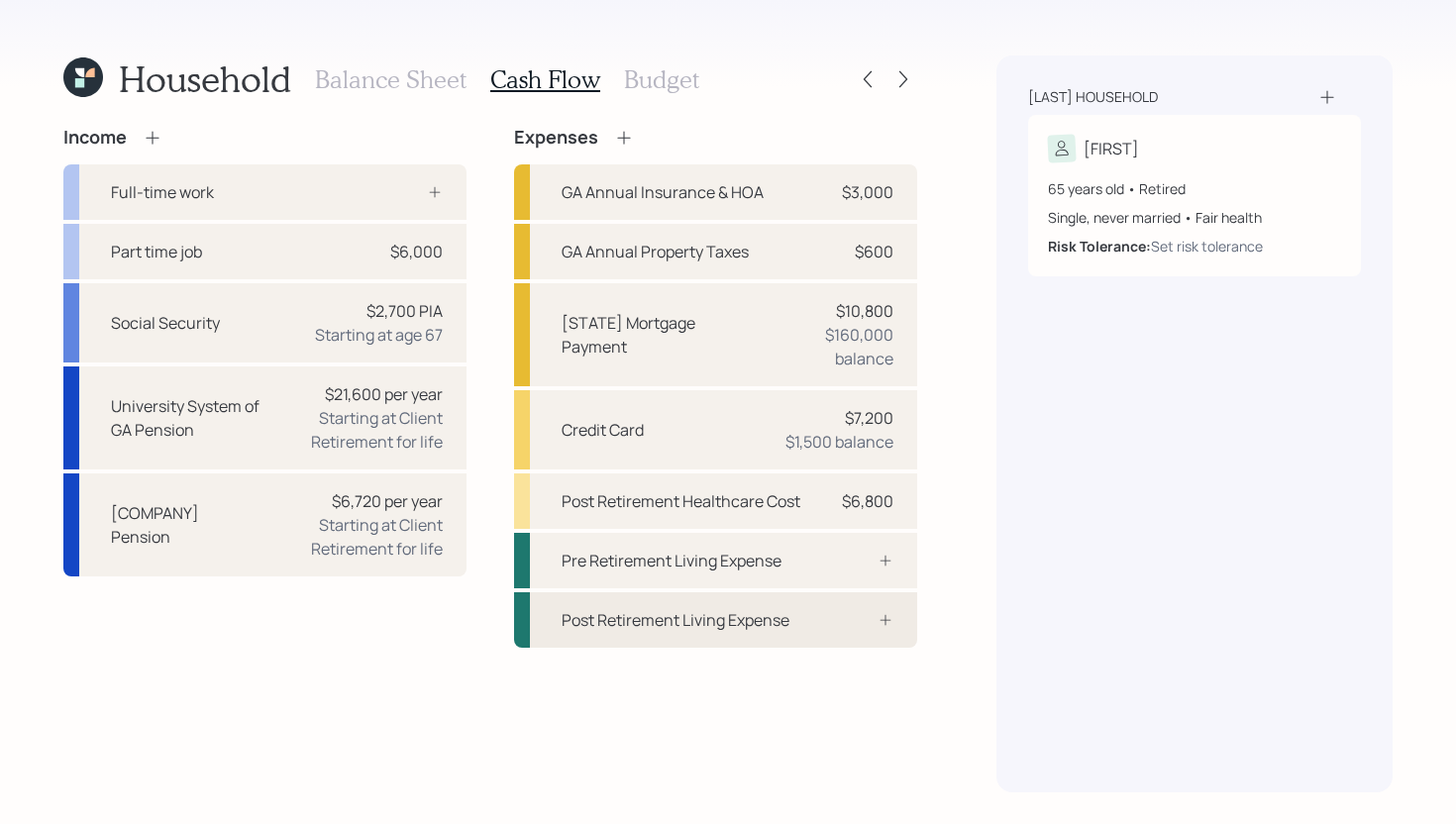 click on "Post Retirement Living Expense" at bounding box center (715, 620) 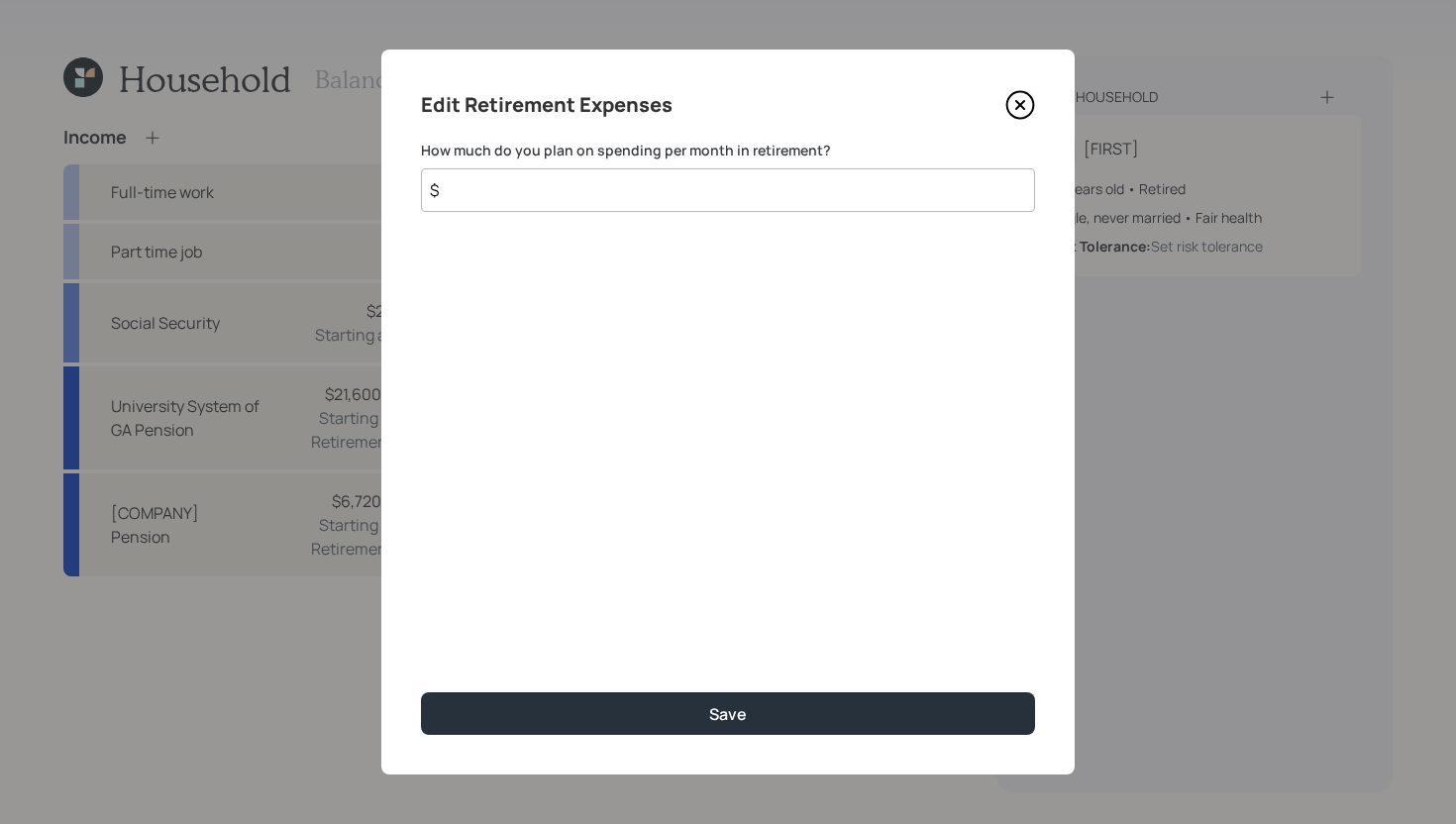 click on "$" at bounding box center [728, 190] 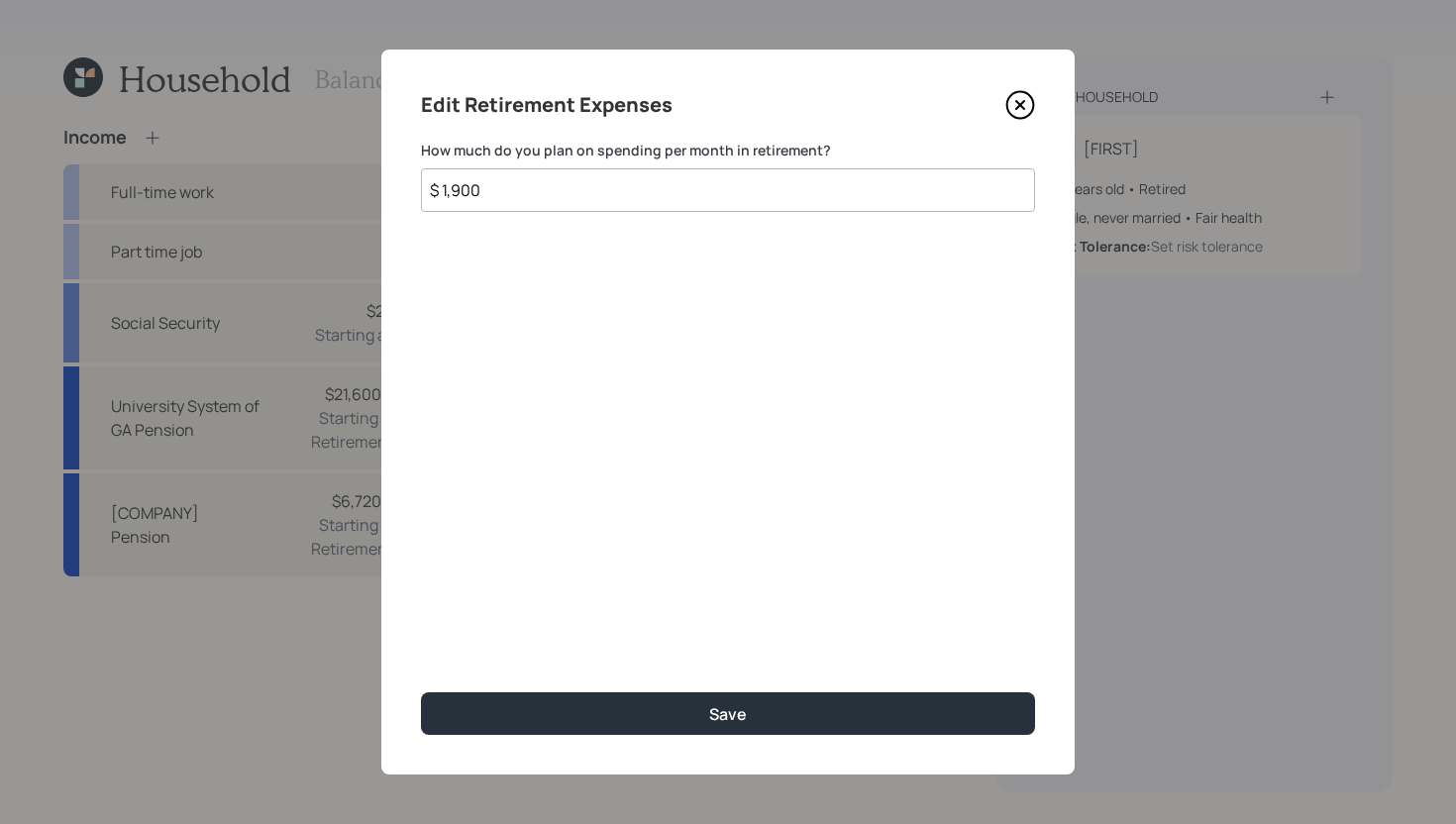 drag, startPoint x: 668, startPoint y: 197, endPoint x: 438, endPoint y: 198, distance: 230.00217 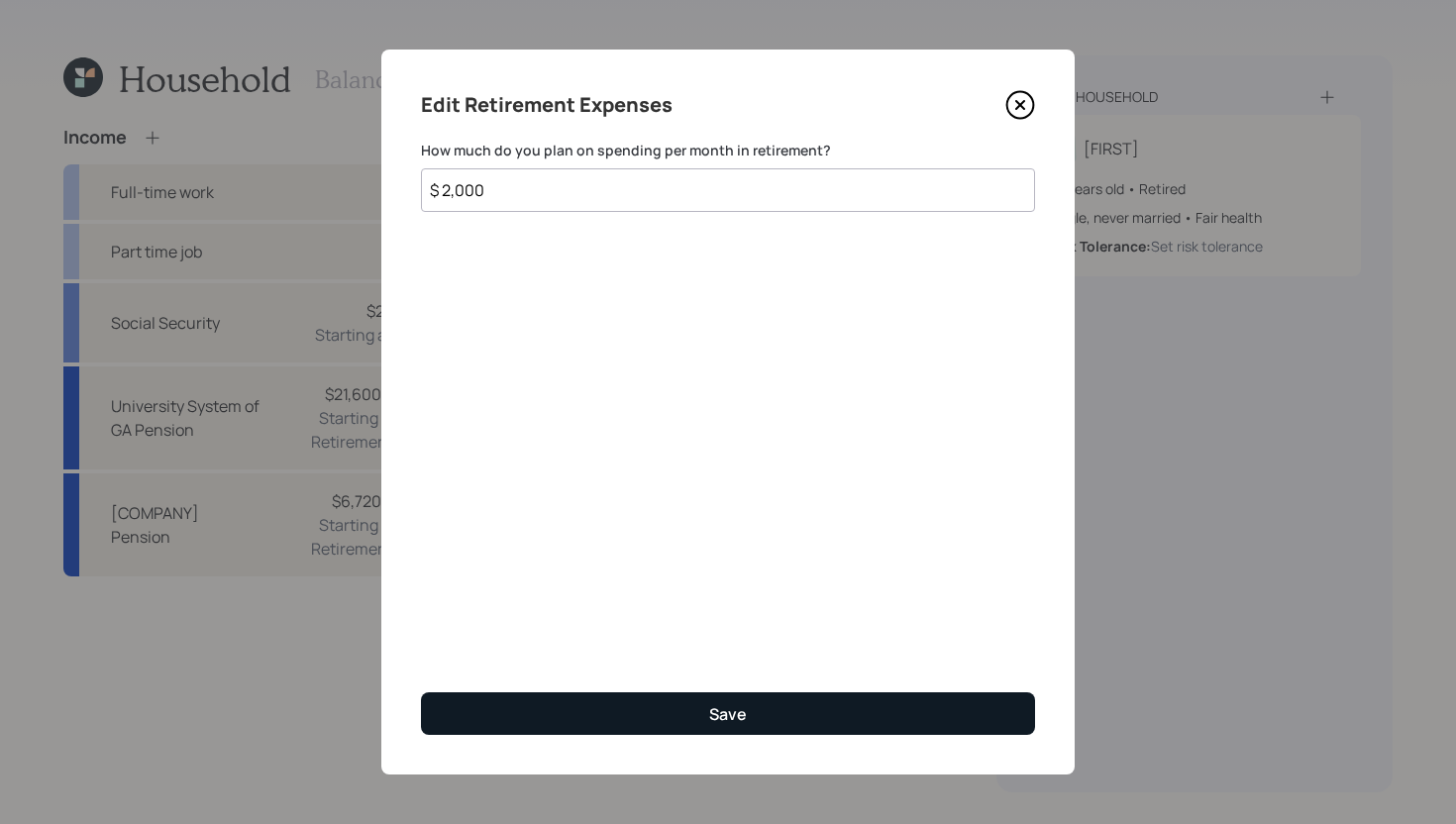 type on "$ 2,000" 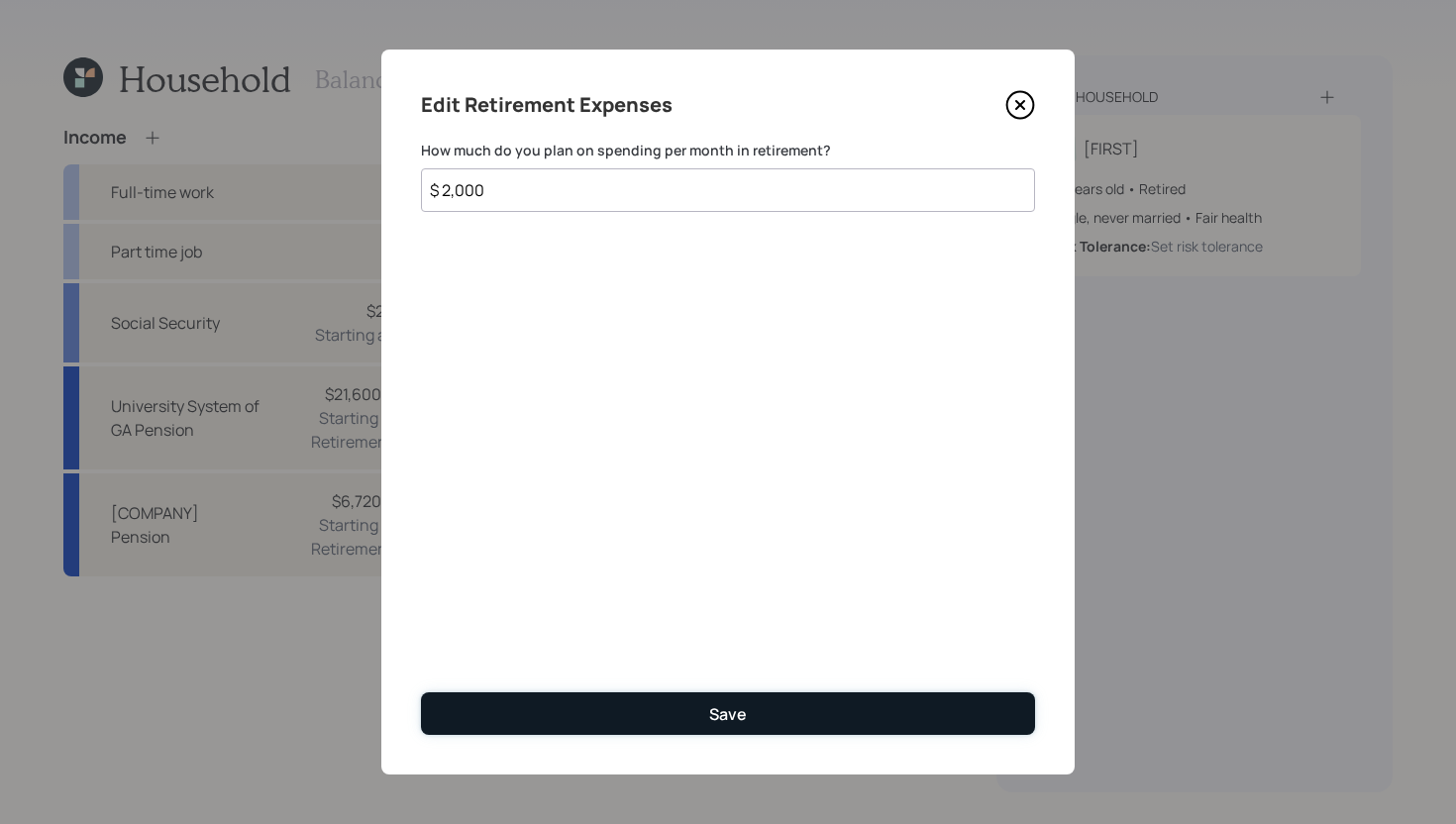 click on "Save" at bounding box center (728, 713) 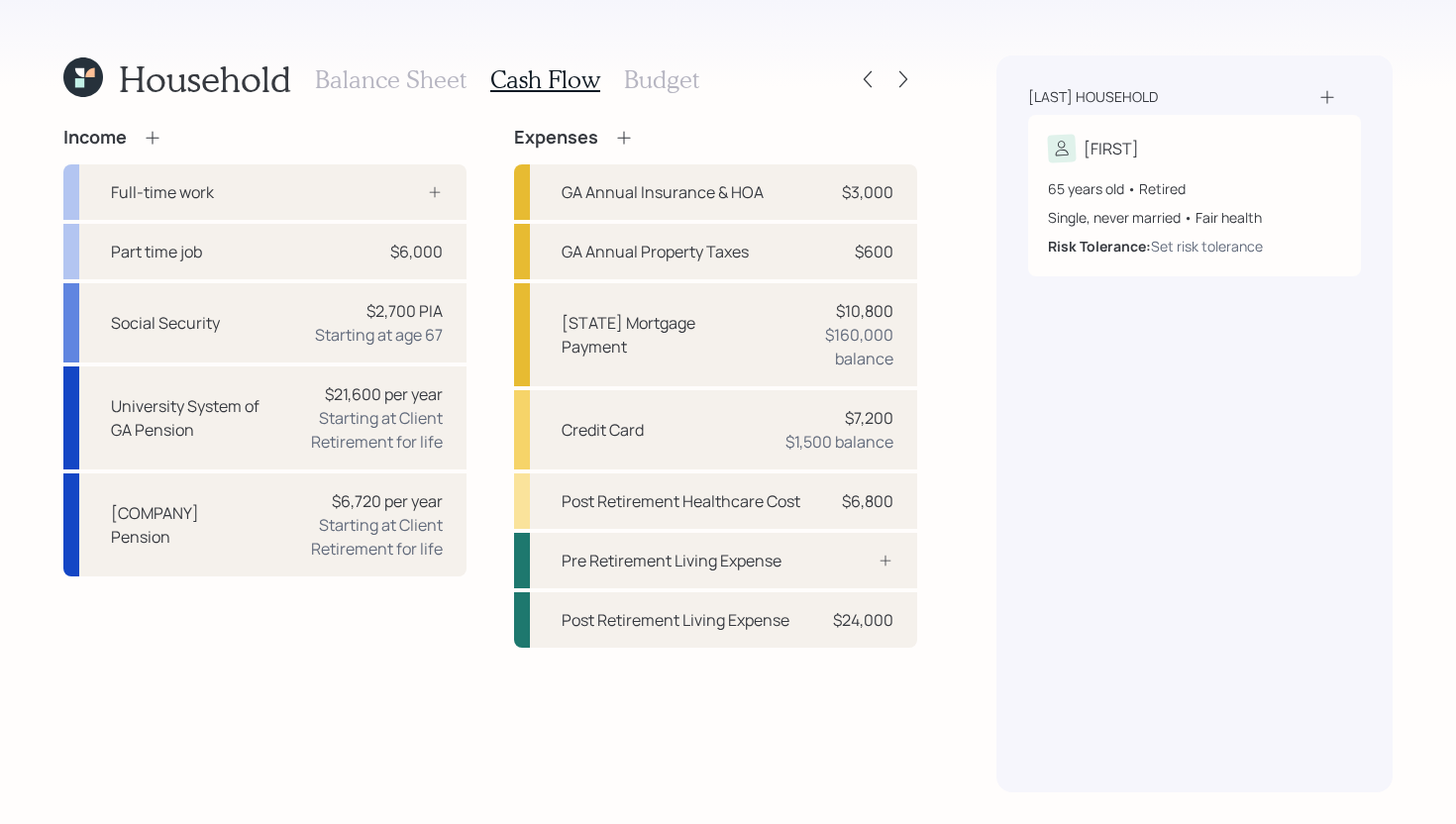 click on "Budget" at bounding box center [662, 79] 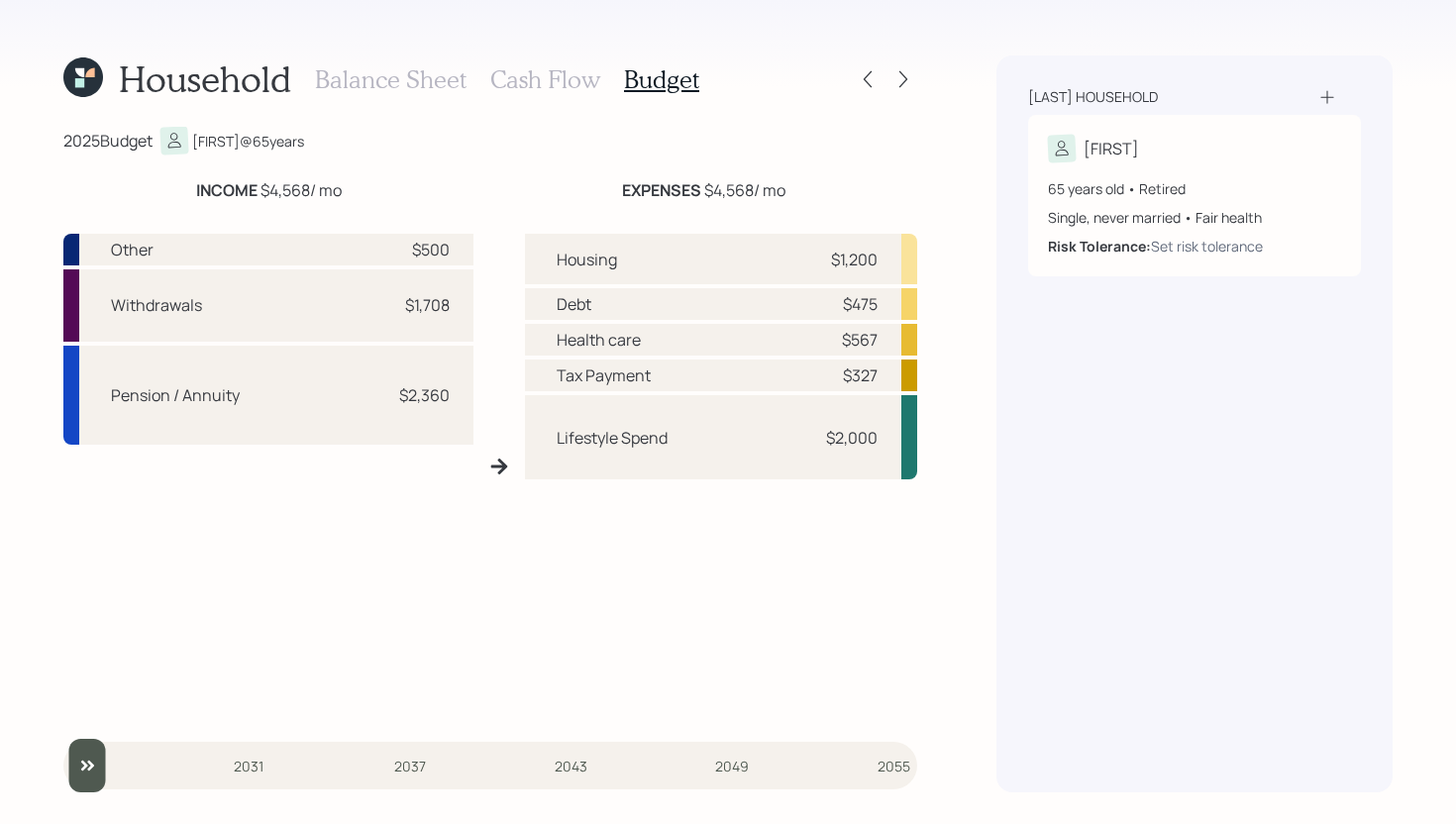 click on "Cash Flow" at bounding box center [545, 79] 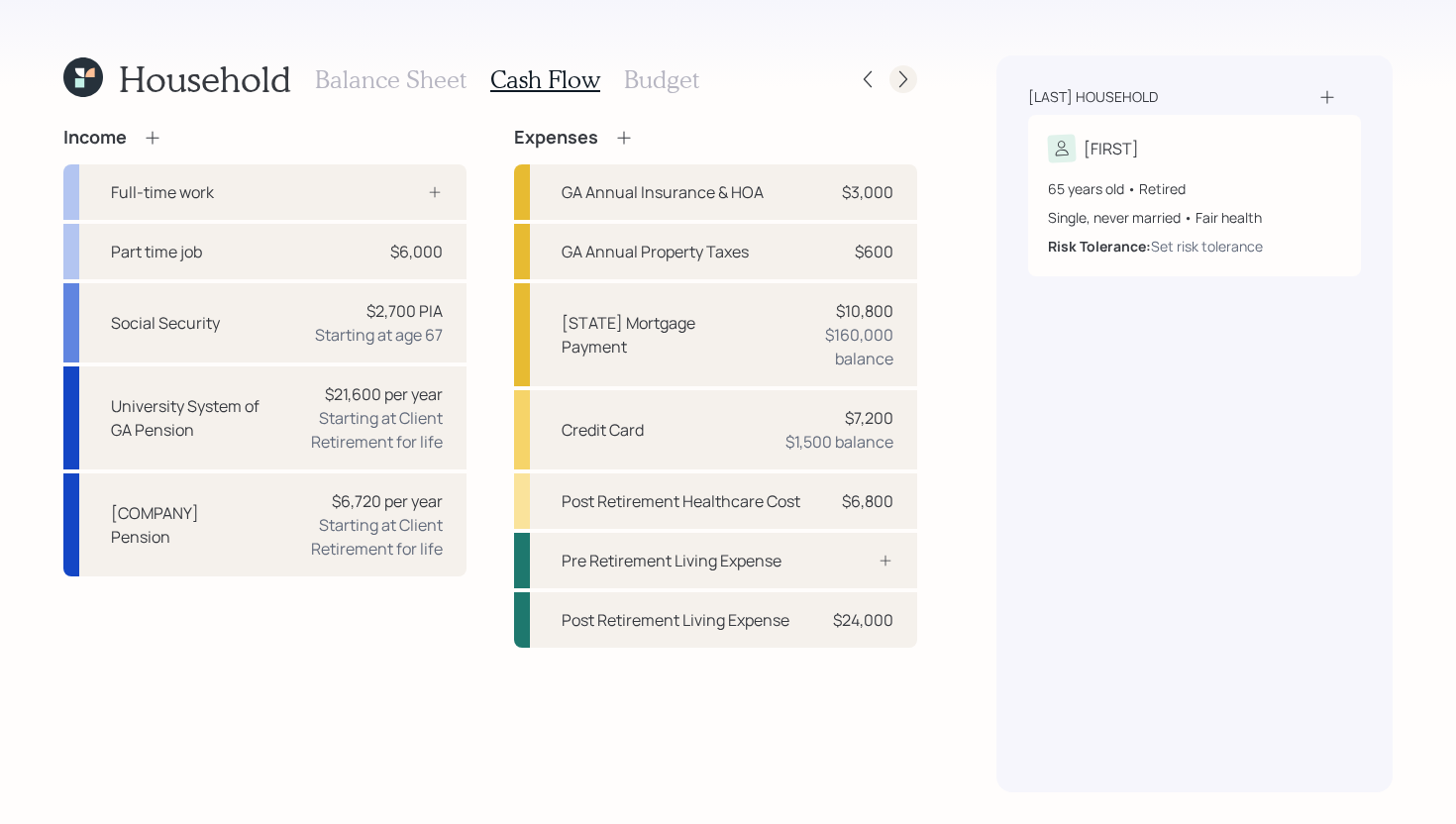 click at bounding box center [903, 79] 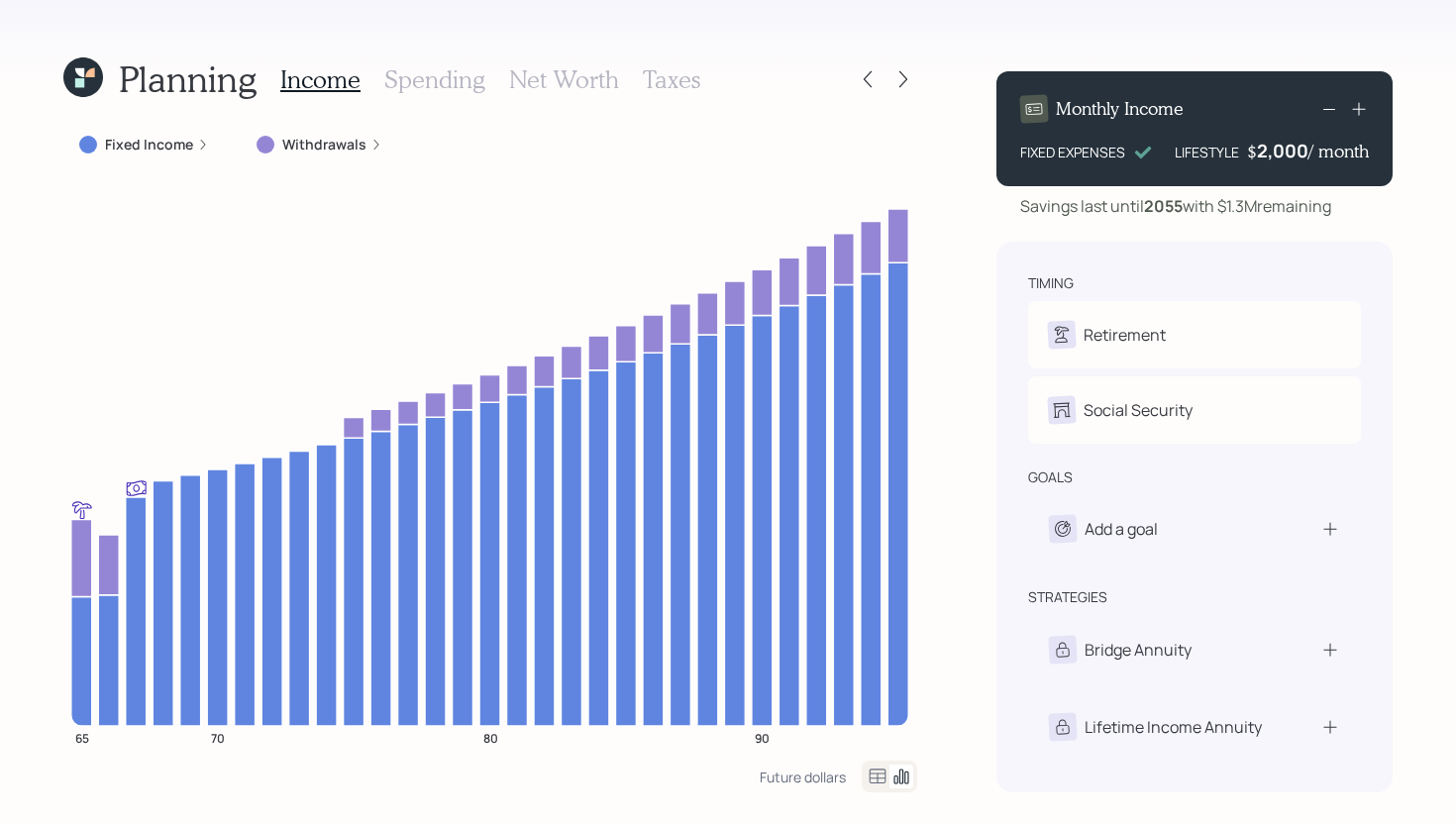 click on "Fixed Income" at bounding box center (144, 145) 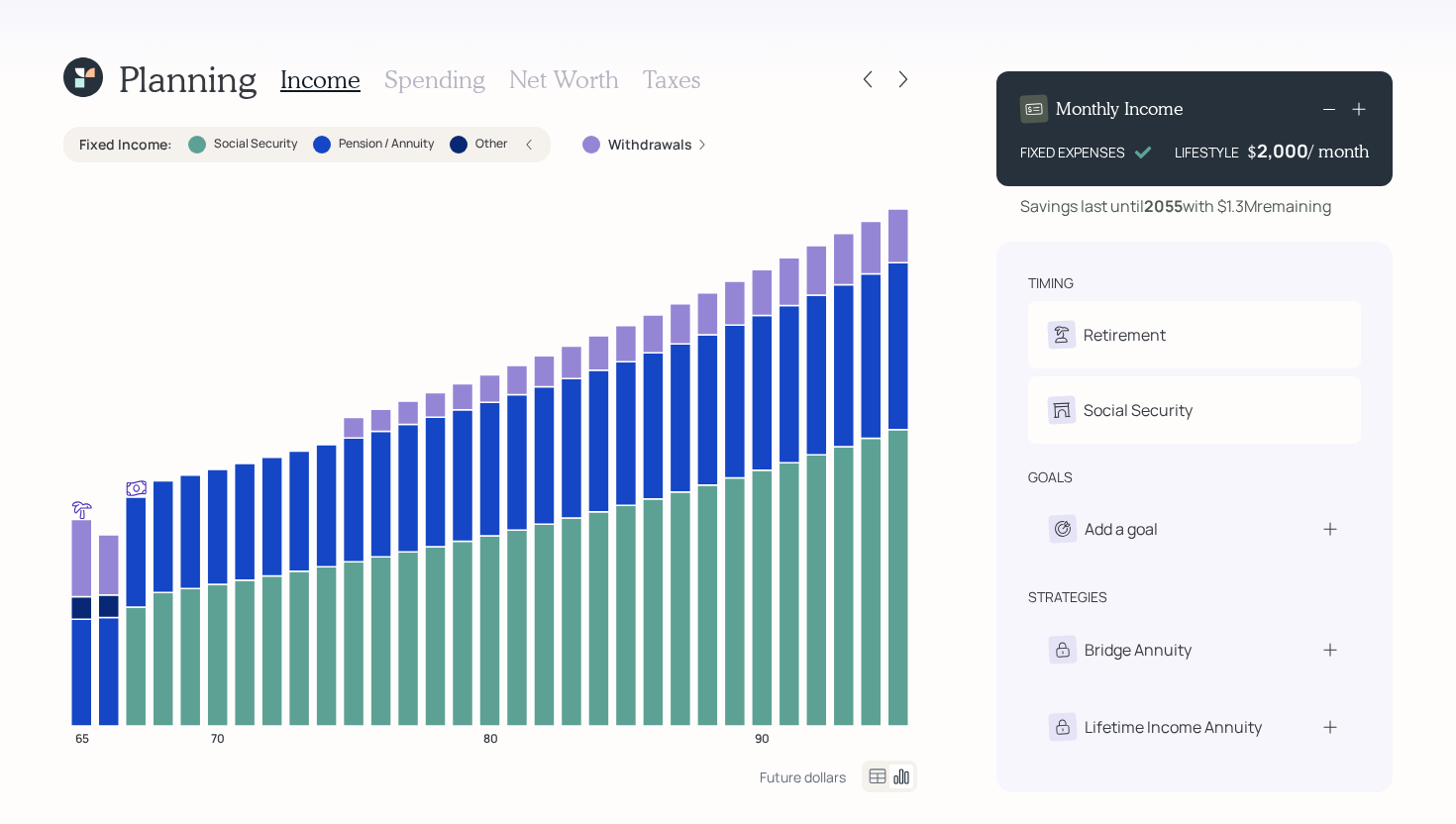 click at bounding box center [197, 145] 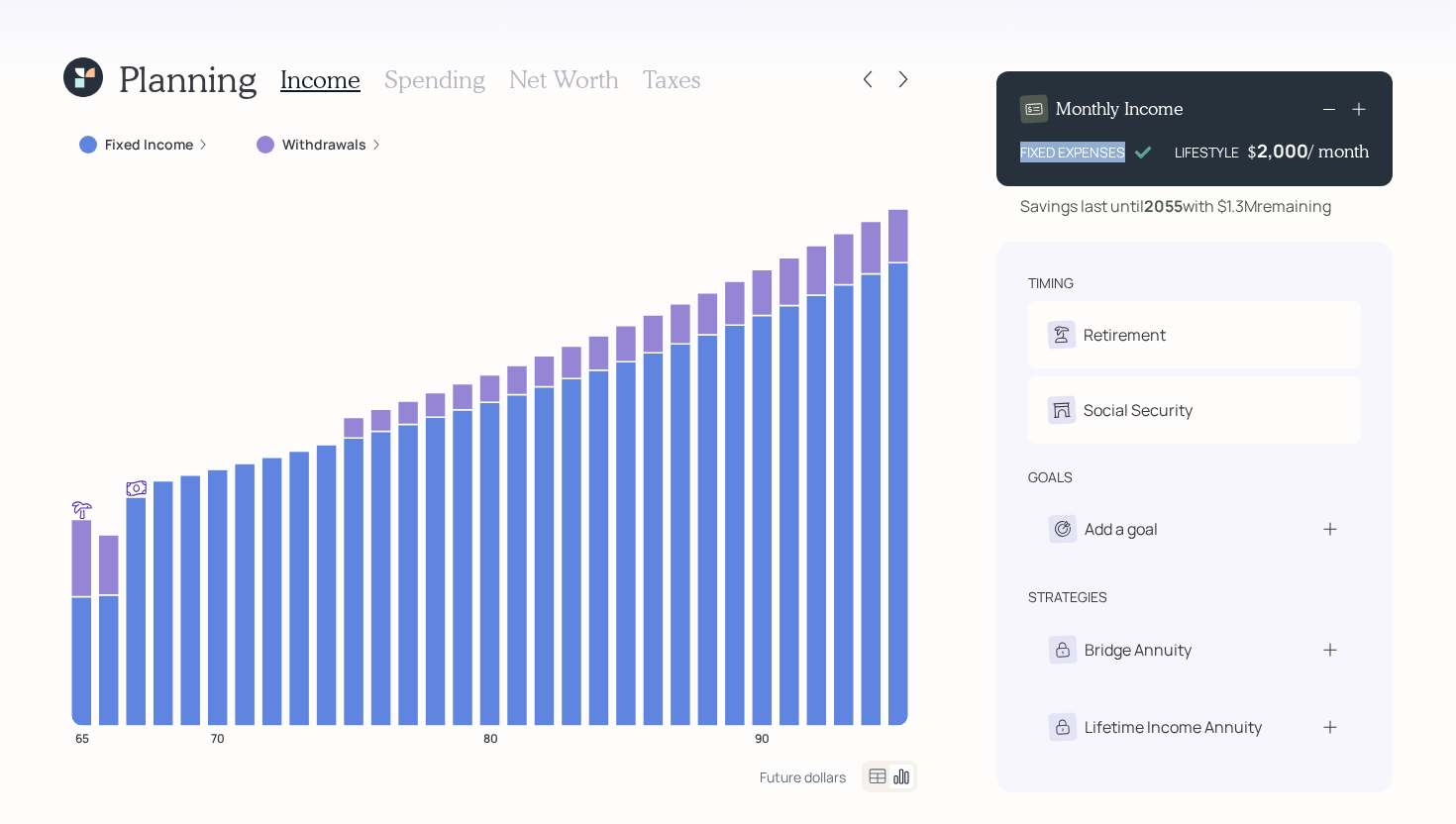 drag, startPoint x: 1020, startPoint y: 152, endPoint x: 1126, endPoint y: 159, distance: 106.230881 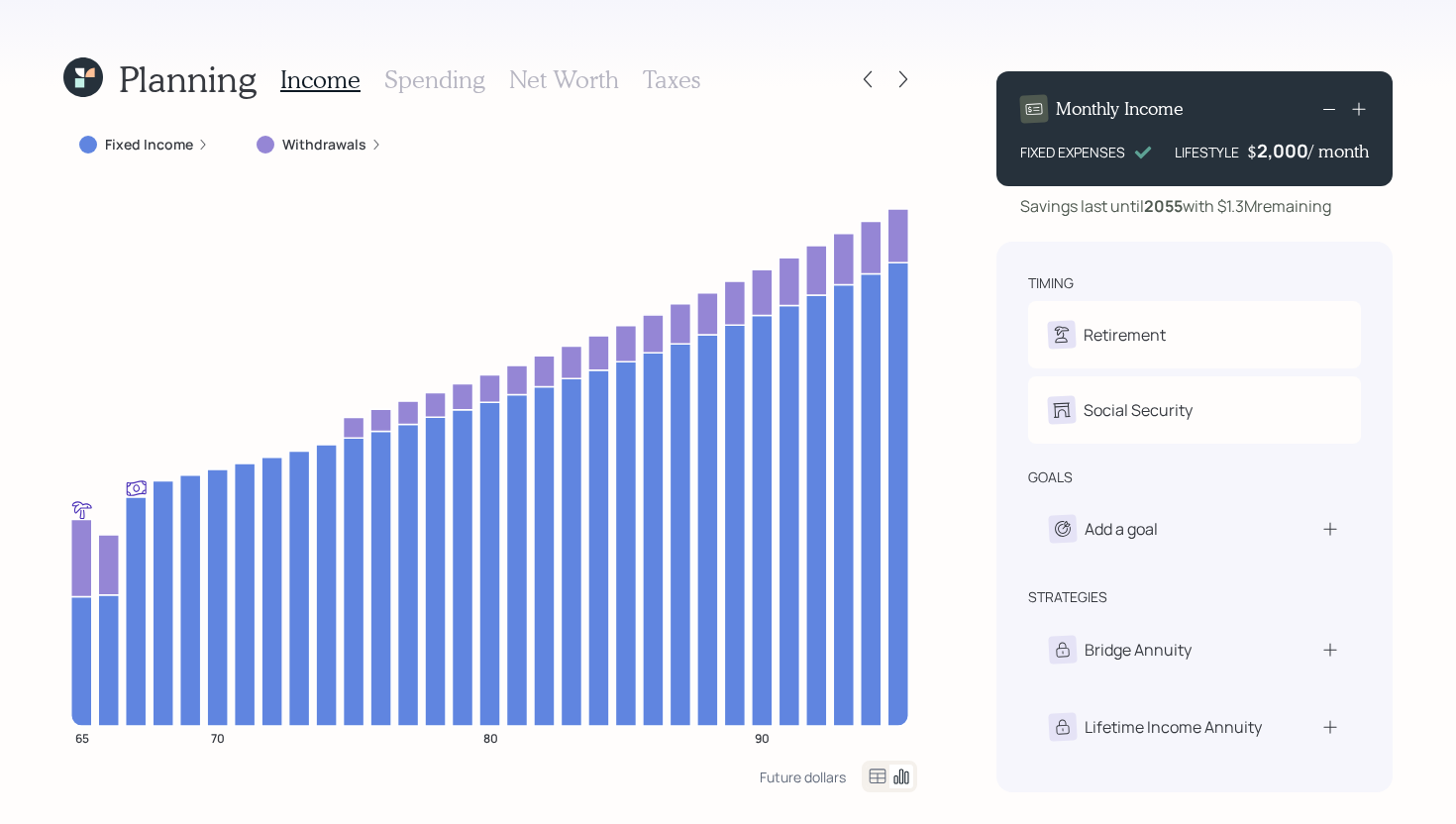click on "Income Spending Net Worth Taxes" at bounding box center [490, 79] 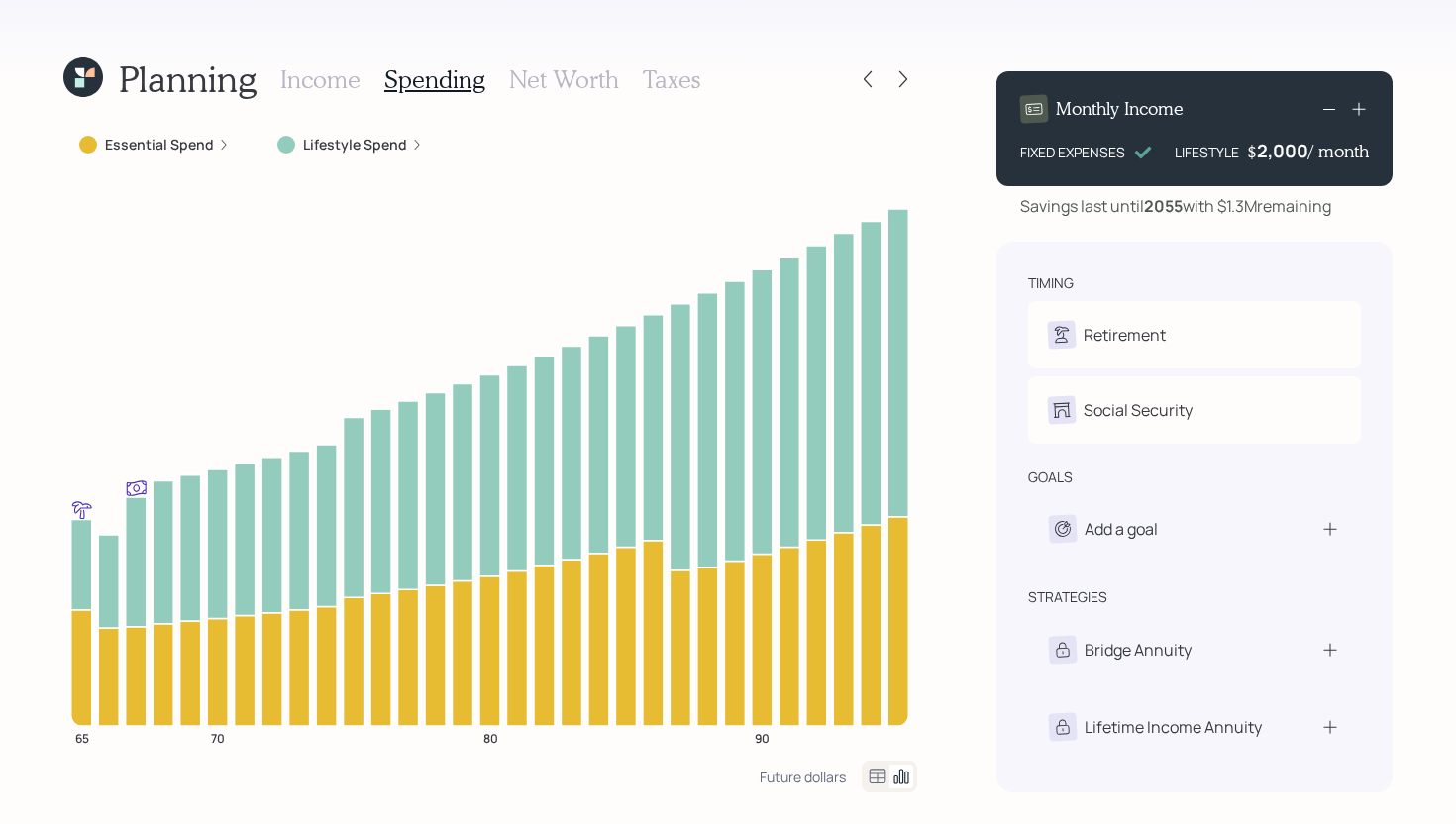 click on "Lifestyle Spend" at bounding box center (355, 145) 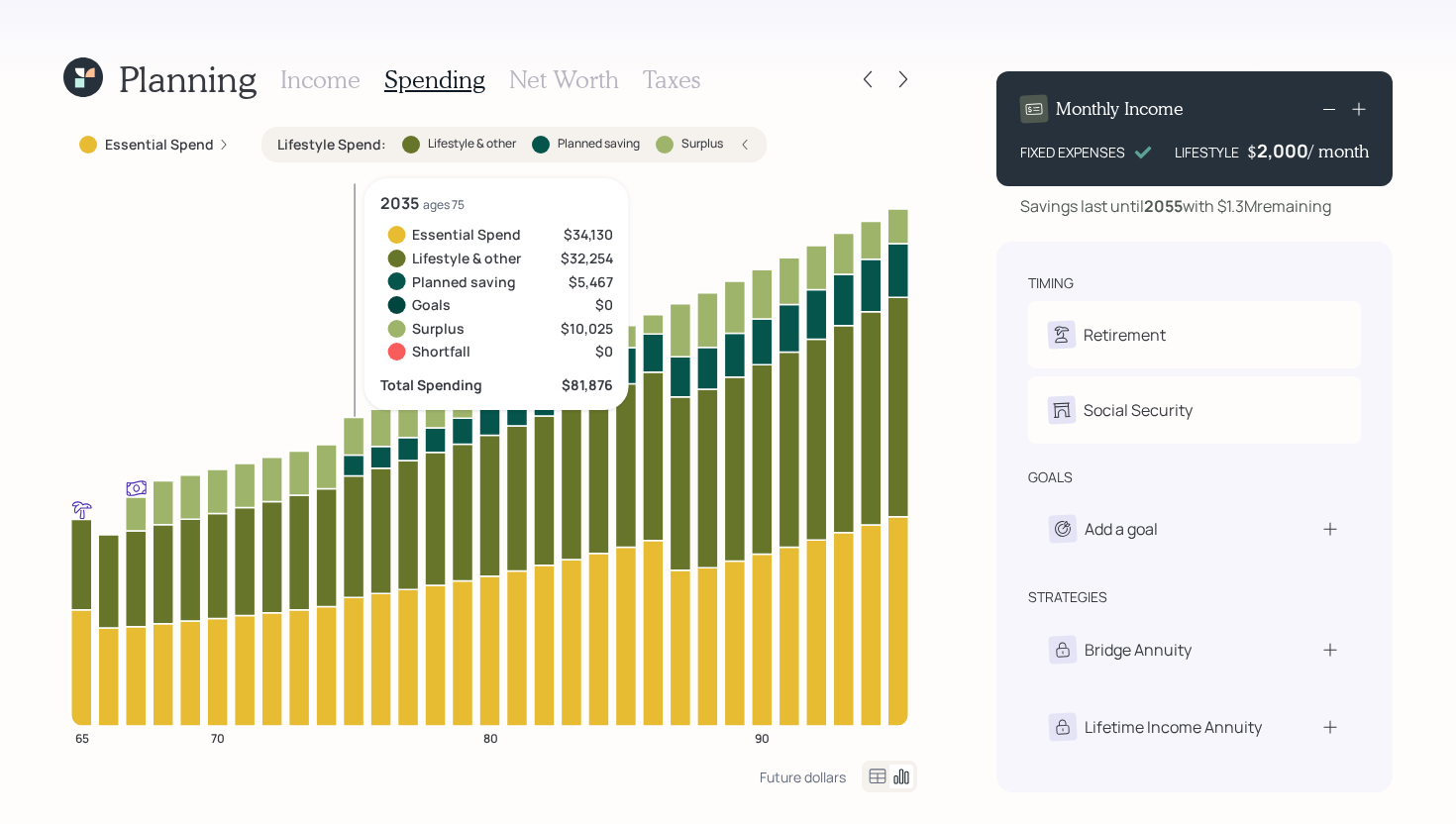 click 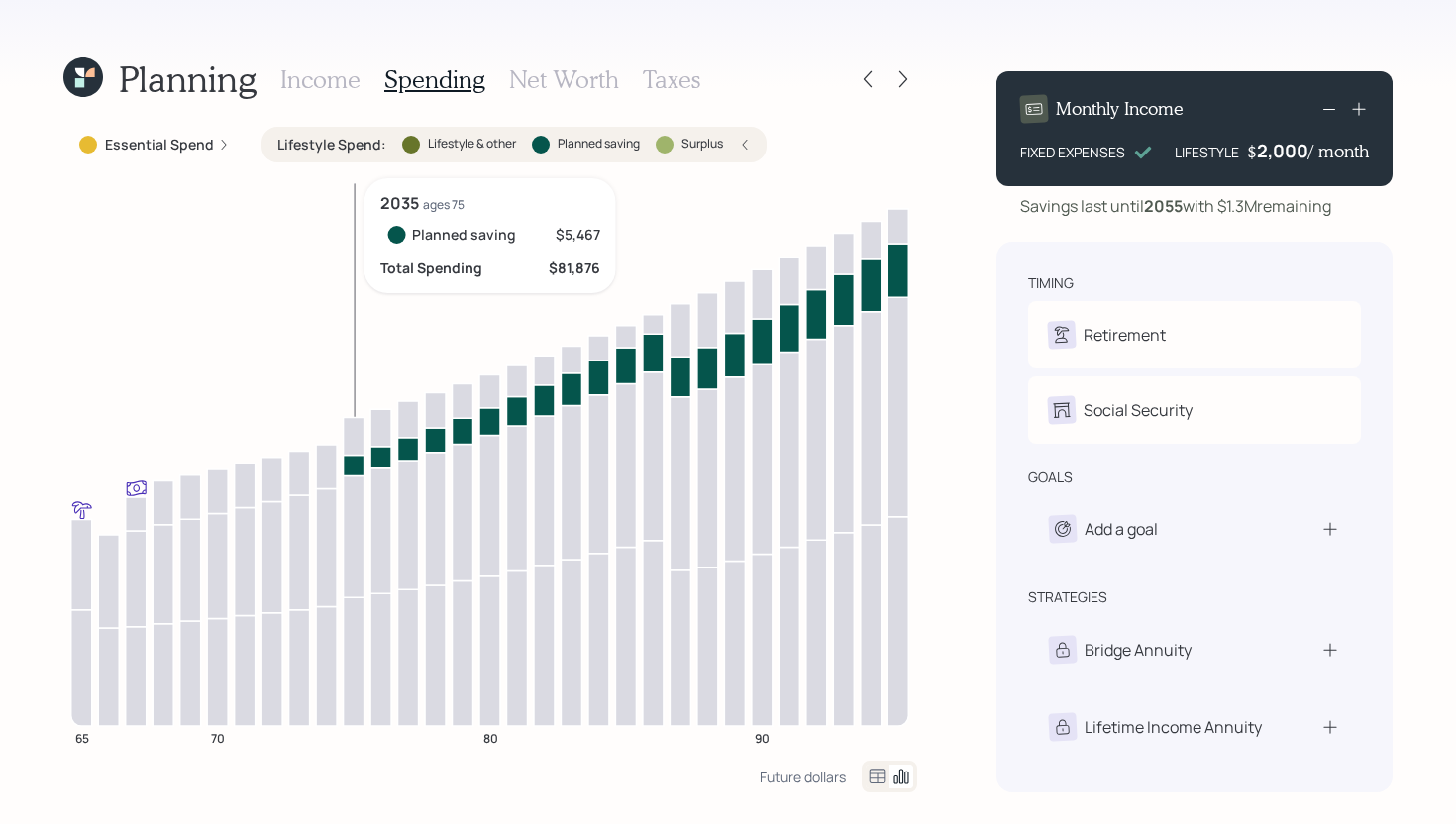 click 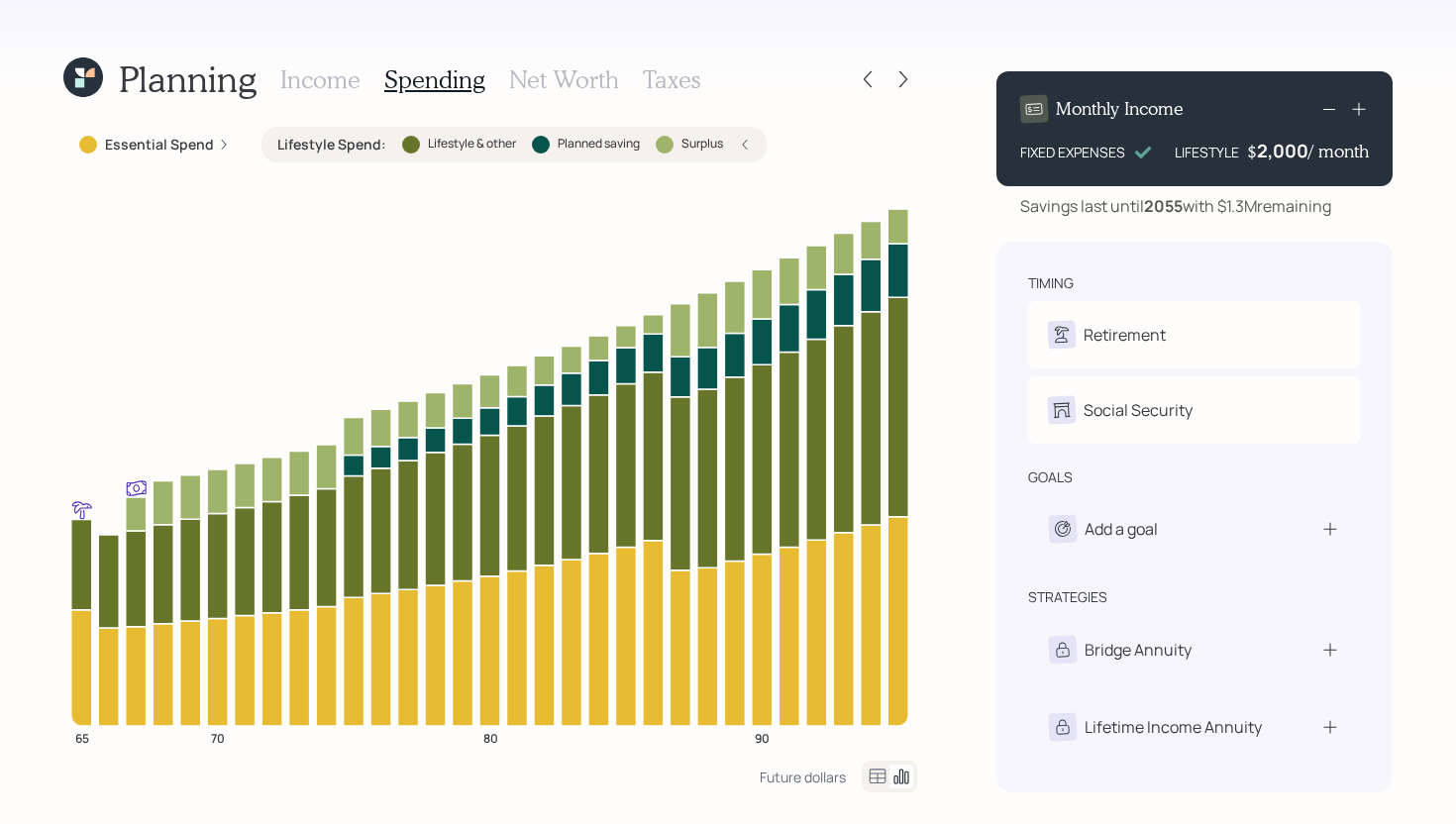 click on "Lifestyle Spend :" at bounding box center [332, 145] 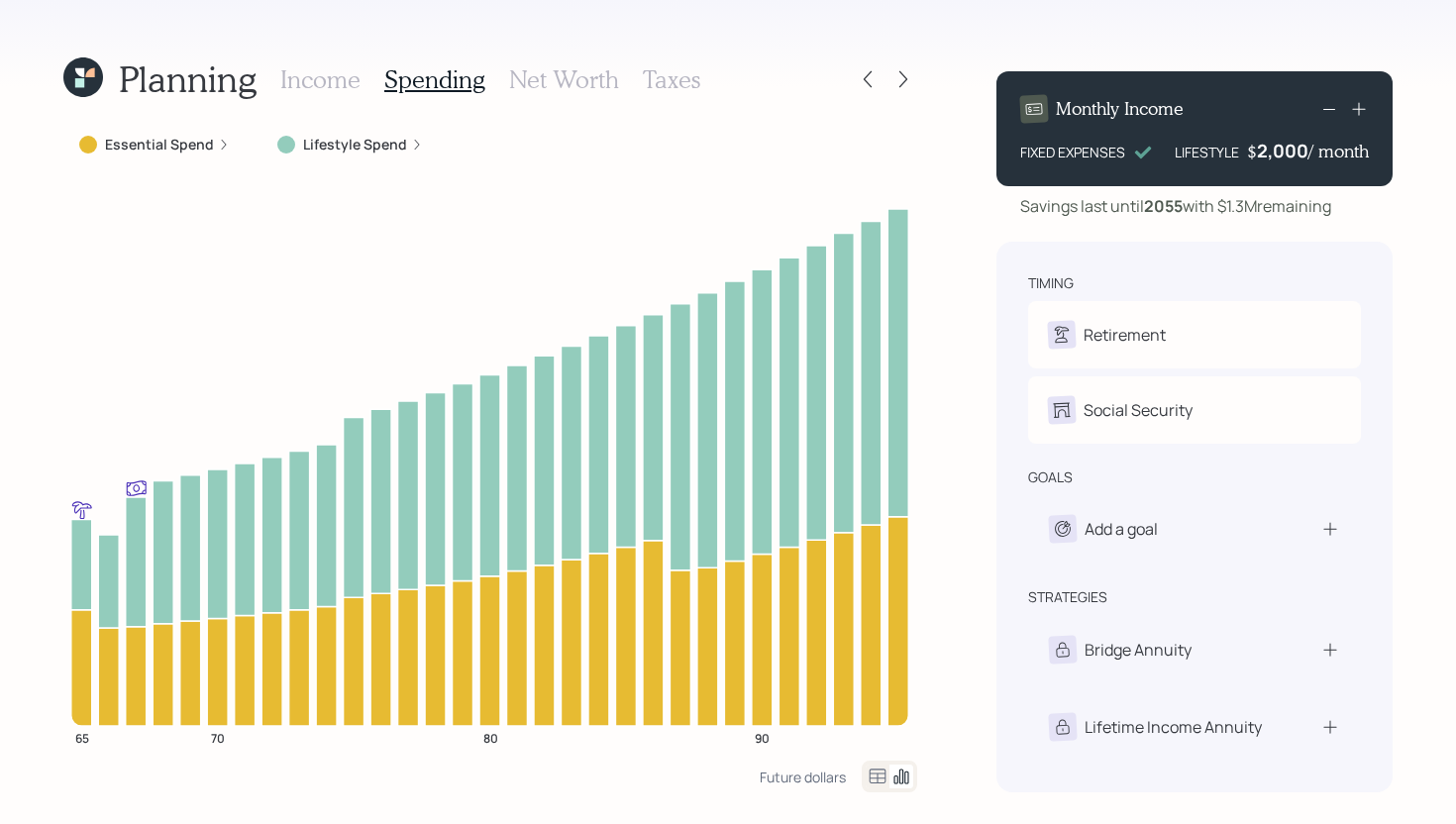 click on "Income" at bounding box center (320, 79) 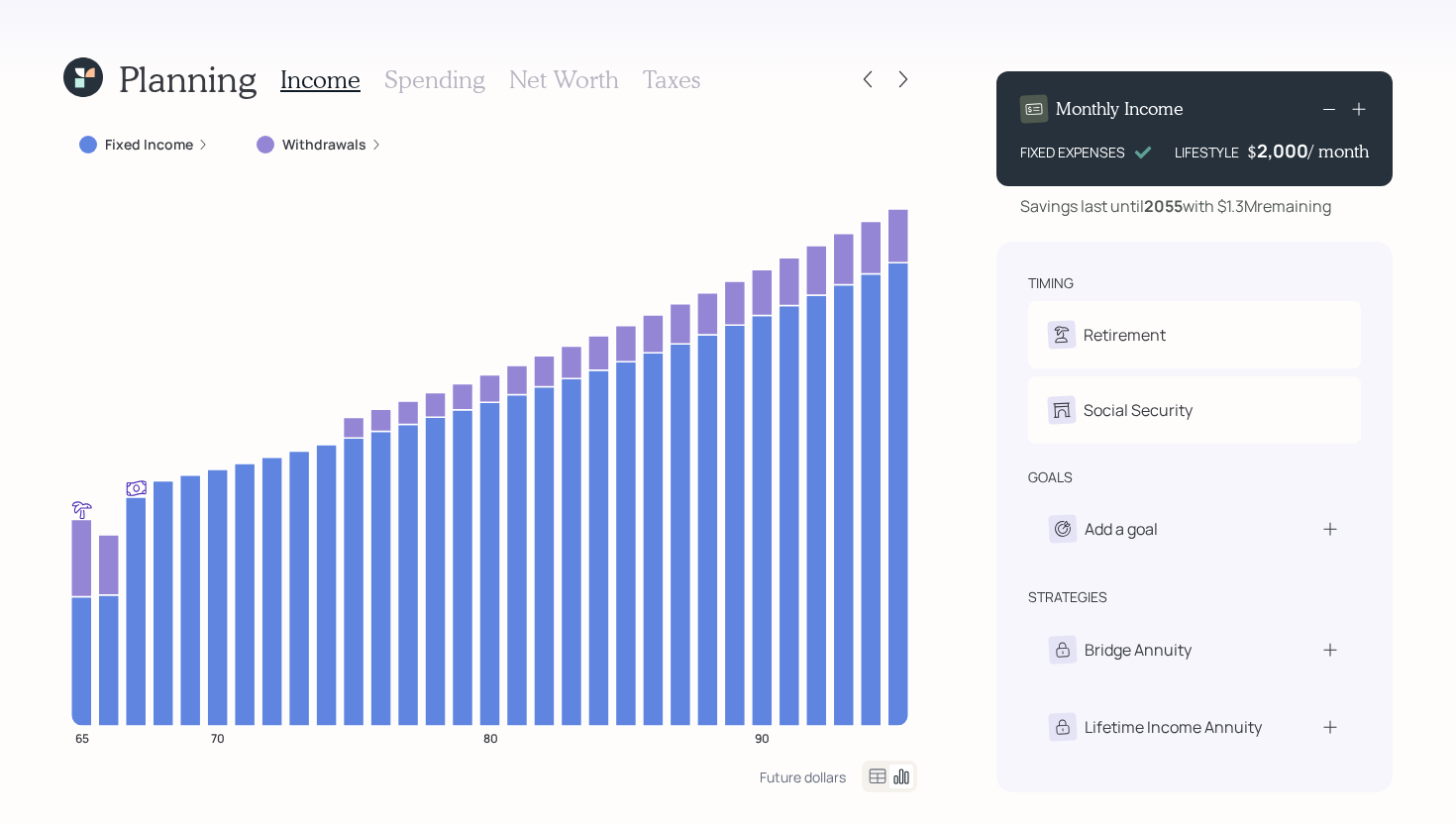 click on "Spending" at bounding box center [435, 79] 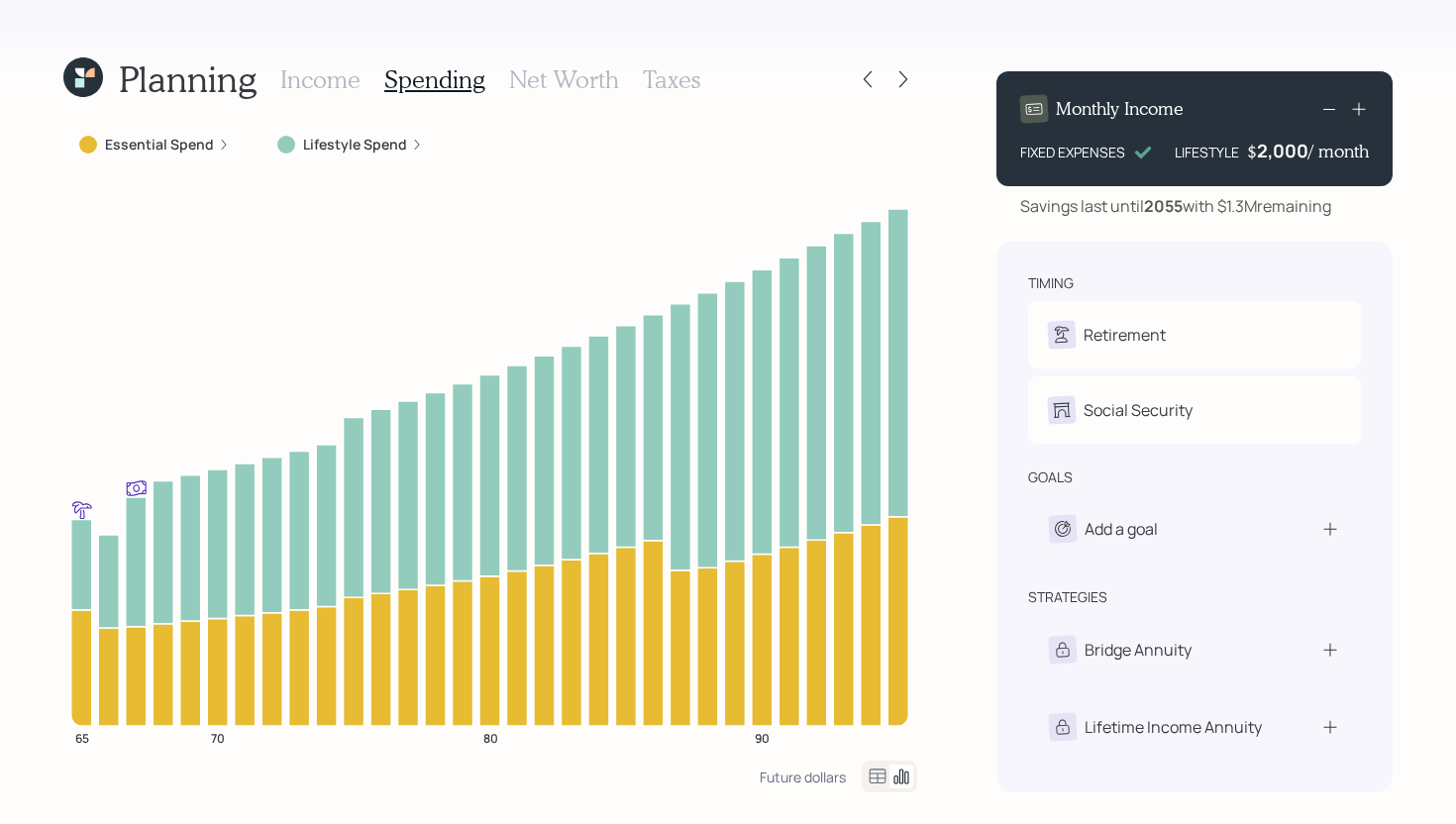 click on "Lifestyle Spend" at bounding box center (355, 145) 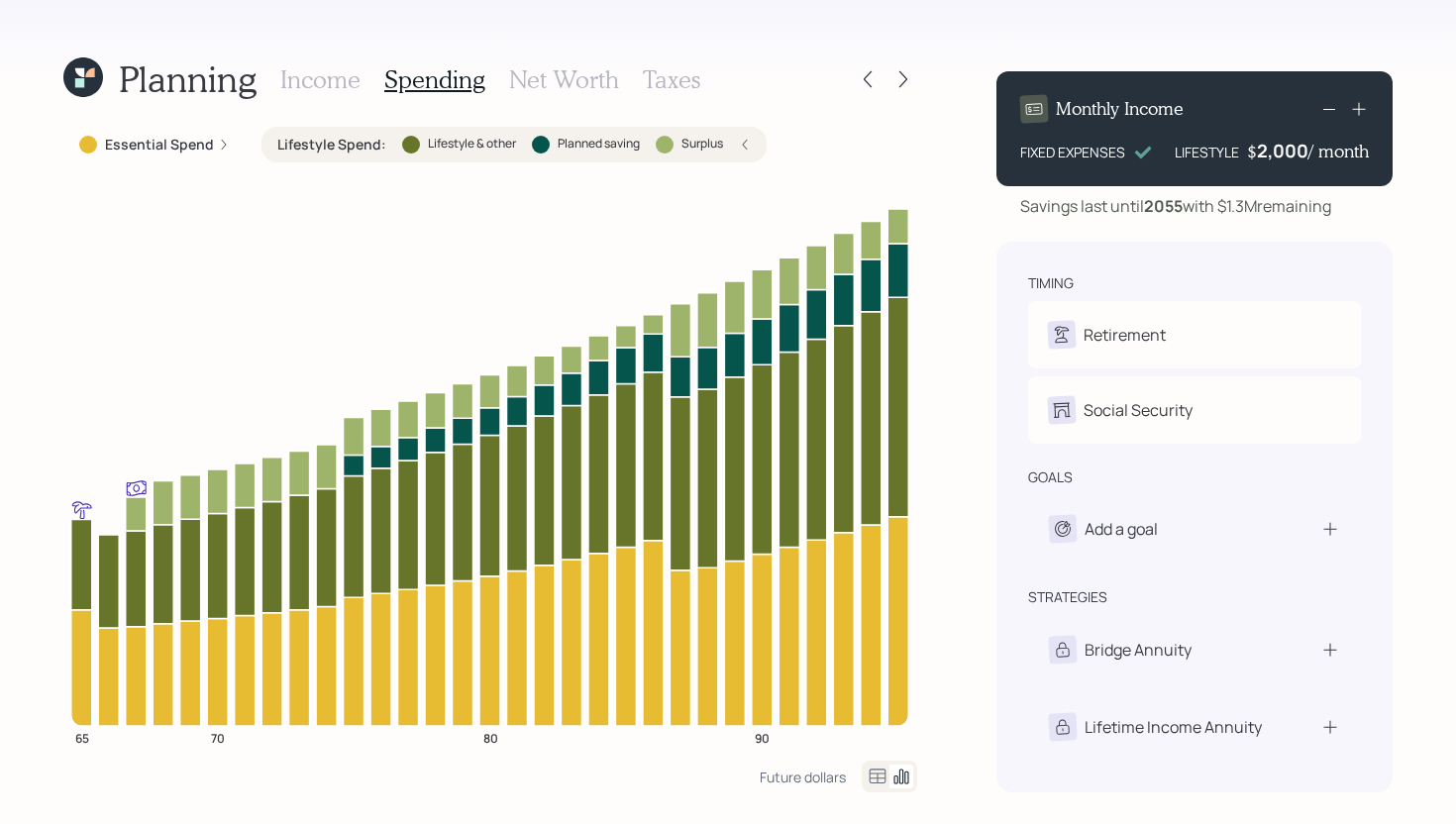 click on "Lifestyle Spend :" at bounding box center [332, 145] 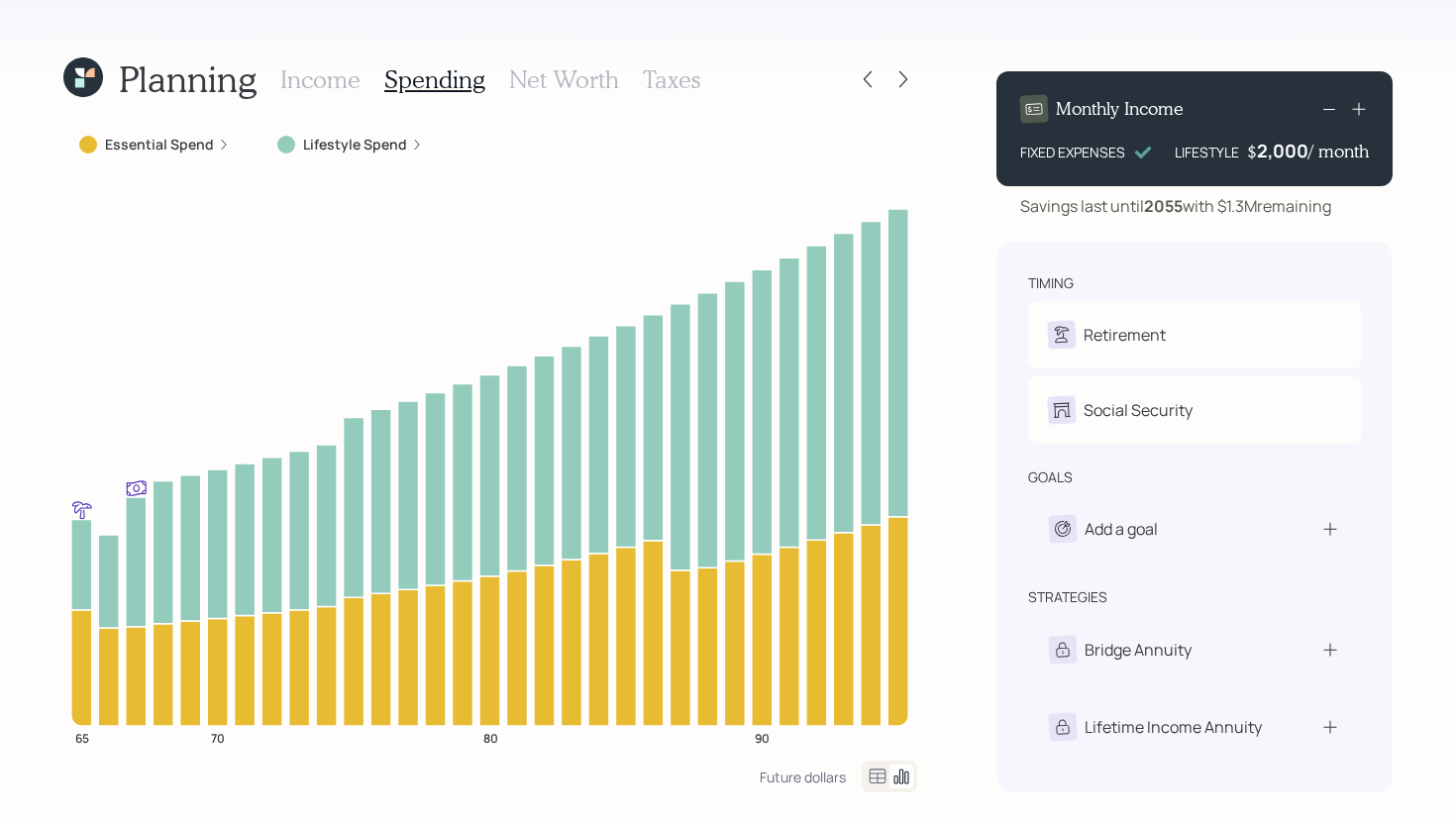 click on "Income" at bounding box center (320, 79) 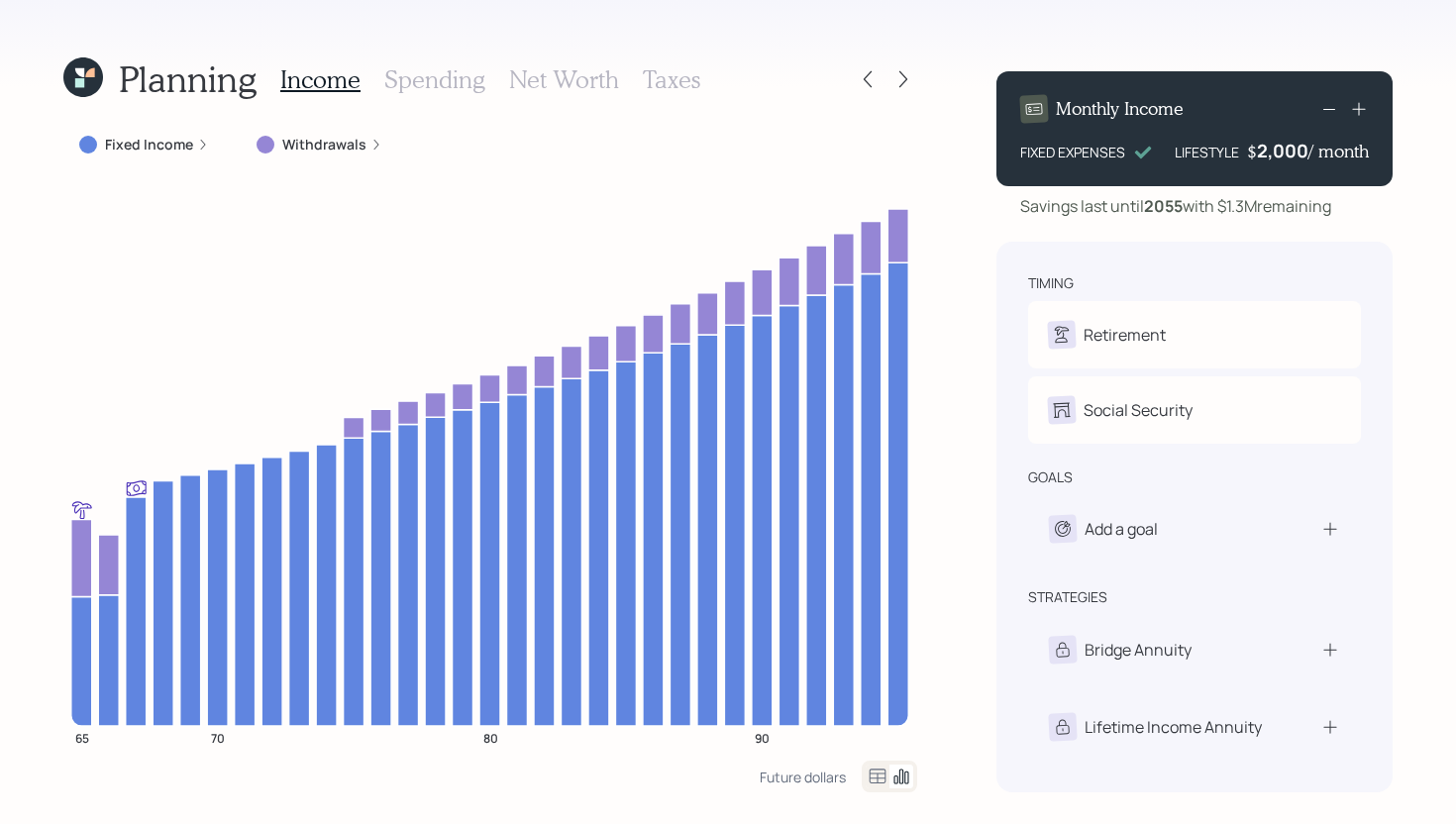 drag, startPoint x: 1227, startPoint y: 207, endPoint x: 1350, endPoint y: 209, distance: 123.01626 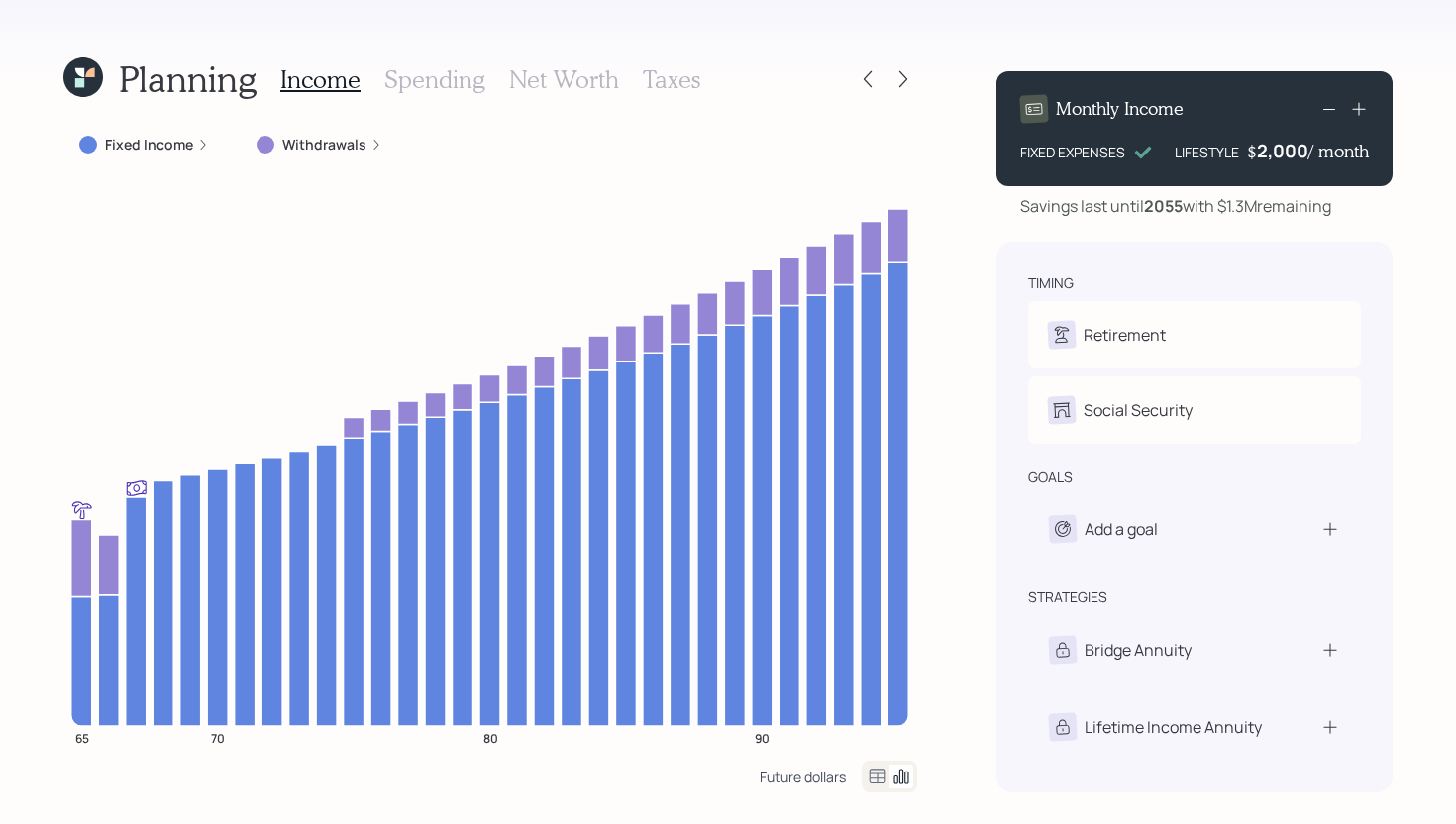 click on "Future dollars" at bounding box center (802, 776) 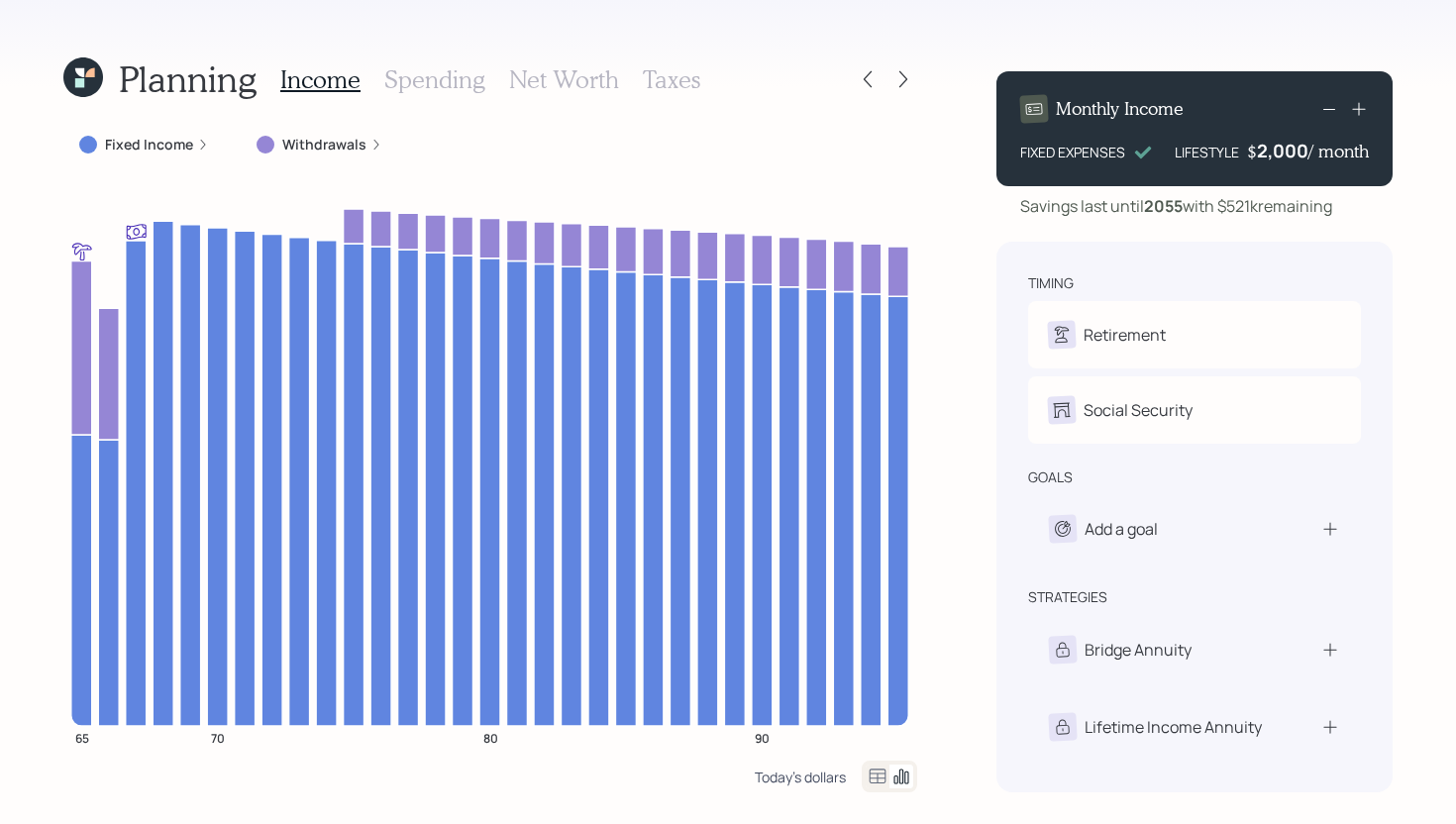 click on "Today's dollars" at bounding box center [800, 776] 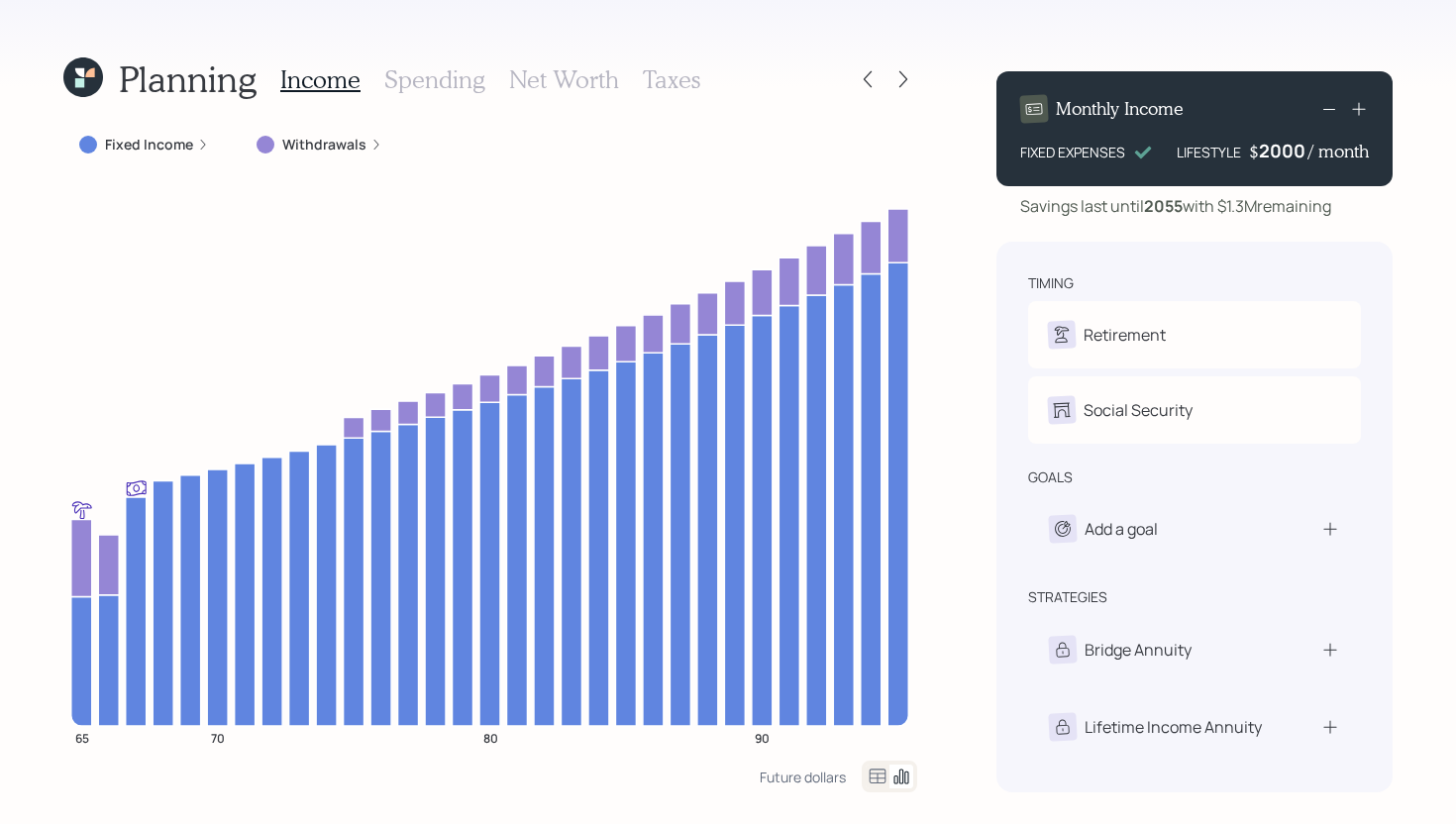 click on "2000" at bounding box center [1284, 151] 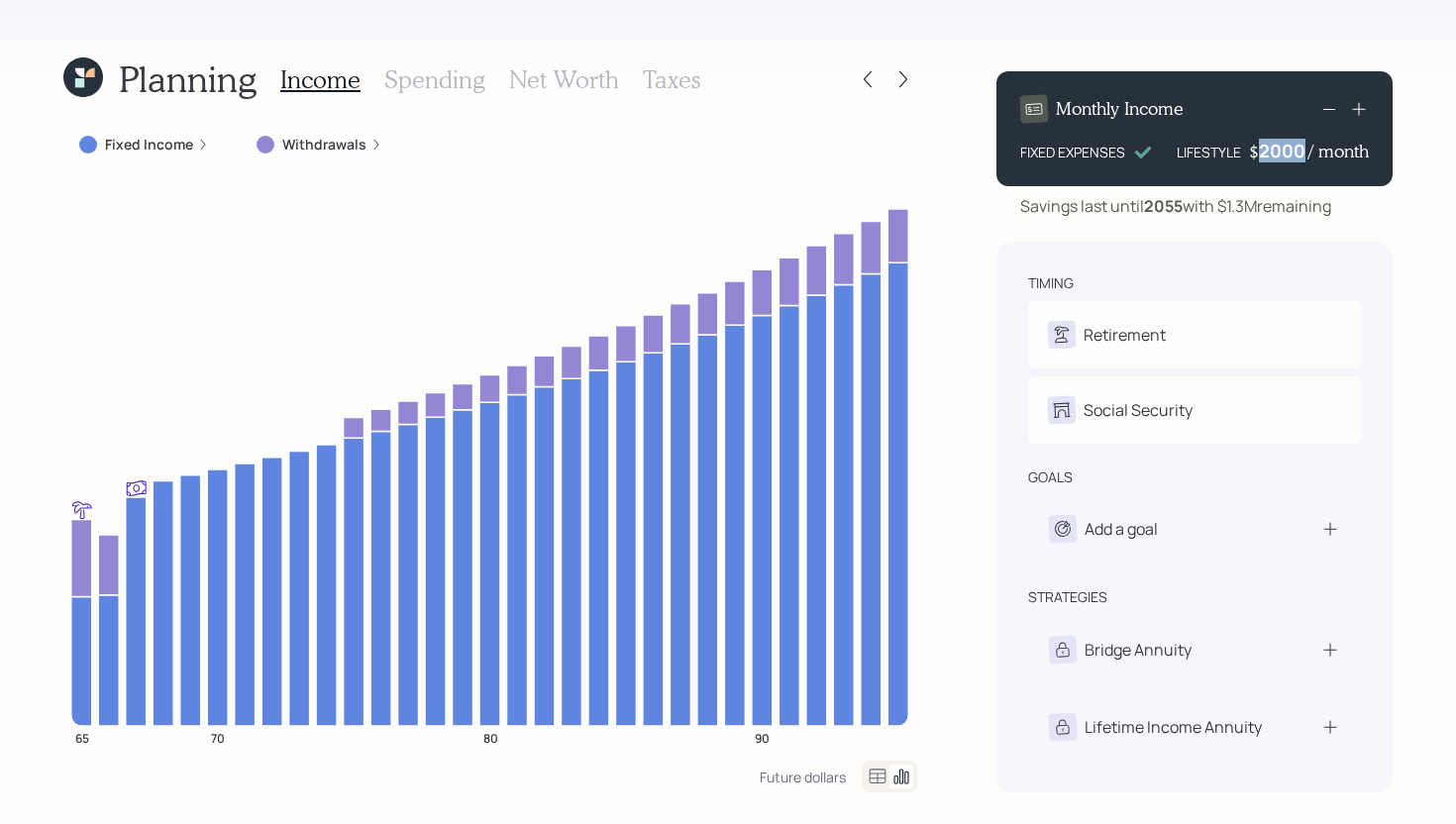 click on "2000" at bounding box center (1284, 151) 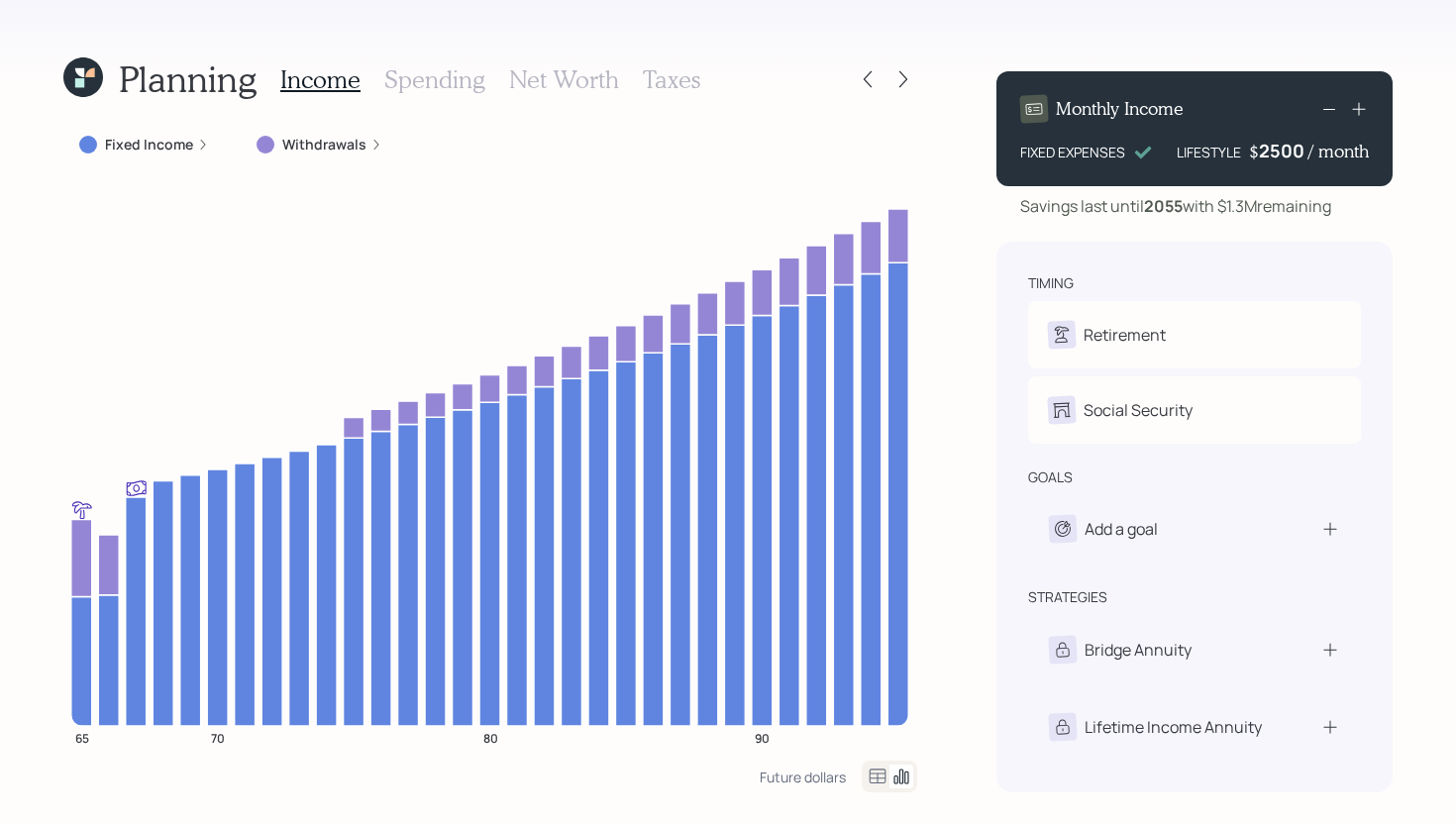 click on "Planning Income Spending Net Worth Taxes Fixed Income Withdrawals 65 70 80 90 Future dollars Monthly Income FIXED EXPENSES LIFESTYLE $ 2500  / month Savings last until  2055  with   $1.3M  remaining timing Retirement L Retired Social Security L Elect at 67y 1m goals Add a goal strategies Bridge Annuity Lifetime Income Annuity" at bounding box center [728, 412] 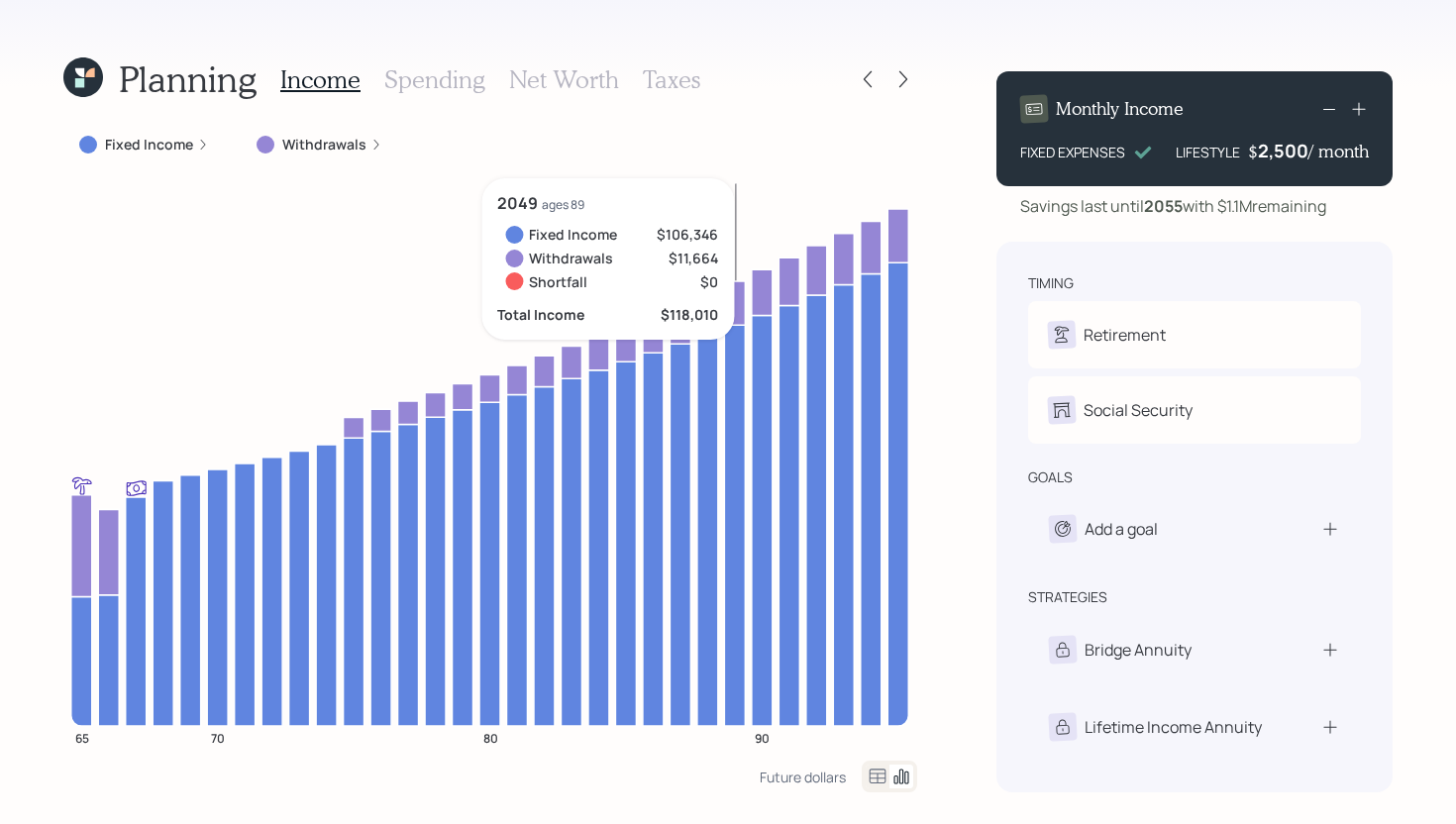 click on "2,500" at bounding box center [1283, 151] 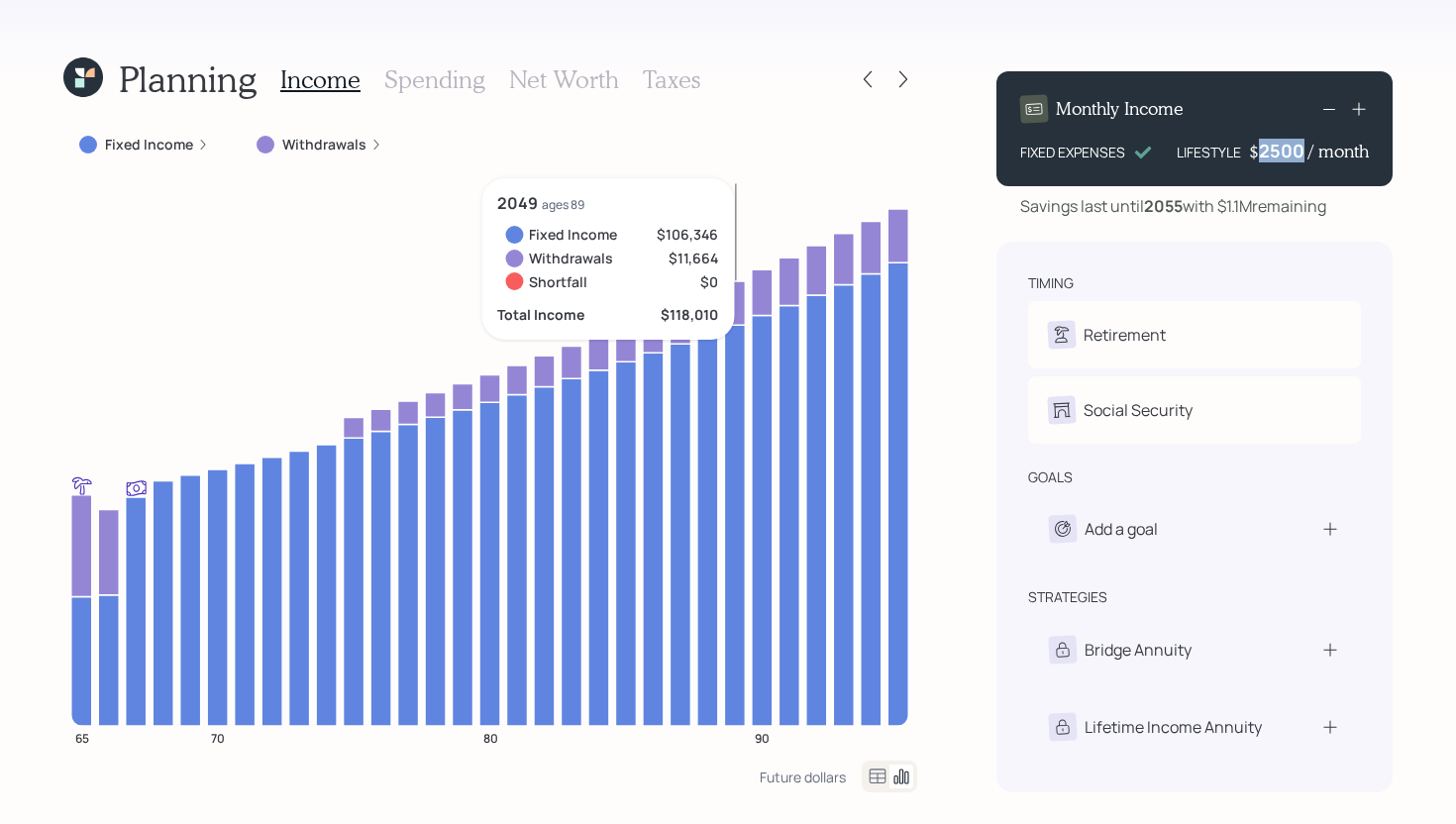 click on "2500" at bounding box center [1284, 151] 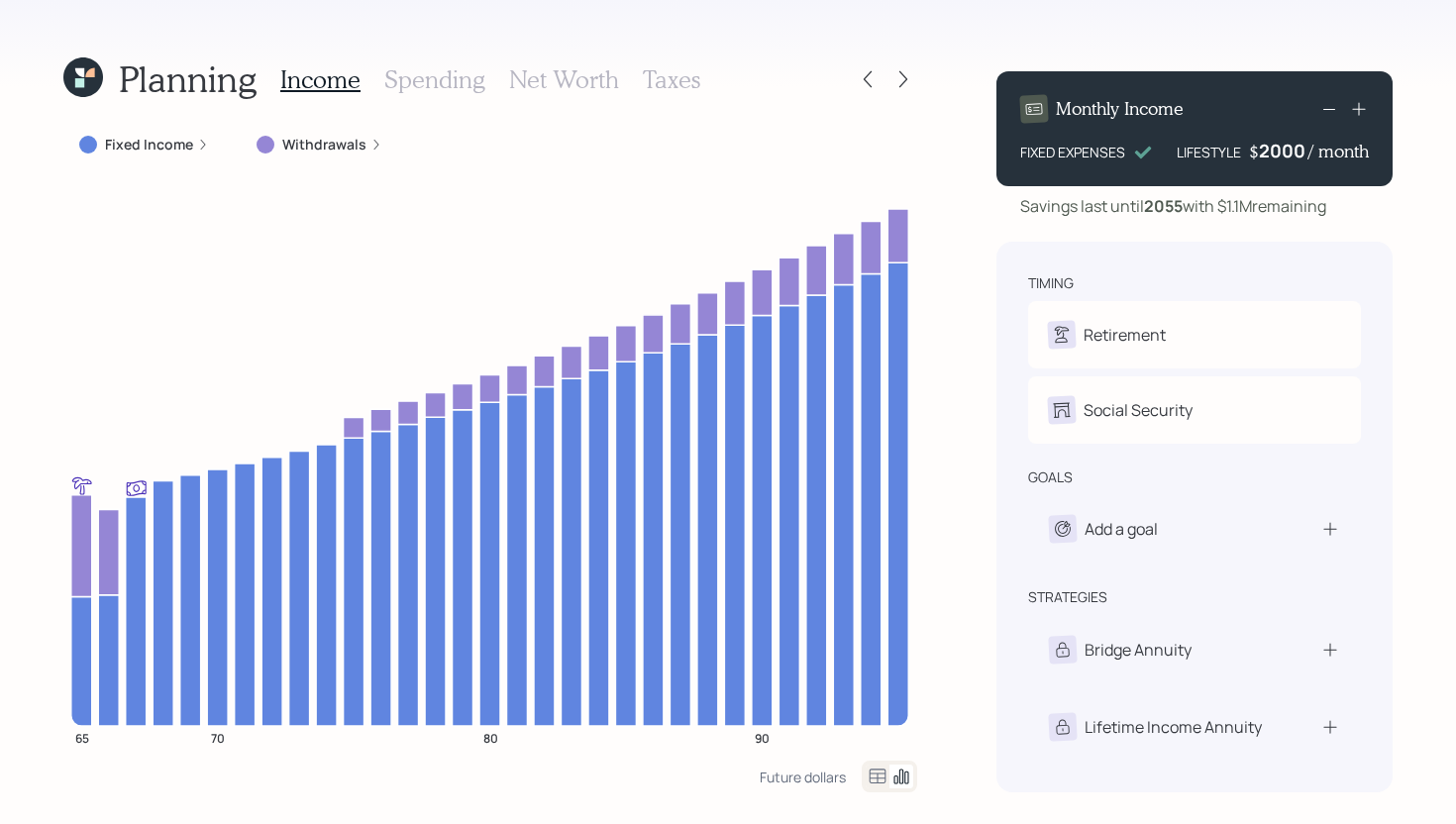 click on "Planning Income Spending Net Worth Taxes Fixed Income Withdrawals 65 70 80 90 Future dollars Monthly Income FIXED EXPENSES LIFESTYLE $ 2000  / month Savings last until  2055  with   $1.1M  remaining timing Retirement L Retired Social Security L Elect at 67y 1m goals Add a goal strategies Bridge Annuity Lifetime Income Annuity" at bounding box center [728, 412] 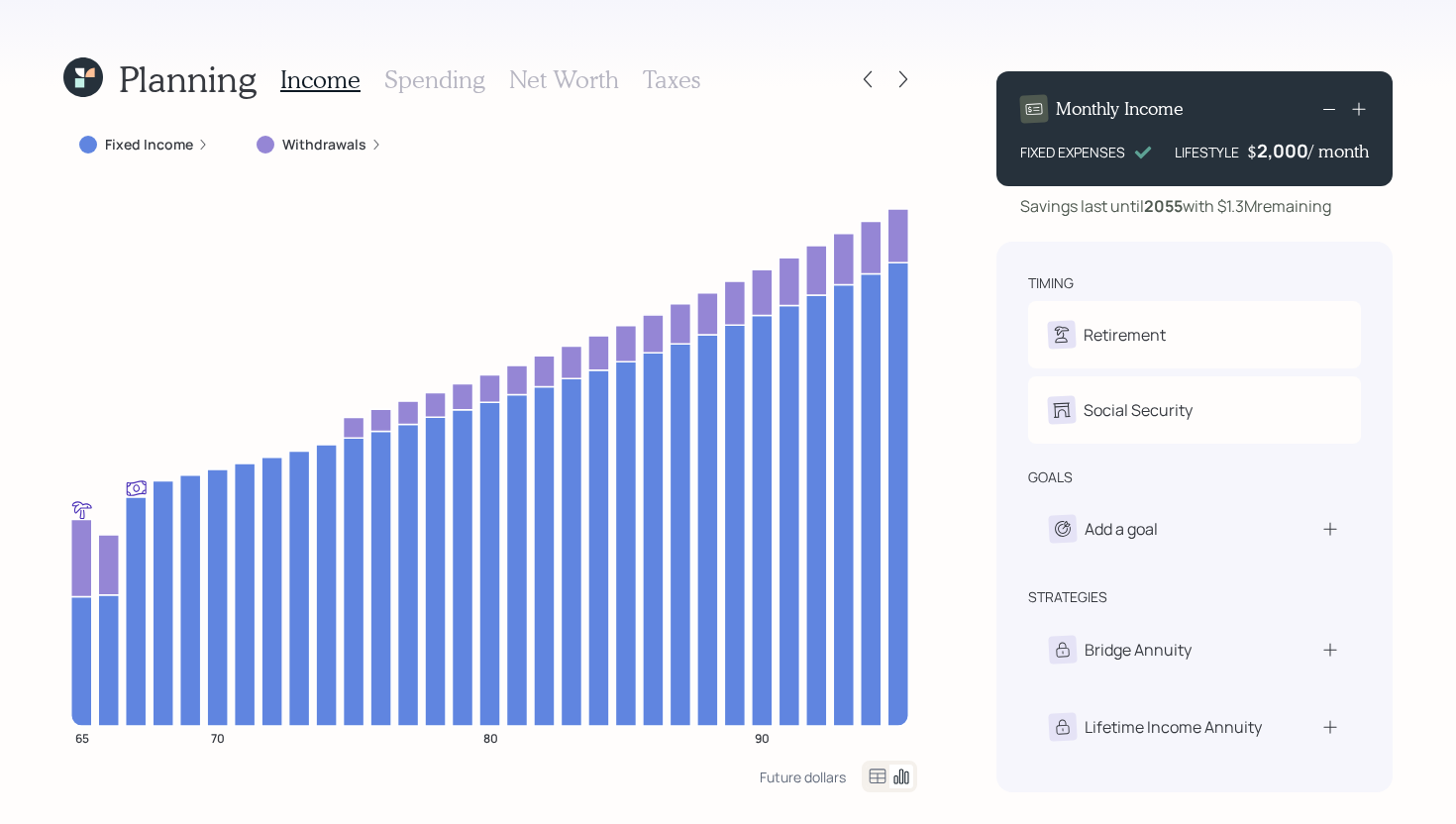 click 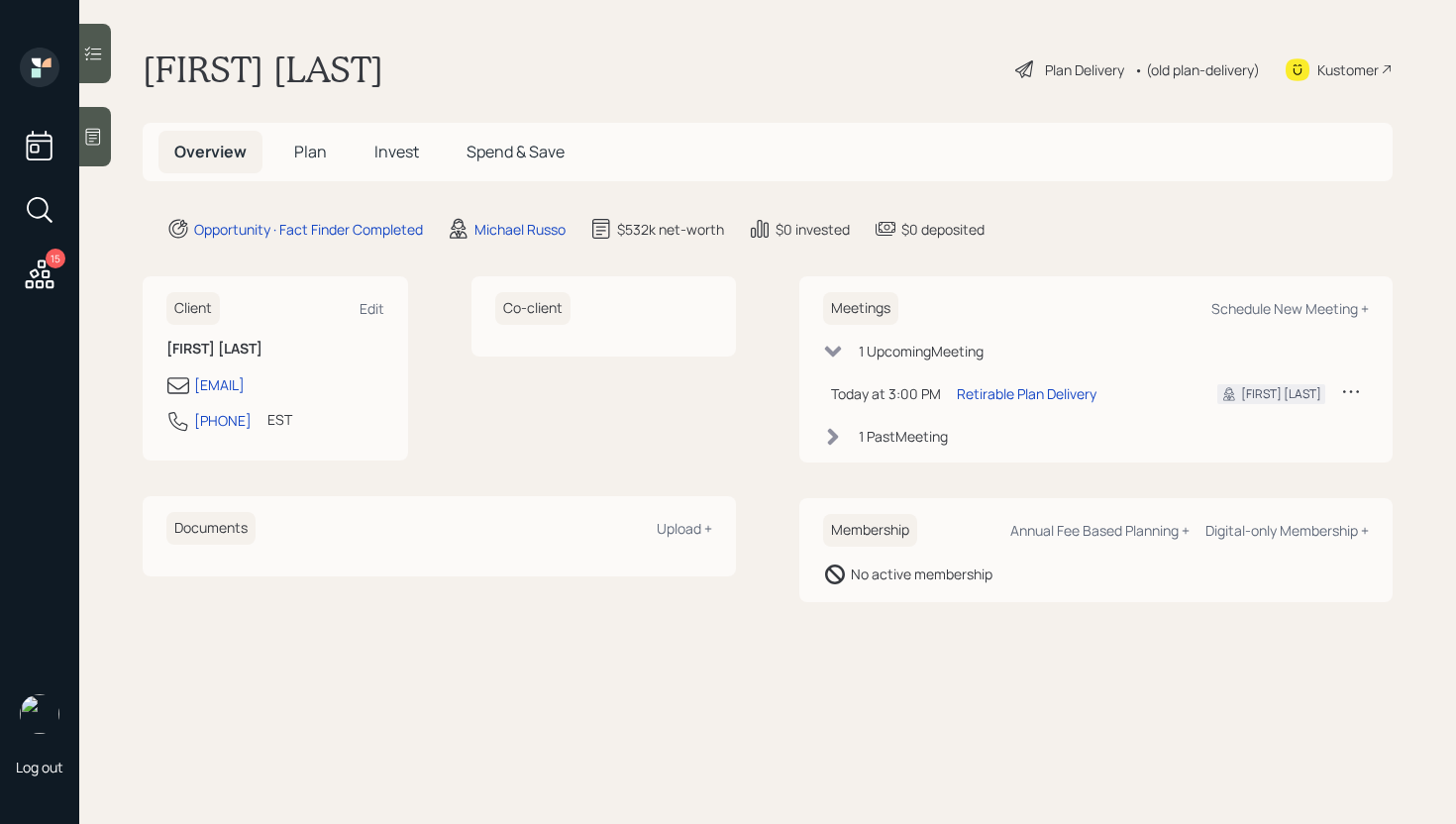click on "Plan" at bounding box center (310, 152) 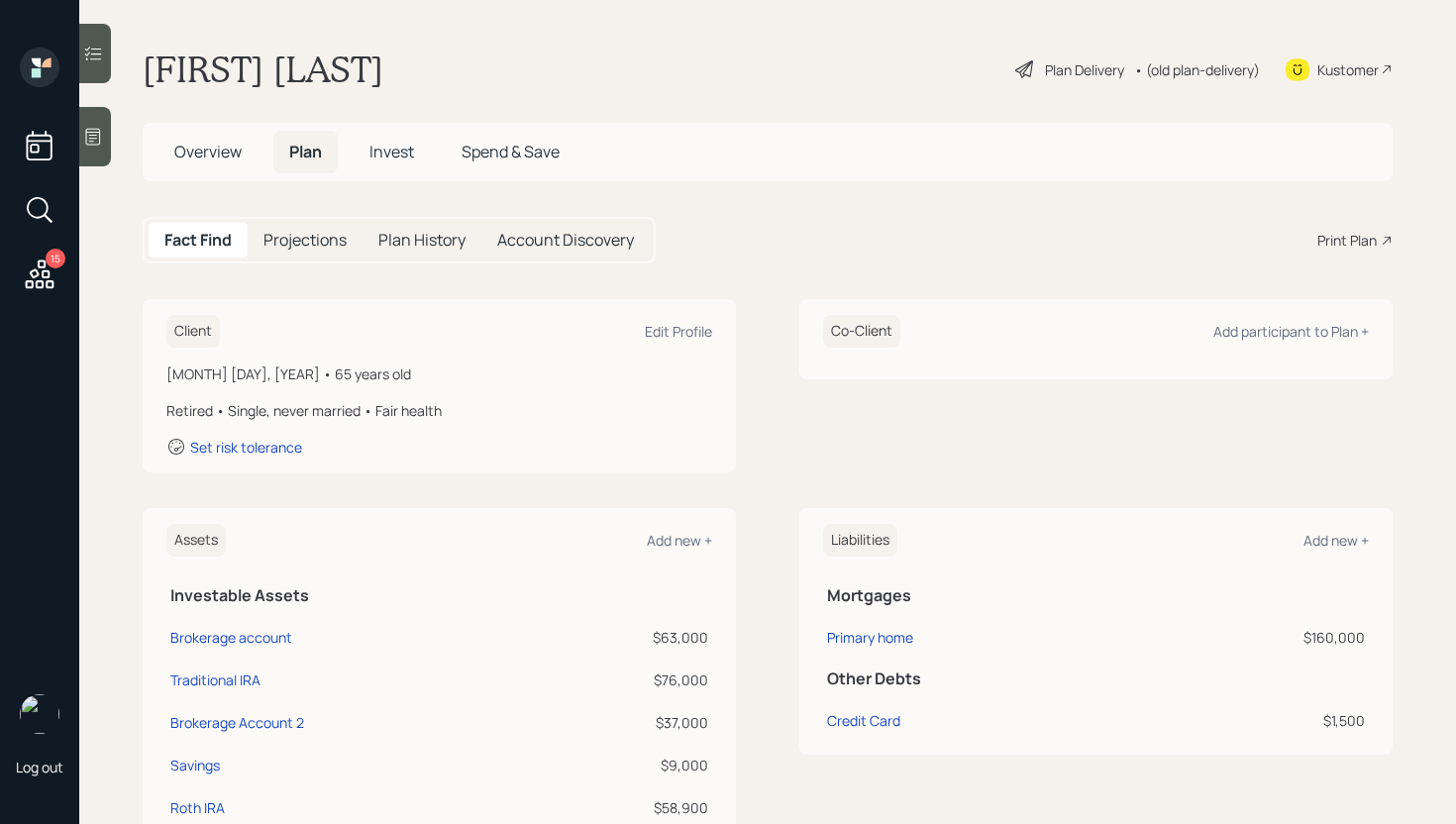 click on "Print Plan" at bounding box center [1347, 240] 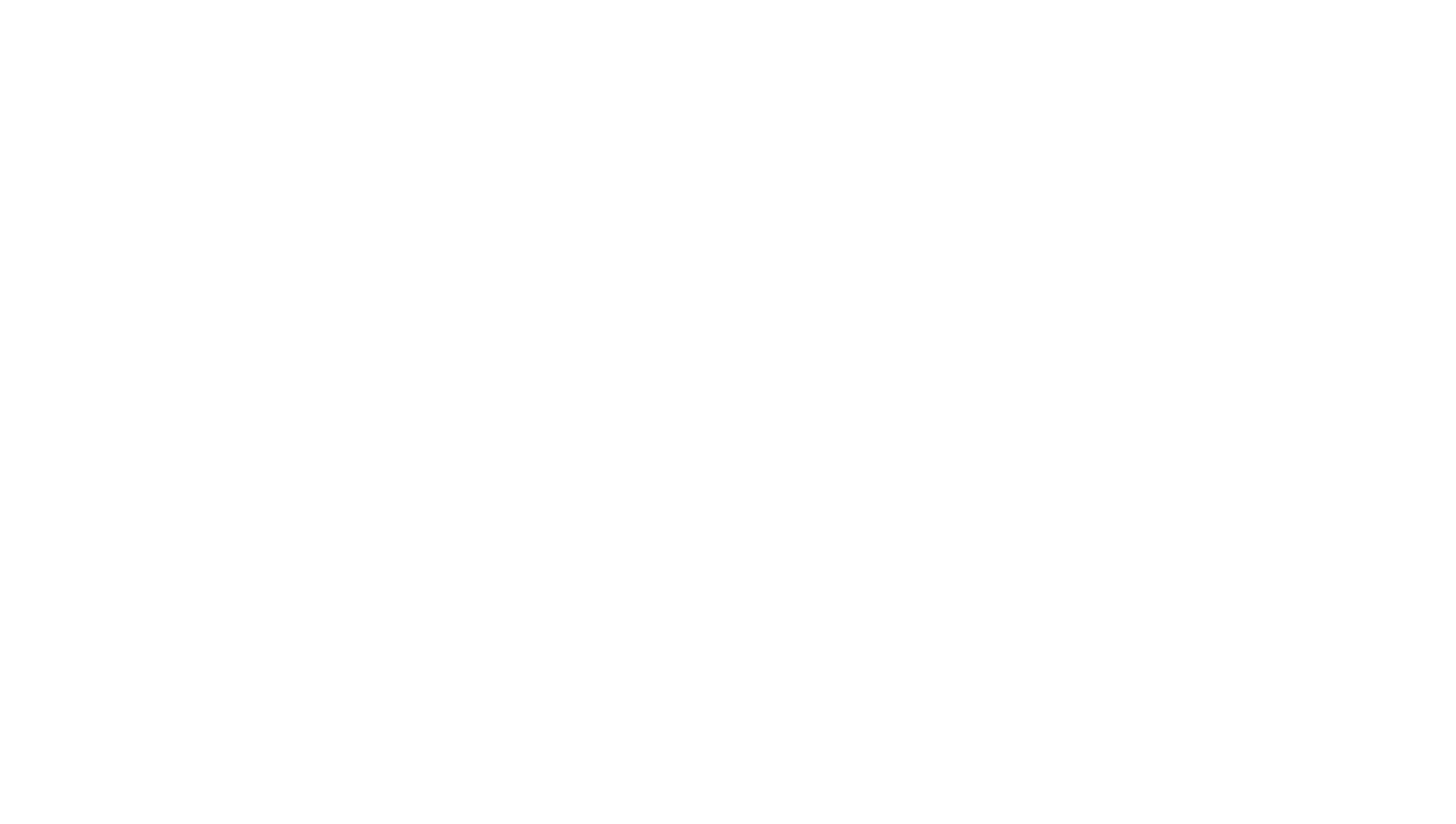 scroll, scrollTop: 0, scrollLeft: 0, axis: both 